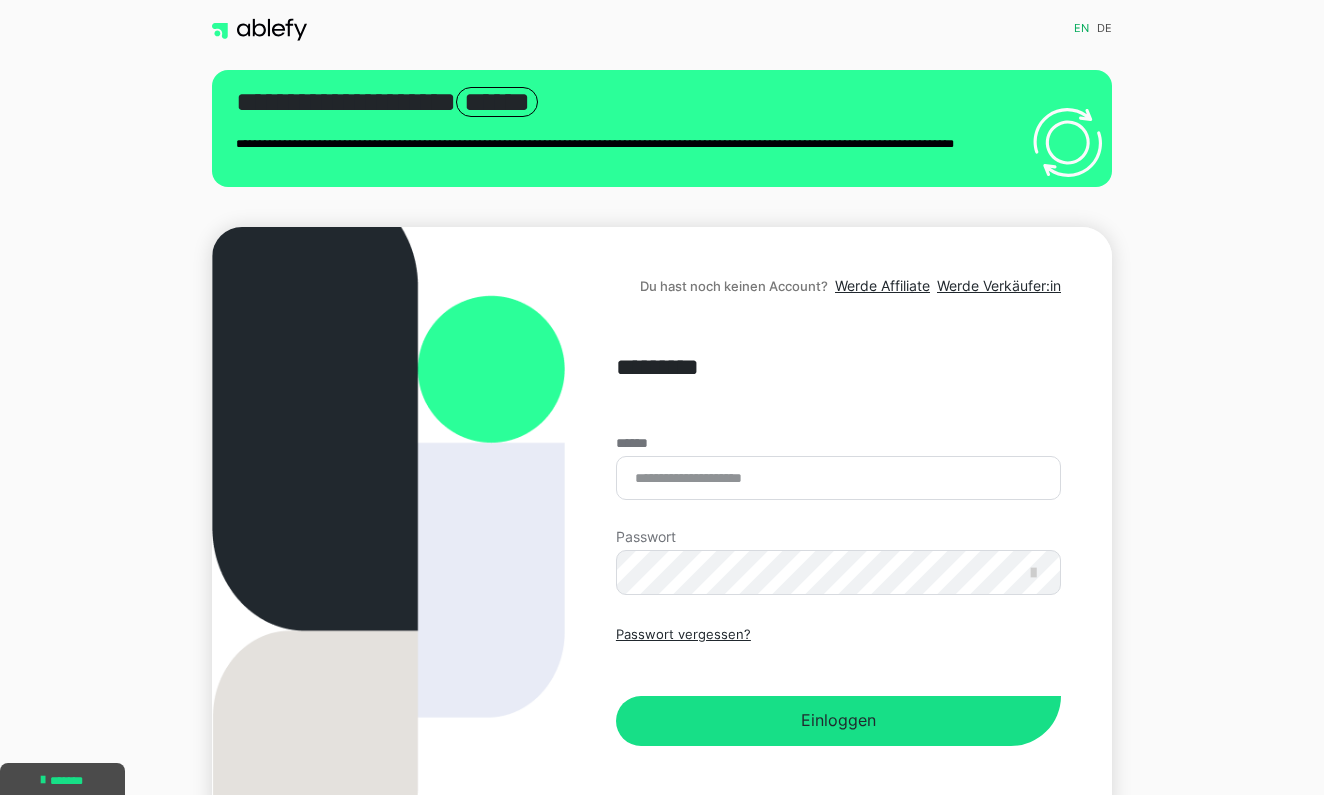 scroll, scrollTop: 124, scrollLeft: 0, axis: vertical 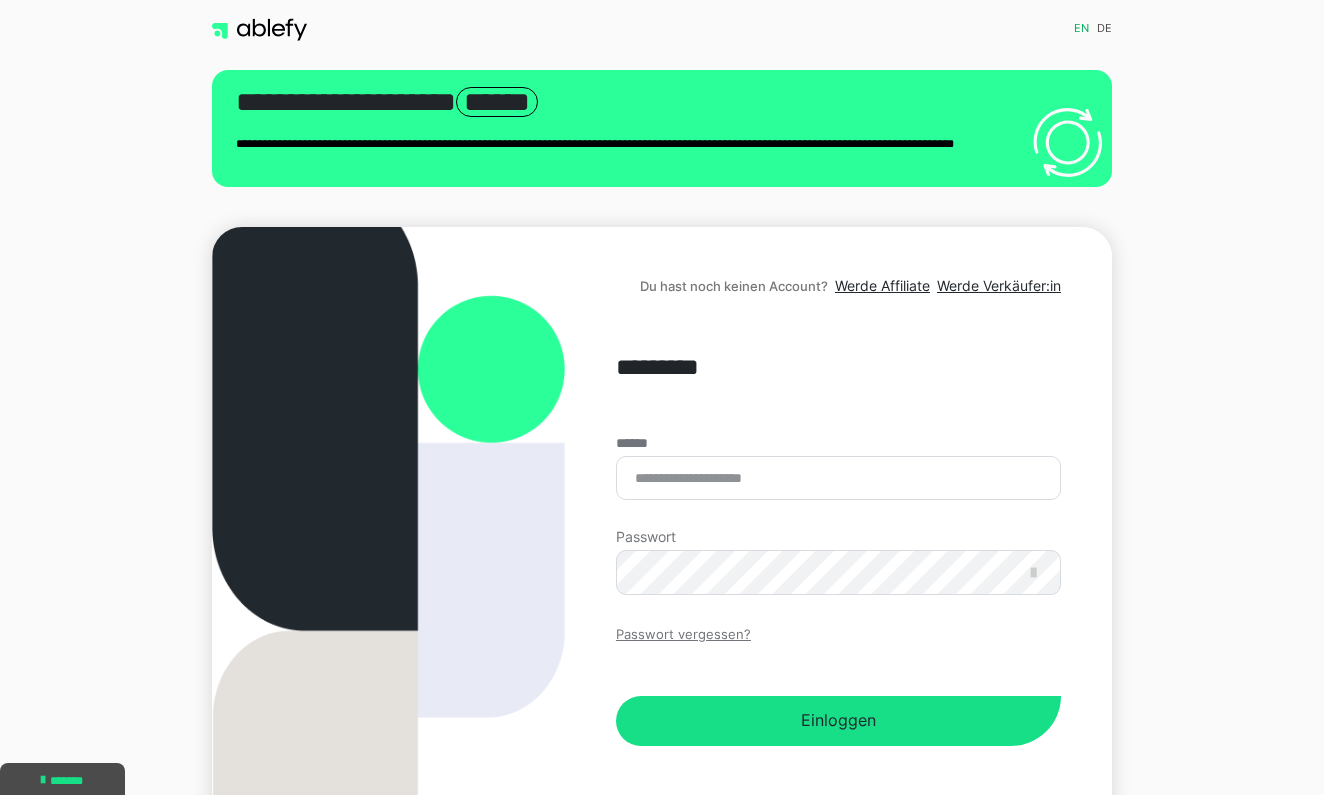 click on "Passwort vergessen?" at bounding box center [683, 635] 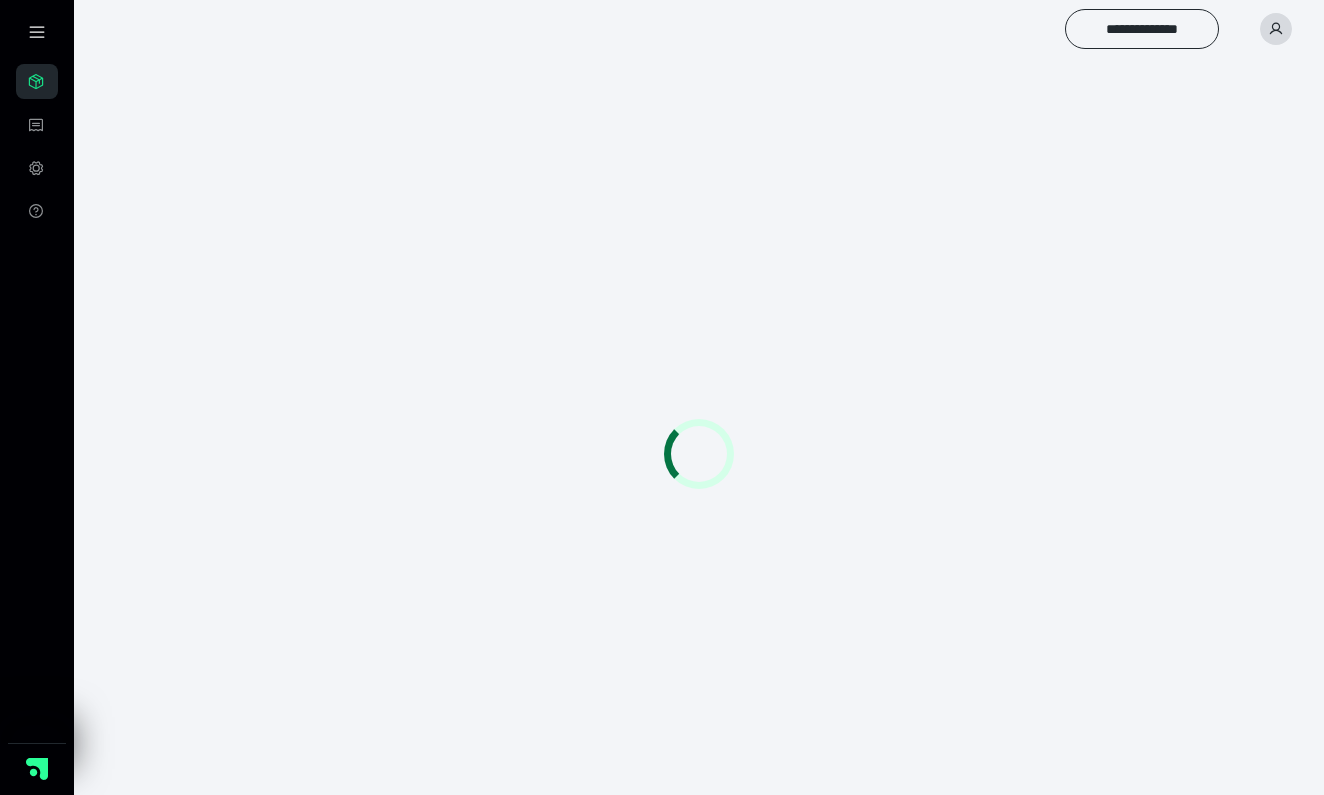 scroll, scrollTop: 0, scrollLeft: 0, axis: both 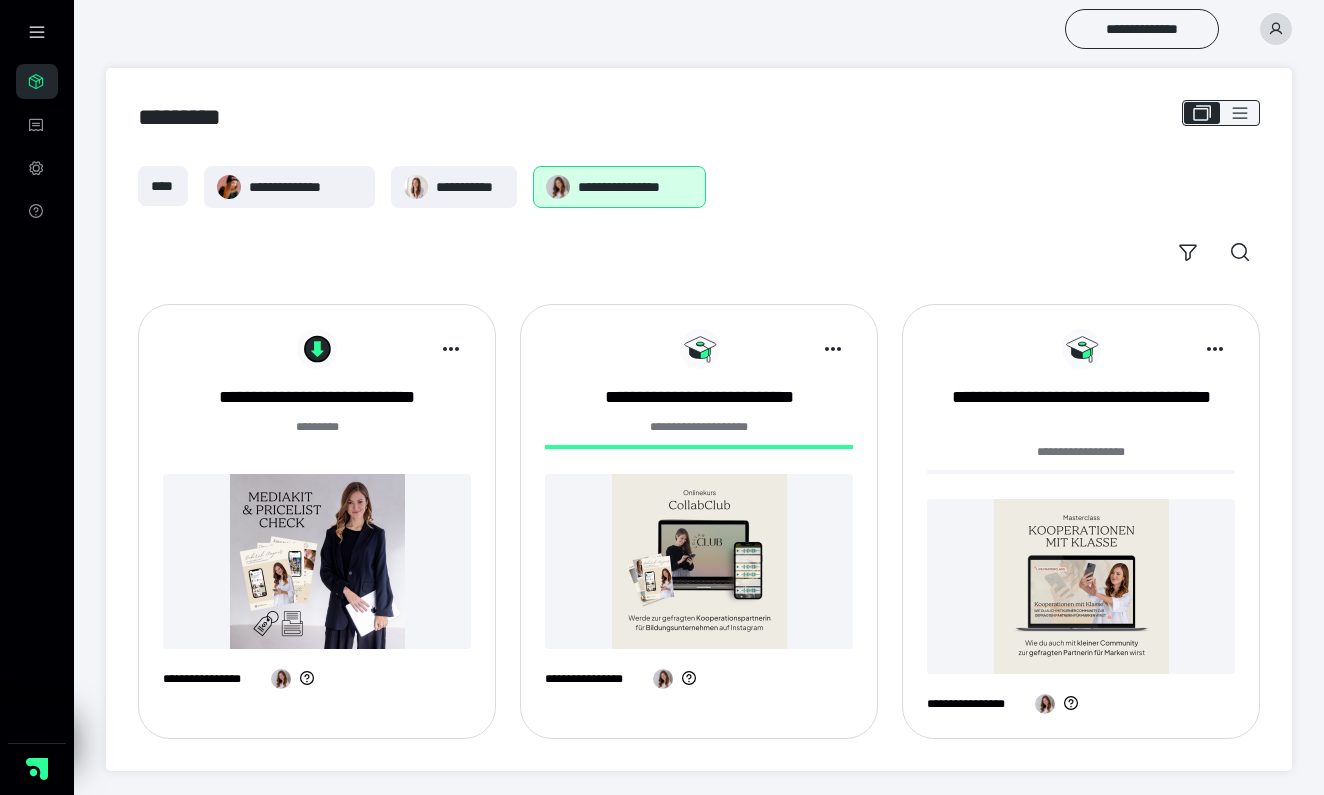 click at bounding box center [699, 561] 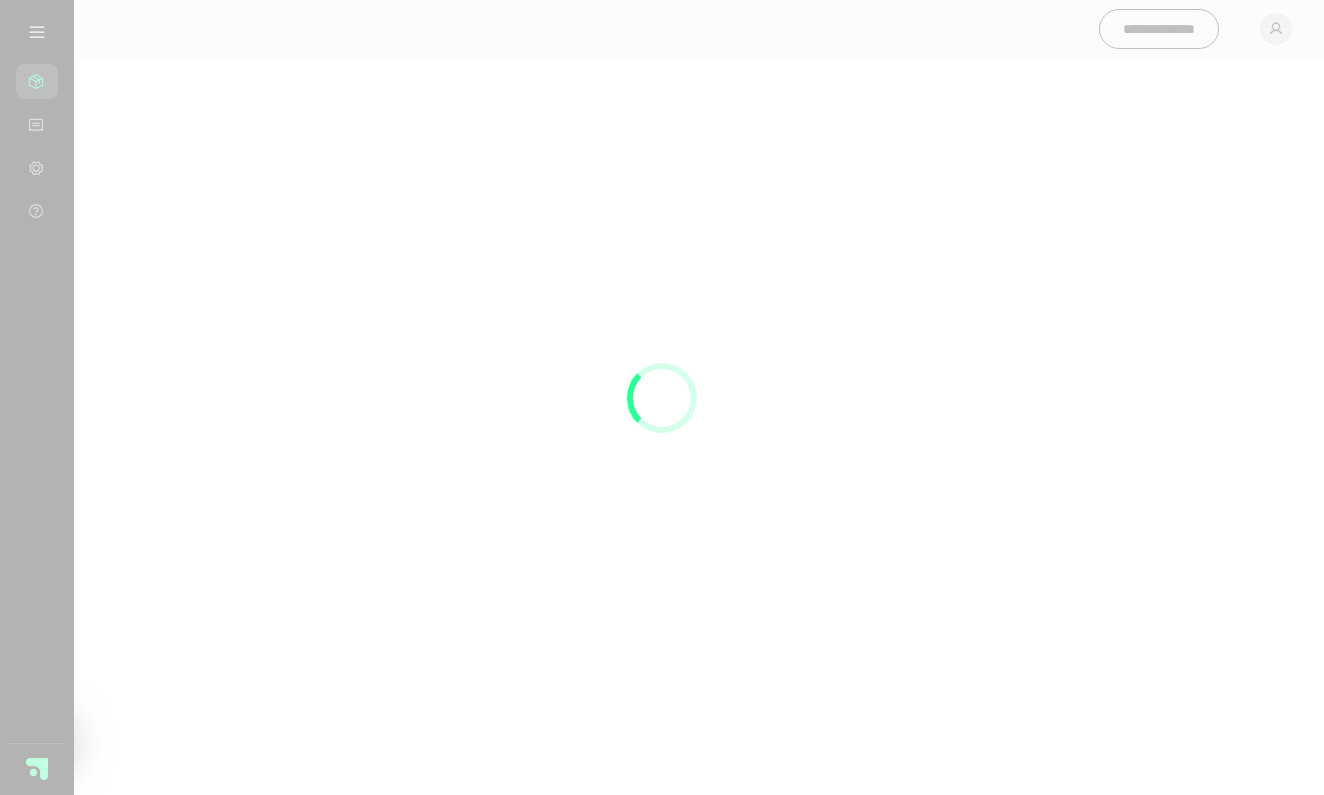 scroll, scrollTop: 0, scrollLeft: 0, axis: both 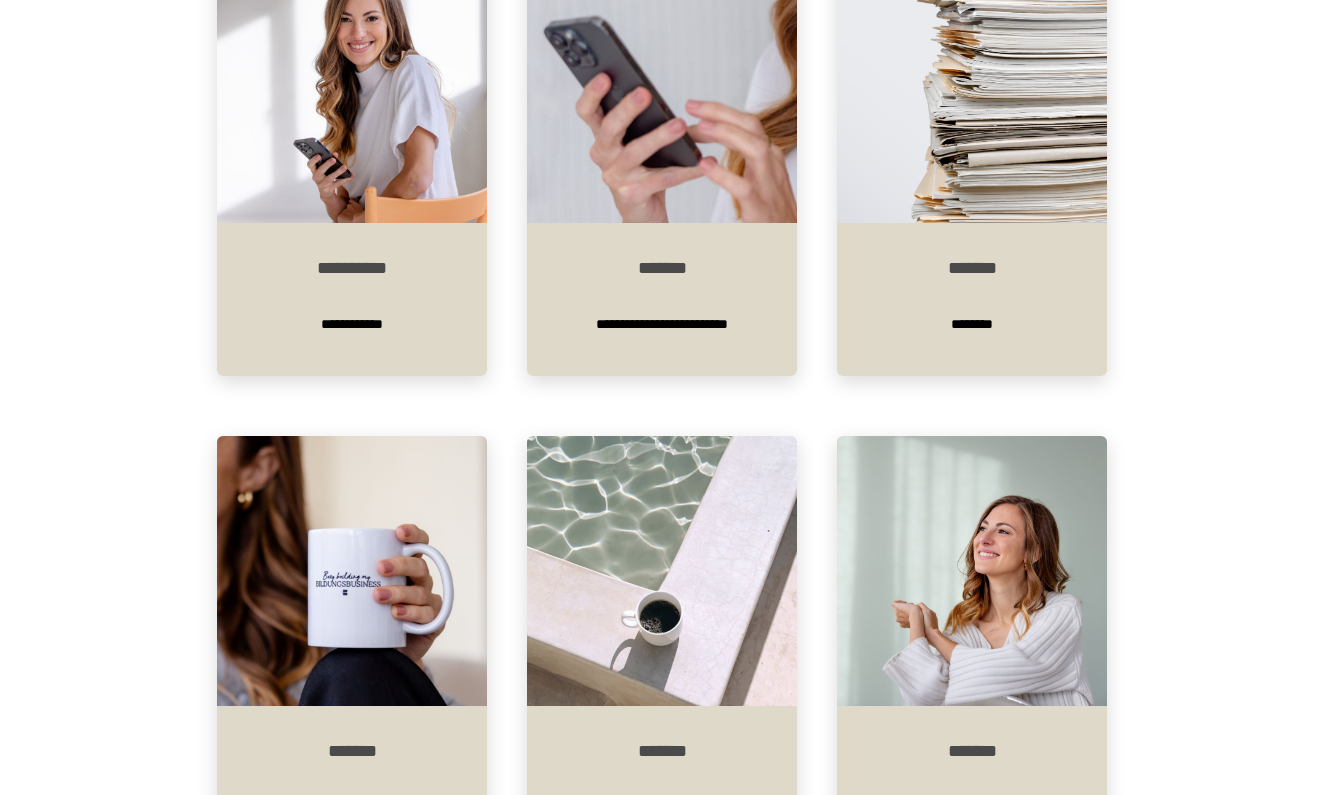 click on "*******" at bounding box center [972, 268] 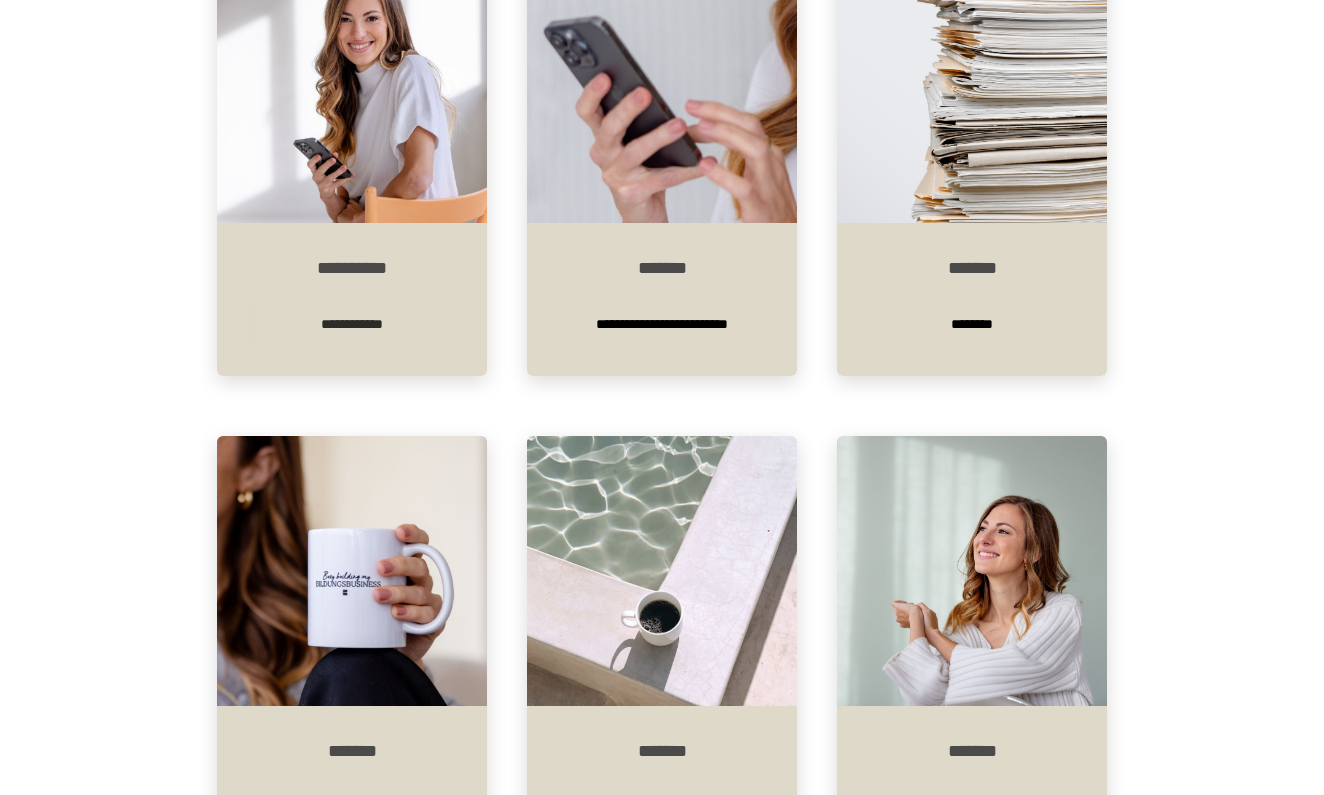 click on "**********" at bounding box center (352, 324) 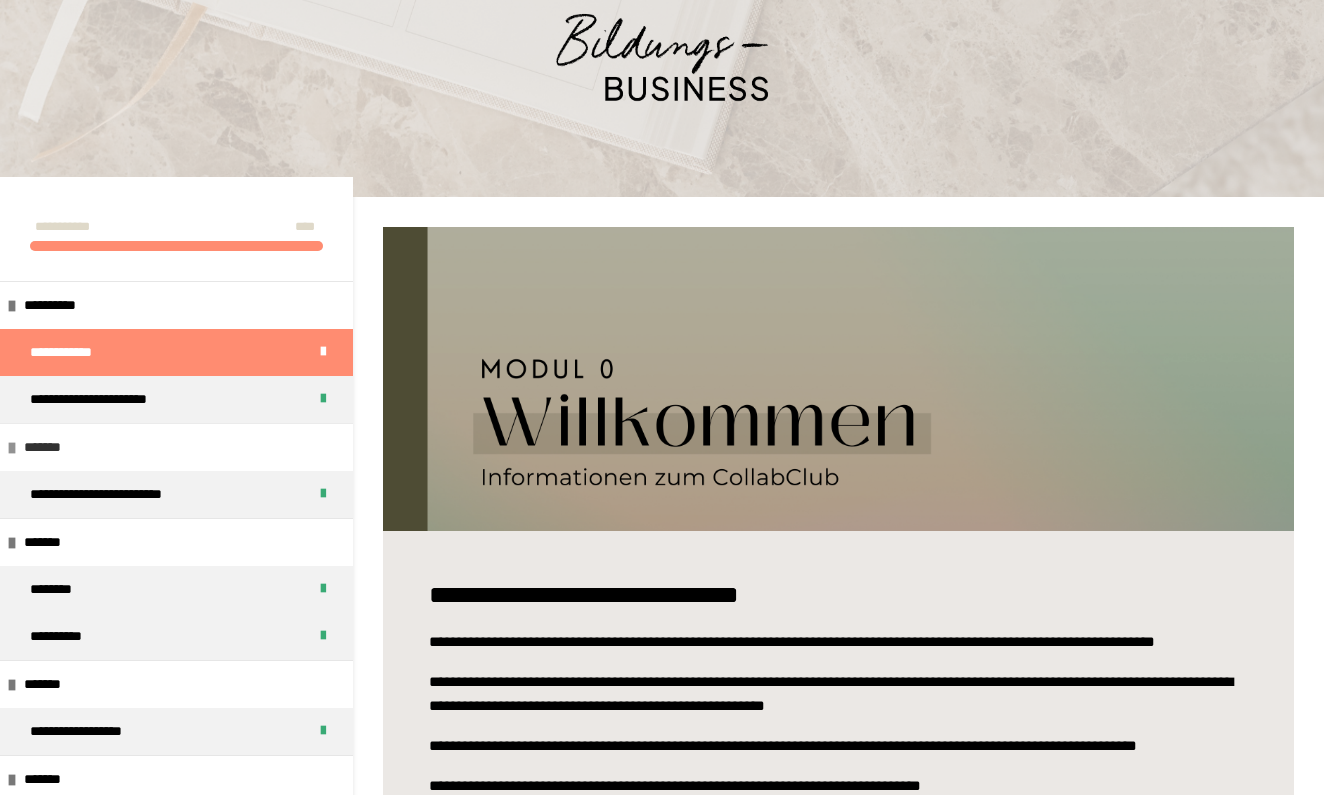 scroll, scrollTop: 211, scrollLeft: 0, axis: vertical 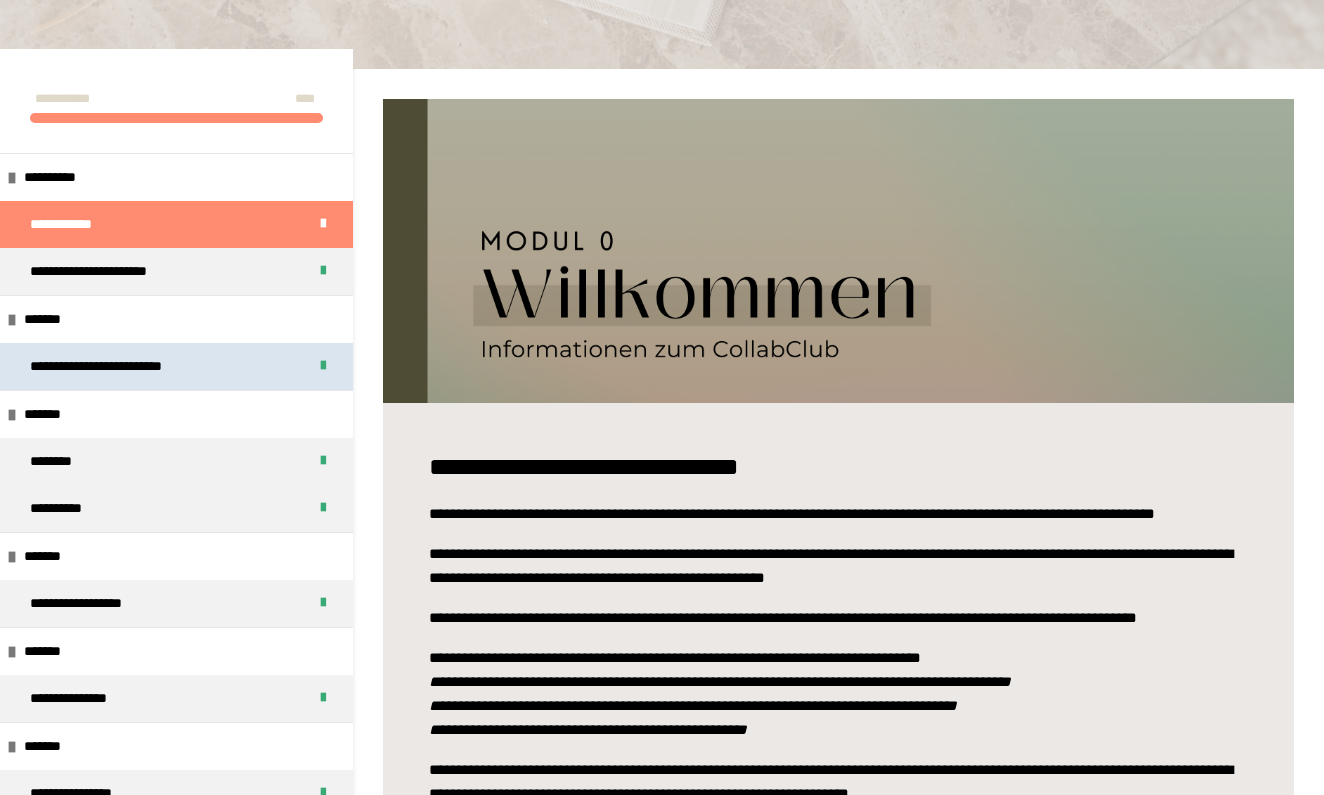 click on "**********" at bounding box center [125, 366] 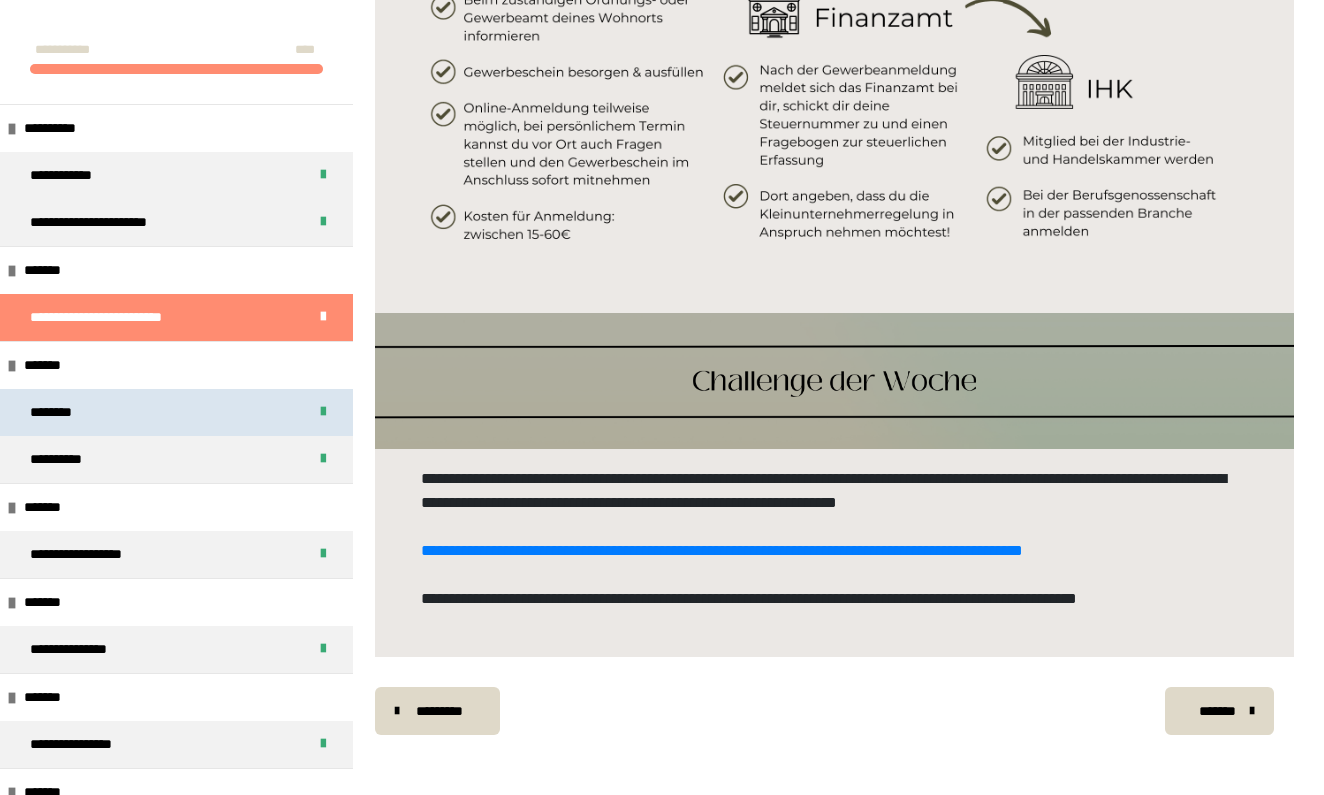 scroll, scrollTop: 2288, scrollLeft: 0, axis: vertical 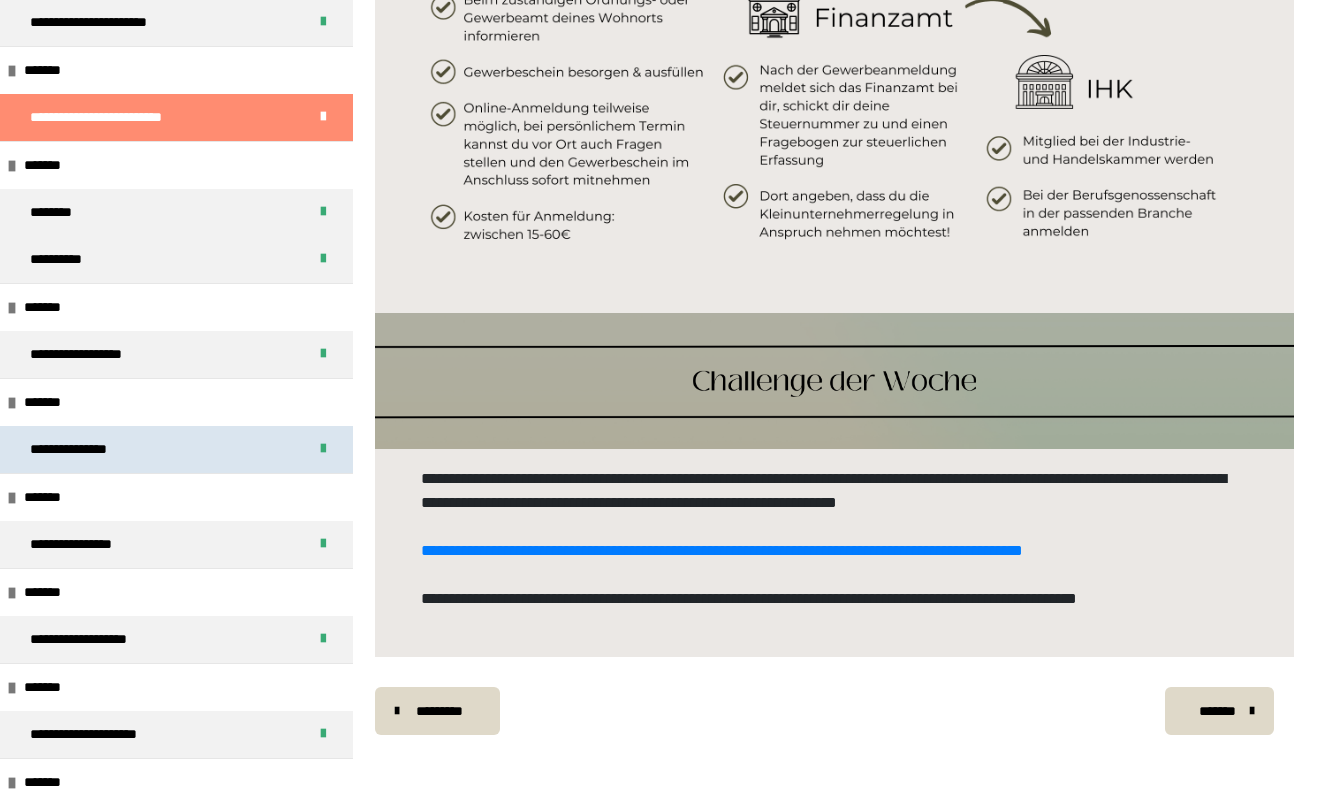 click on "**********" at bounding box center (89, 449) 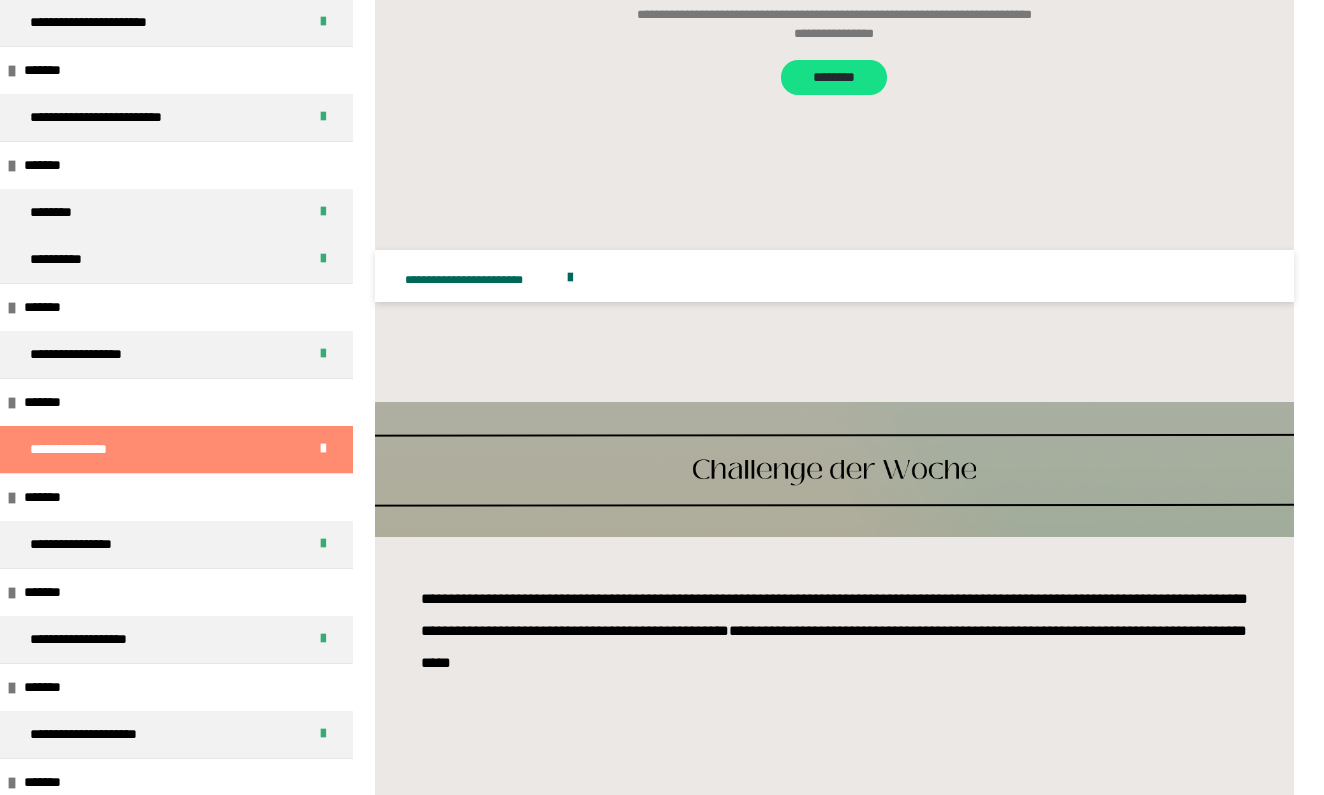 scroll, scrollTop: 2641, scrollLeft: 0, axis: vertical 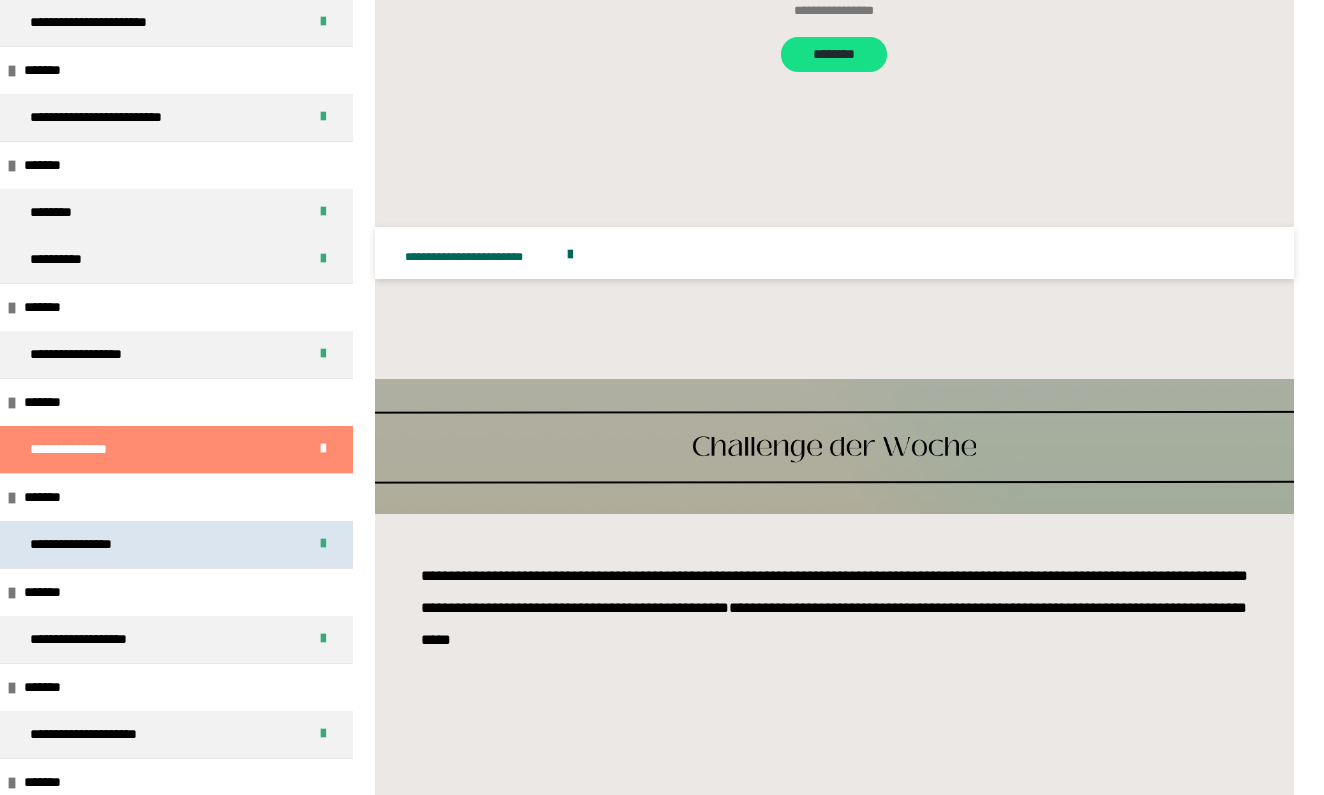click on "**********" at bounding box center (94, 544) 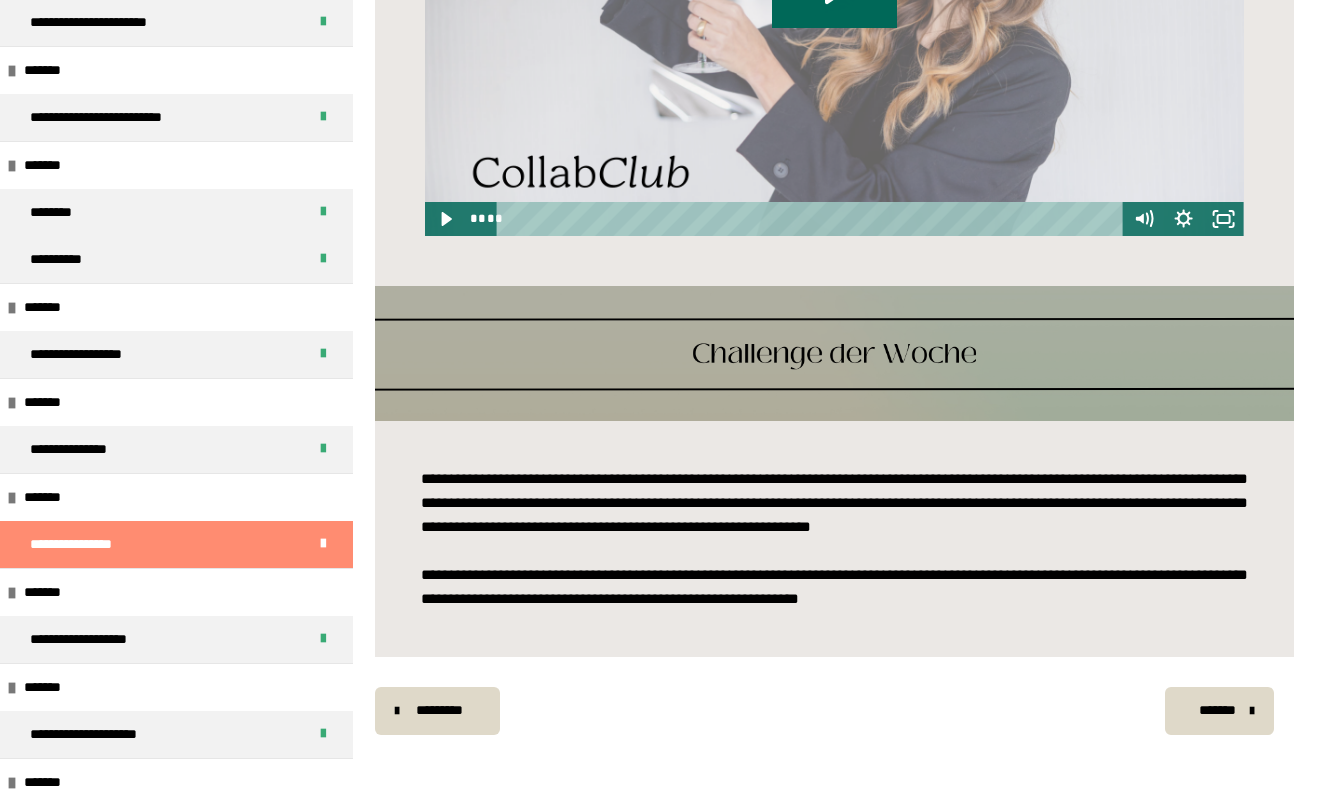 scroll, scrollTop: 1686, scrollLeft: 0, axis: vertical 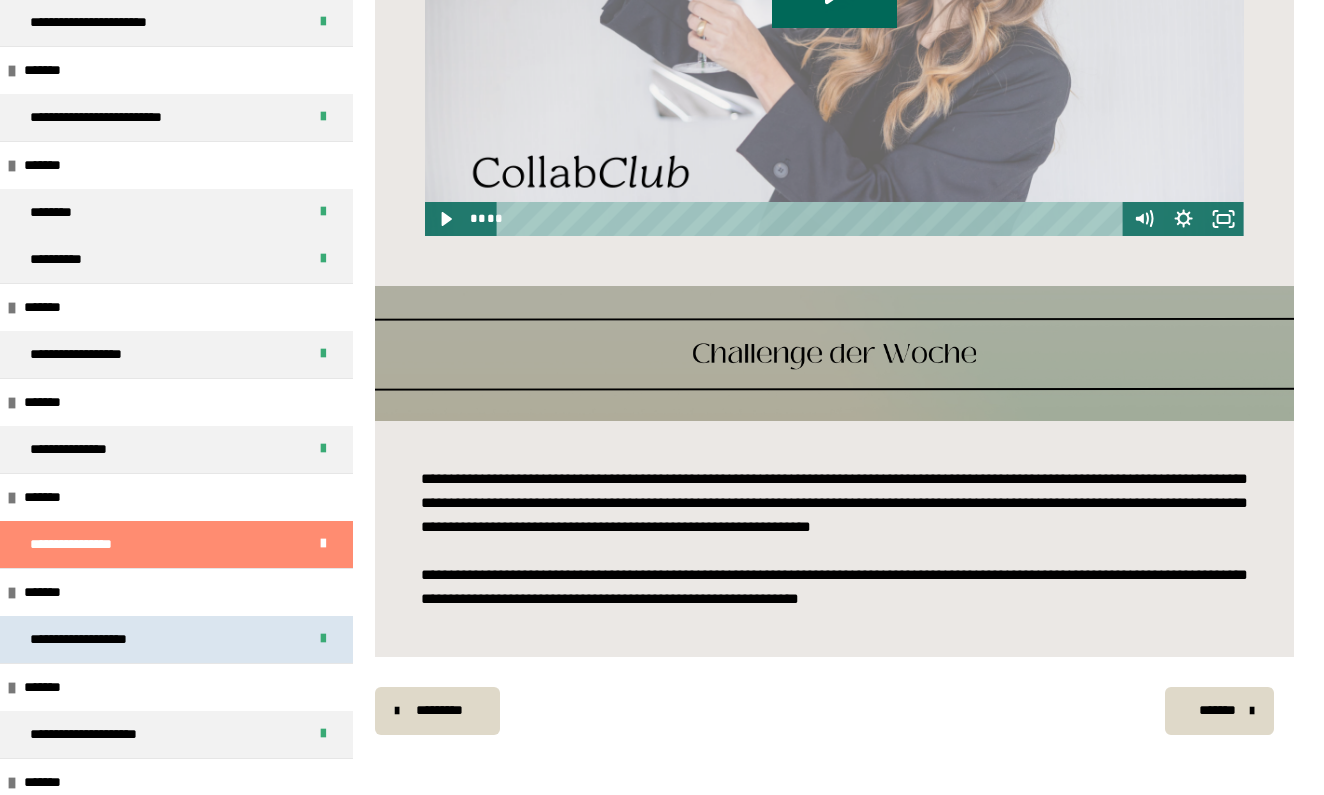 click on "**********" at bounding box center [98, 639] 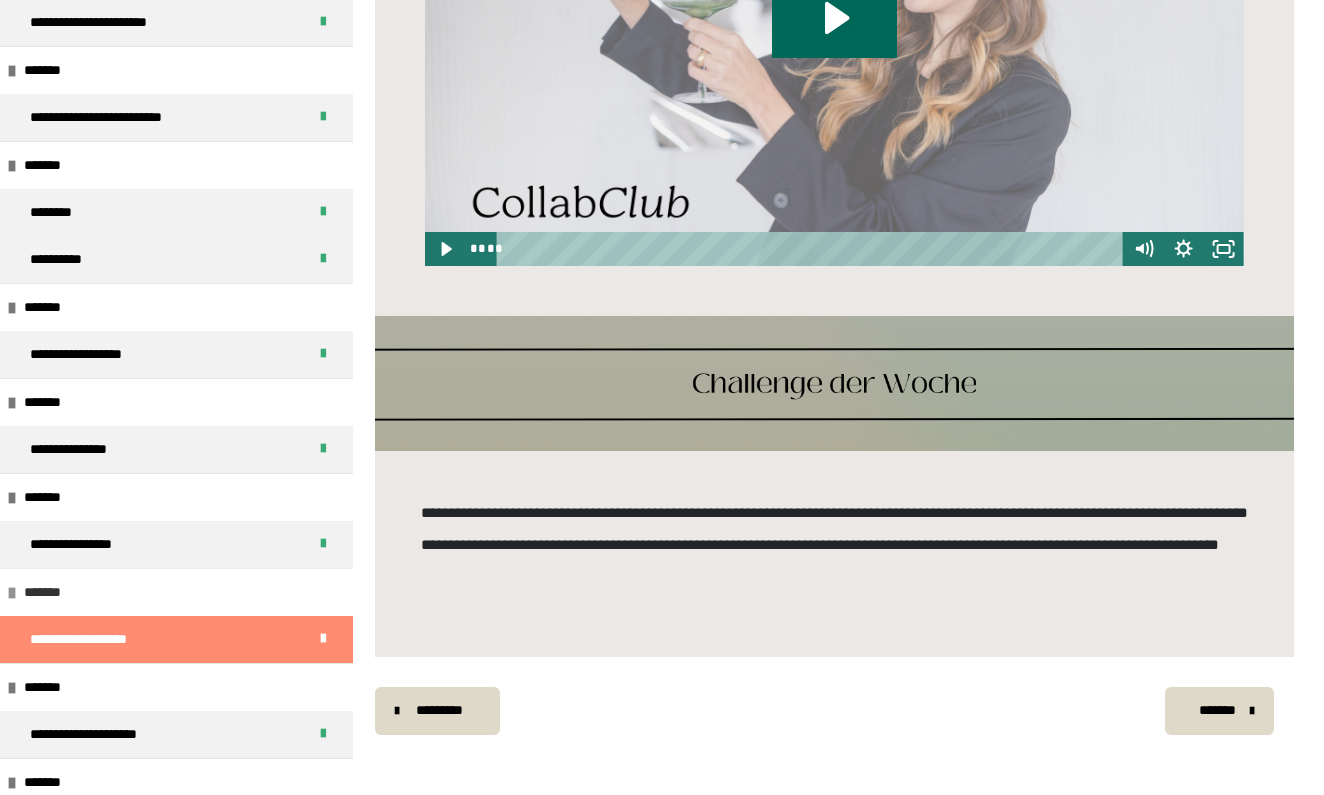 scroll, scrollTop: 1728, scrollLeft: 0, axis: vertical 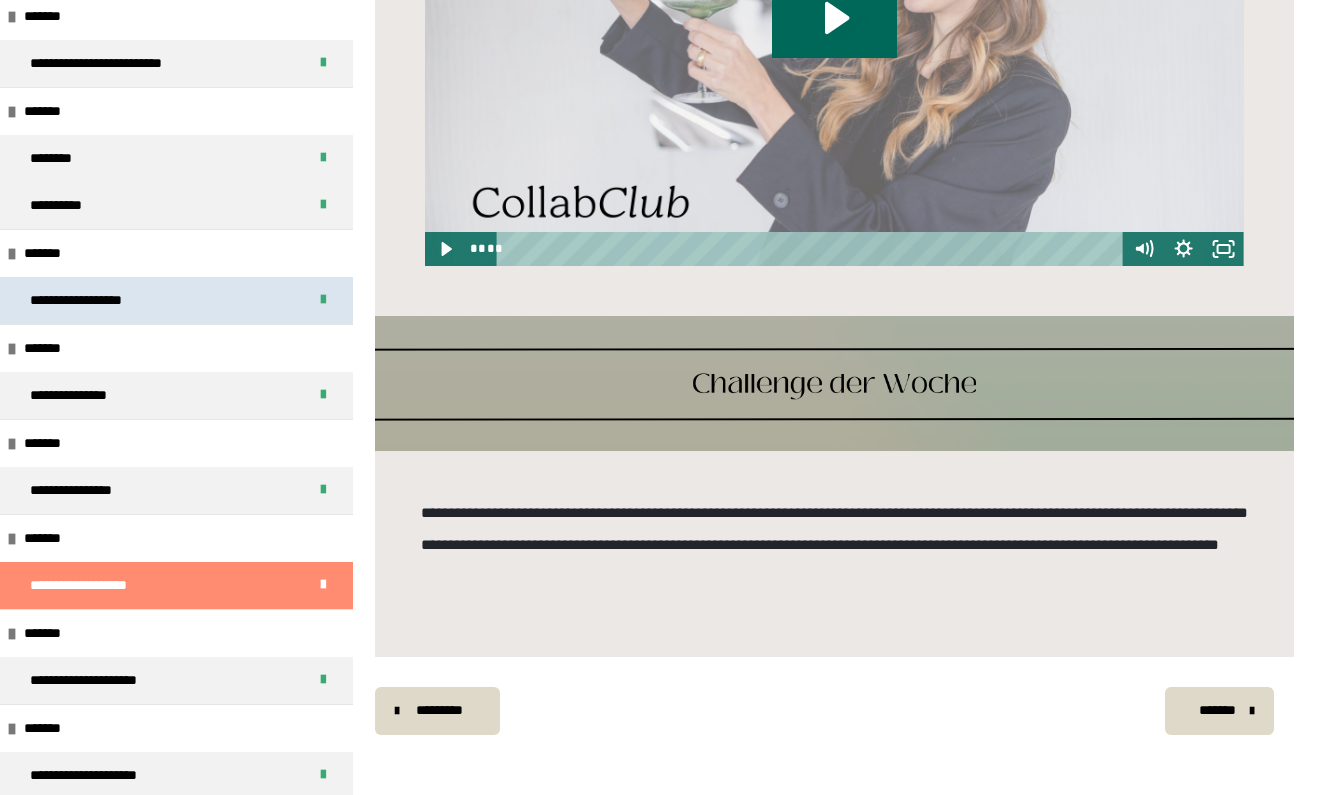 click on "**********" at bounding box center [93, 300] 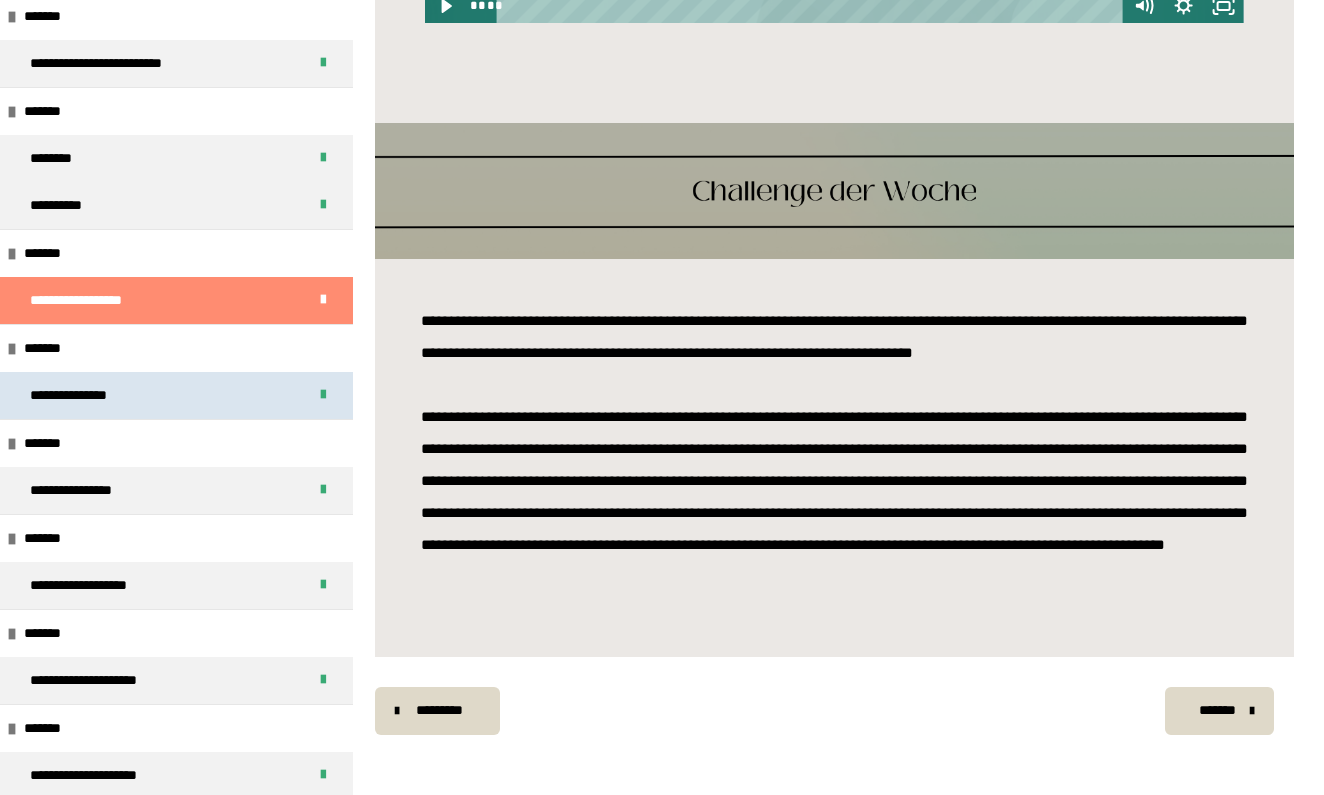 click on "**********" at bounding box center [89, 395] 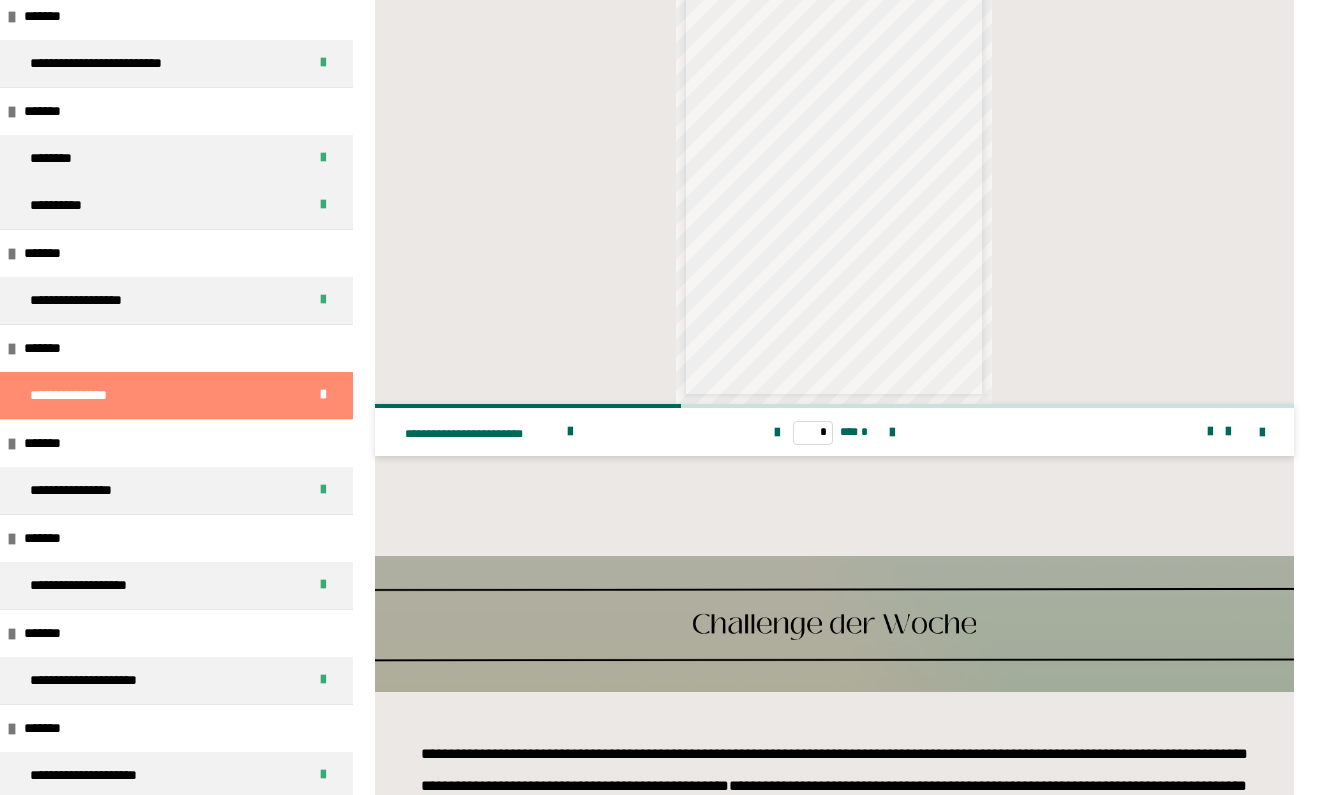 scroll, scrollTop: 2768, scrollLeft: 0, axis: vertical 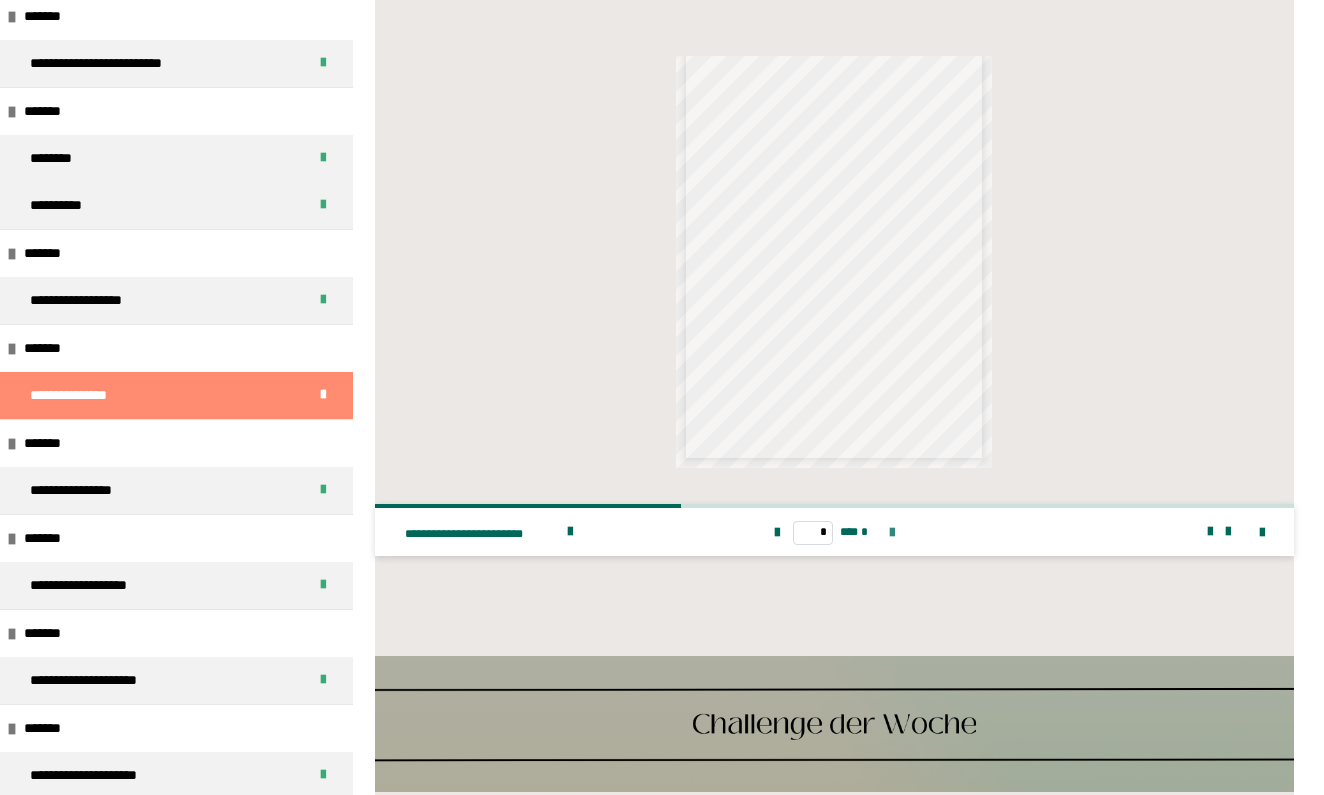click at bounding box center (892, 533) 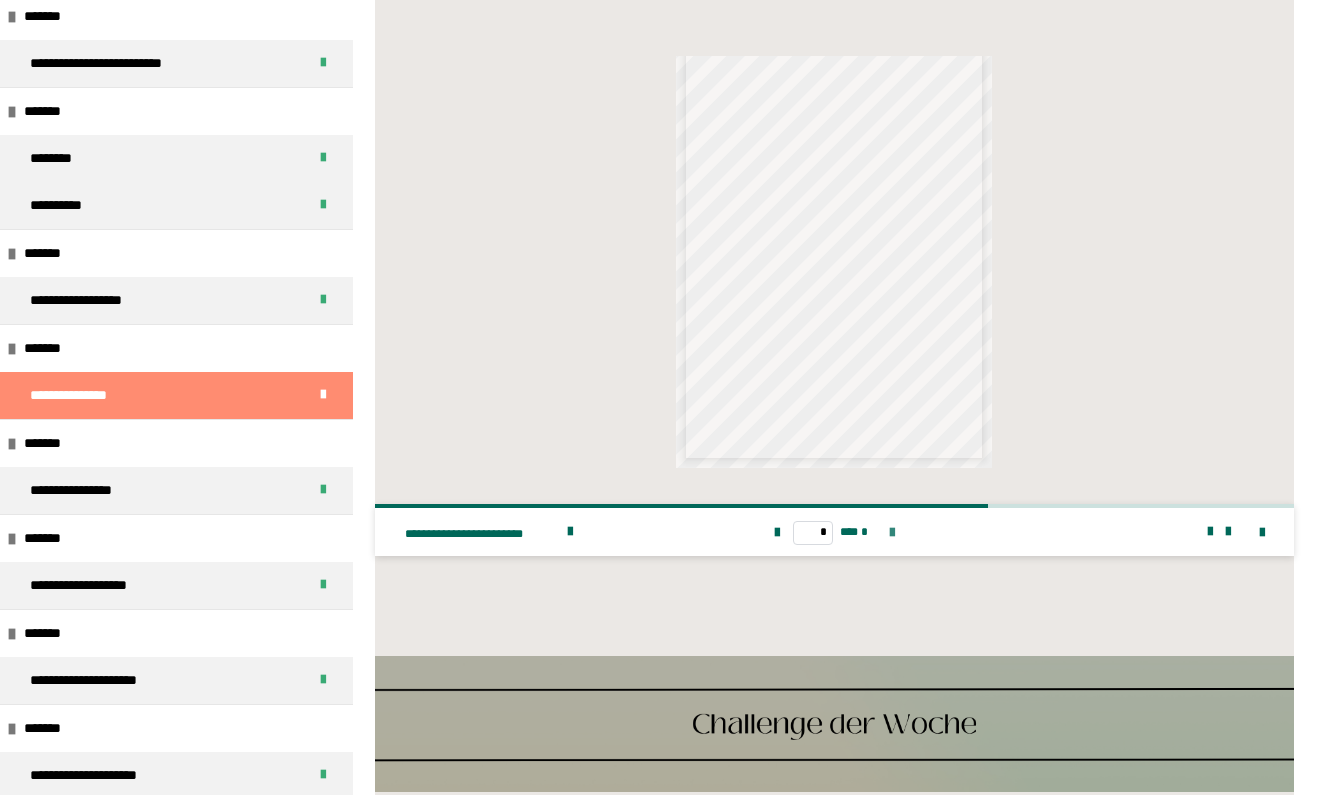 scroll, scrollTop: 0, scrollLeft: 0, axis: both 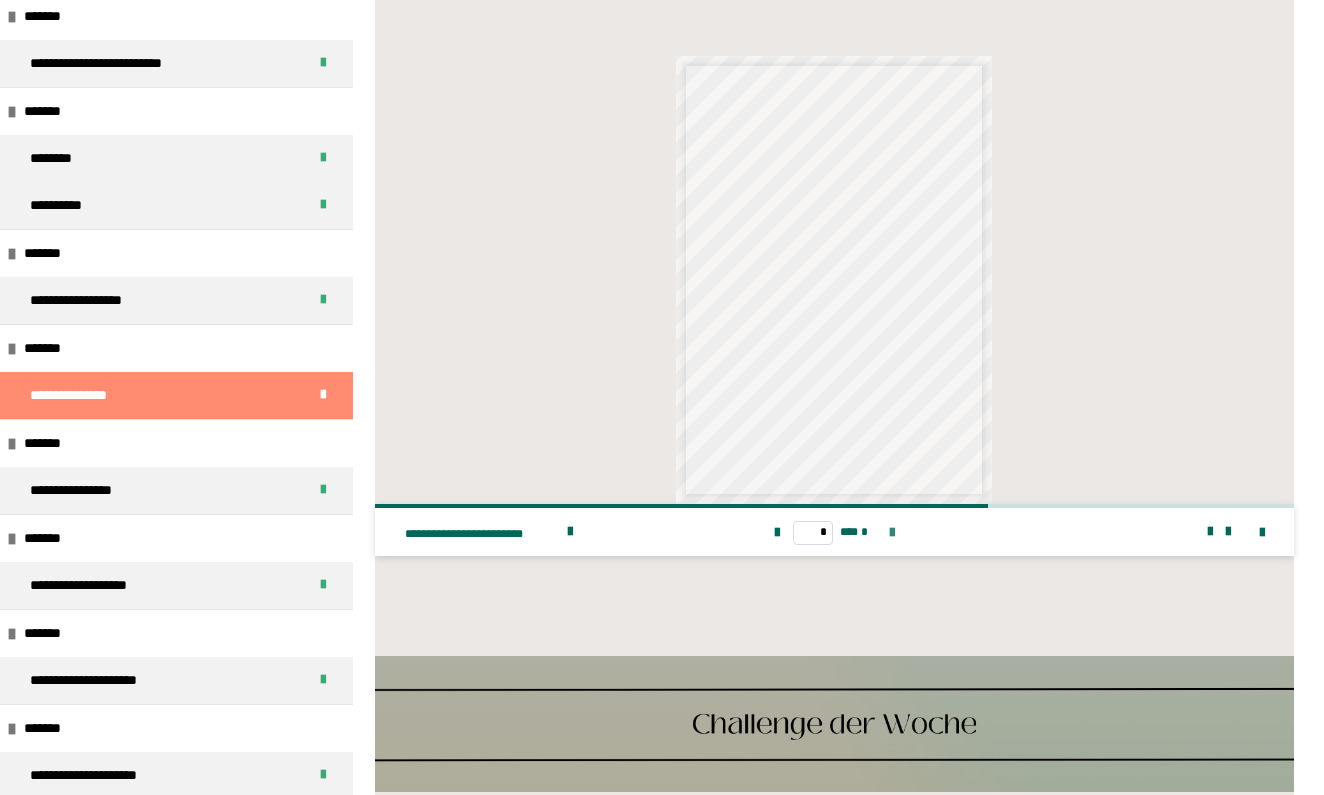 click at bounding box center (892, 533) 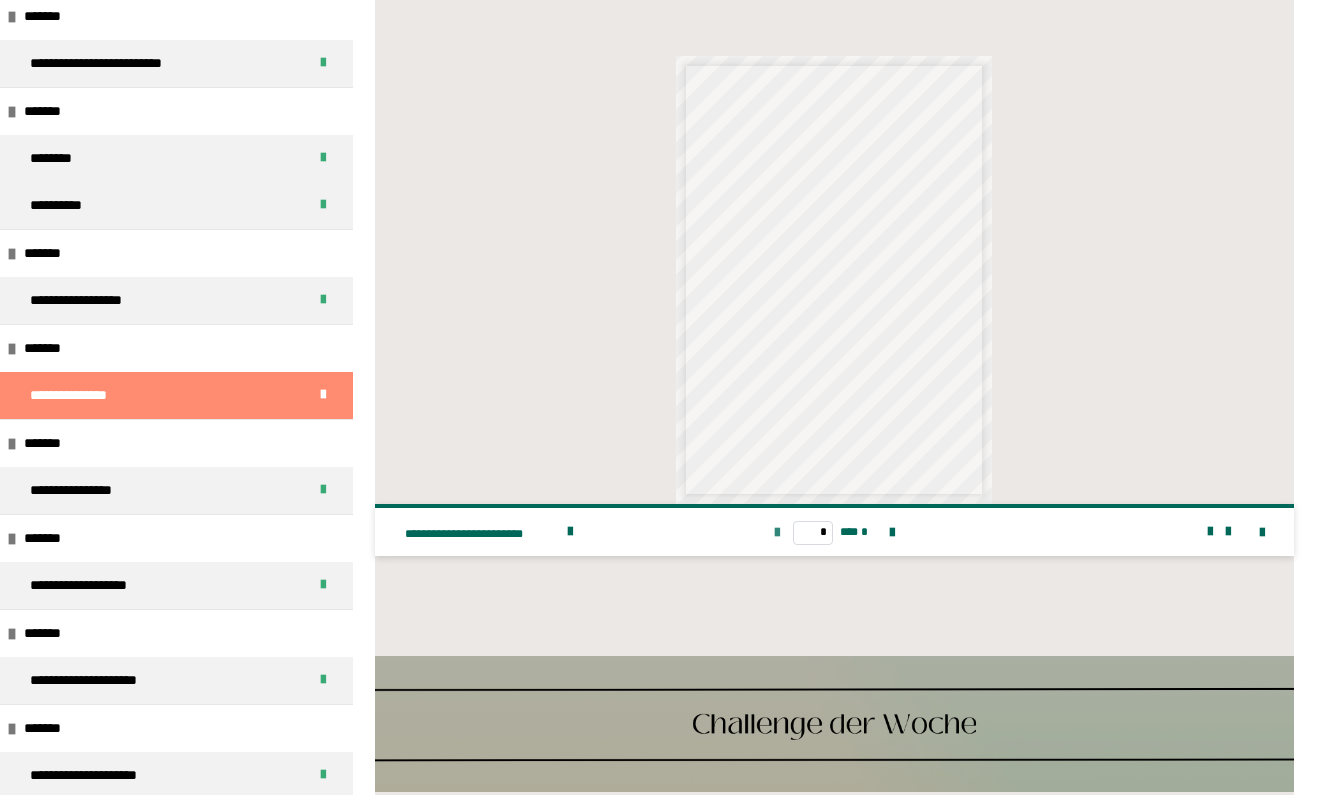 click at bounding box center [777, 533] 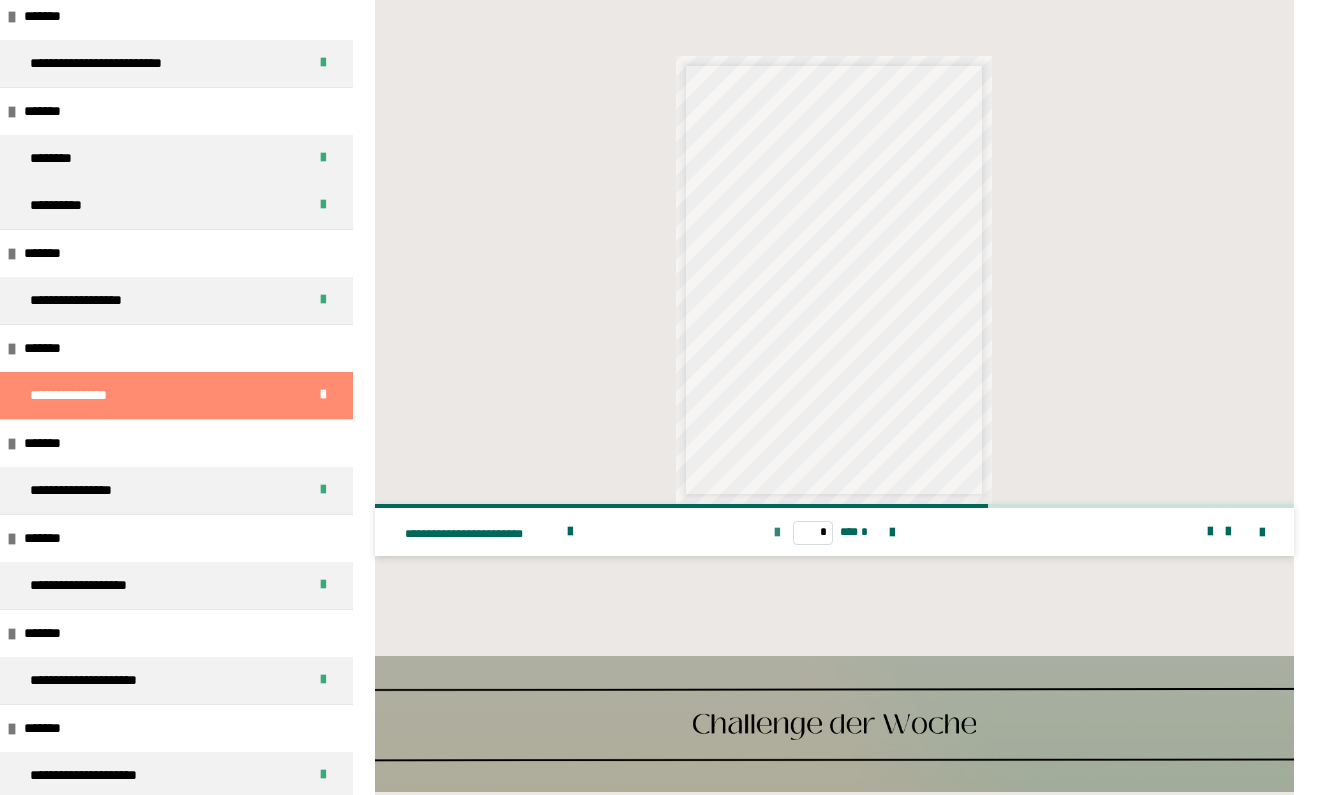 click at bounding box center [777, 533] 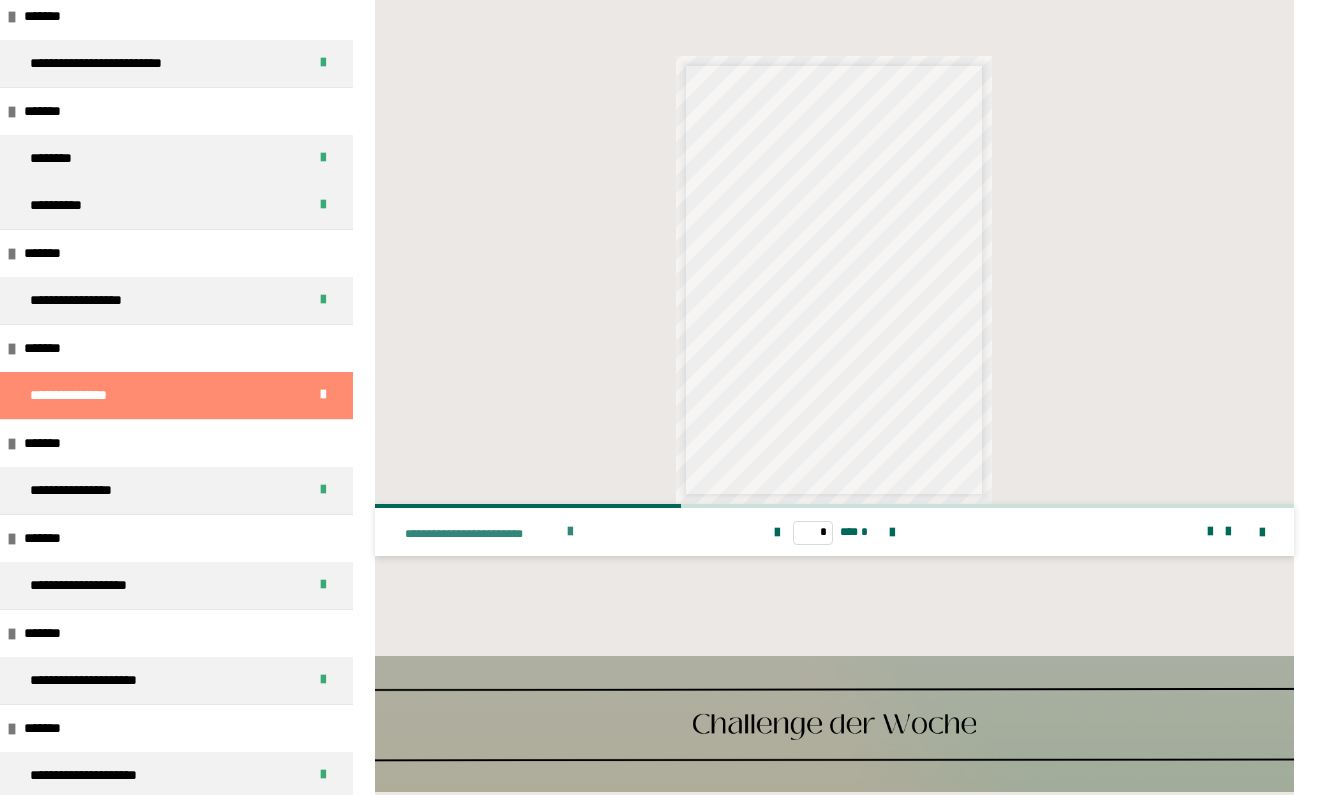 click at bounding box center [570, 532] 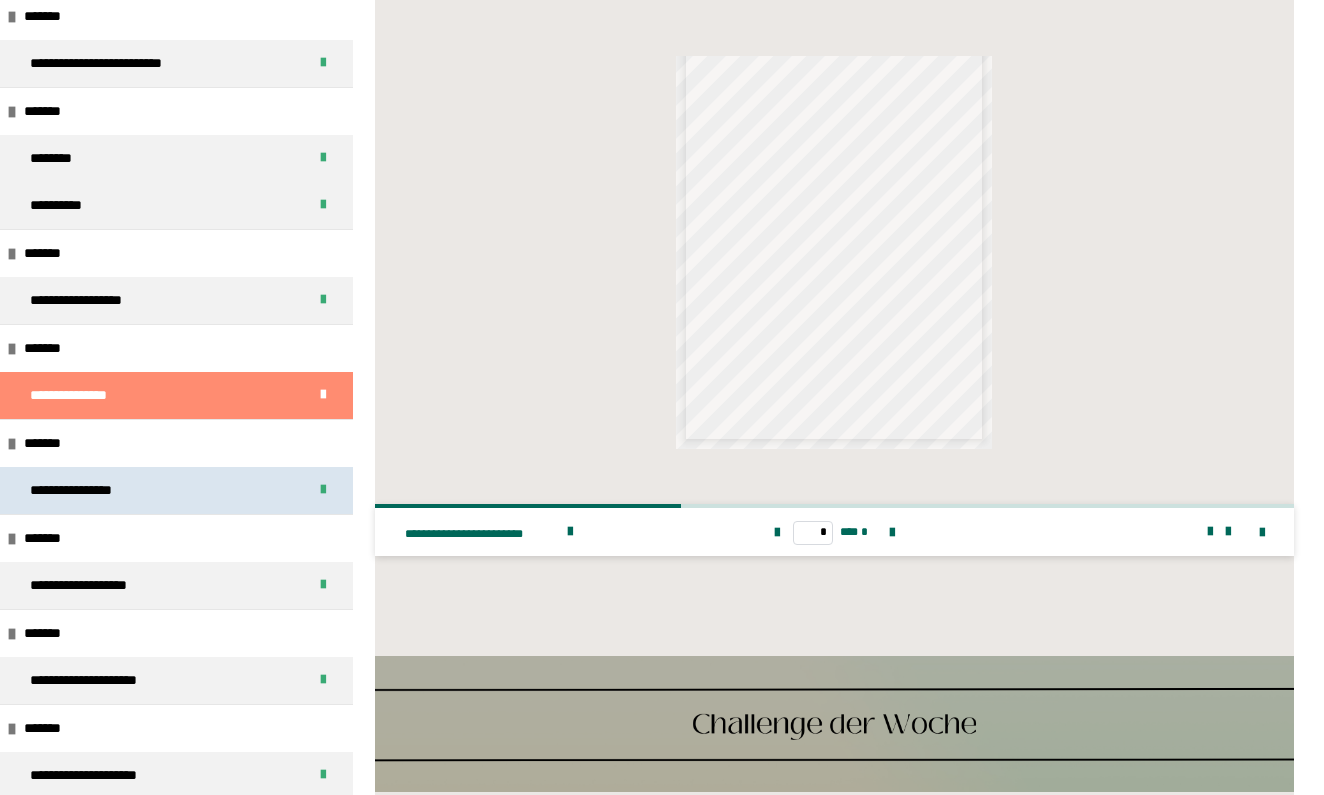 scroll, scrollTop: 54, scrollLeft: 0, axis: vertical 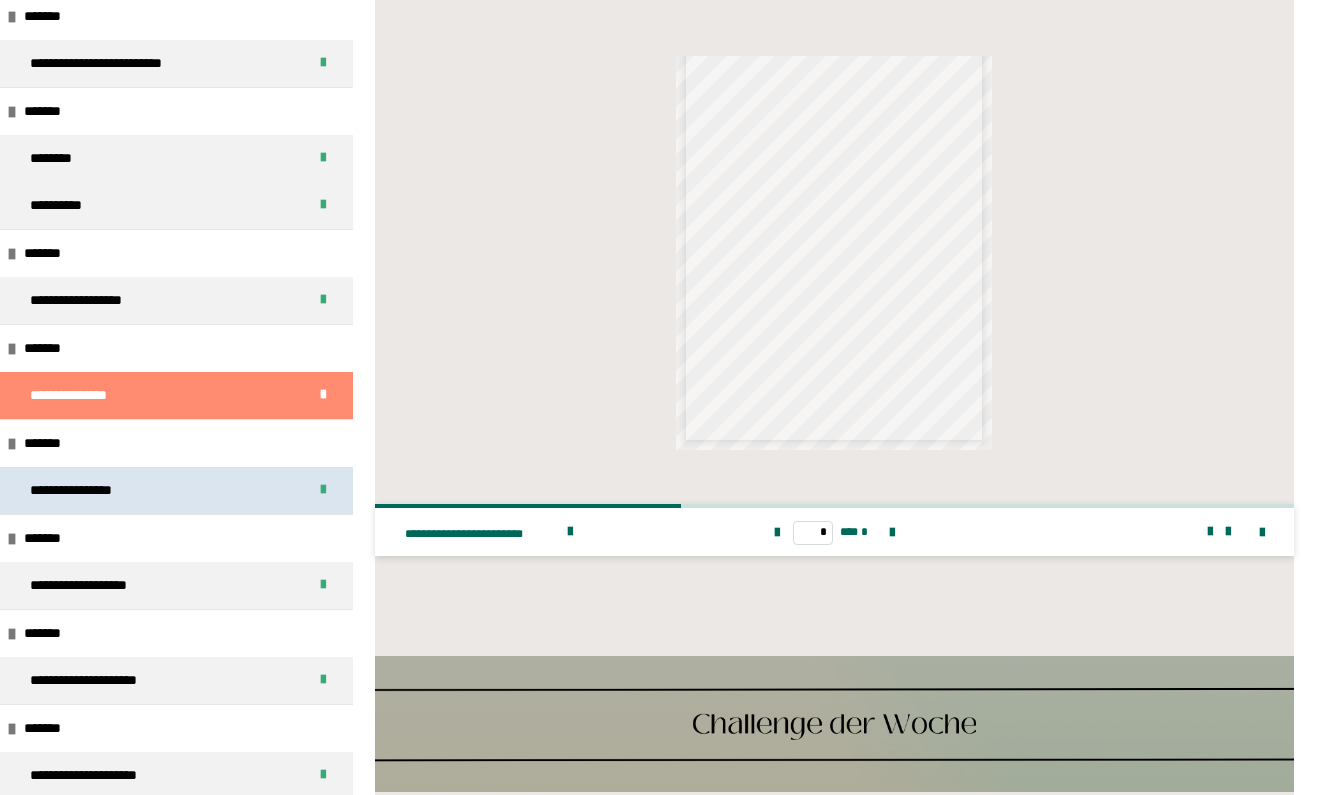 click on "**********" at bounding box center [176, 490] 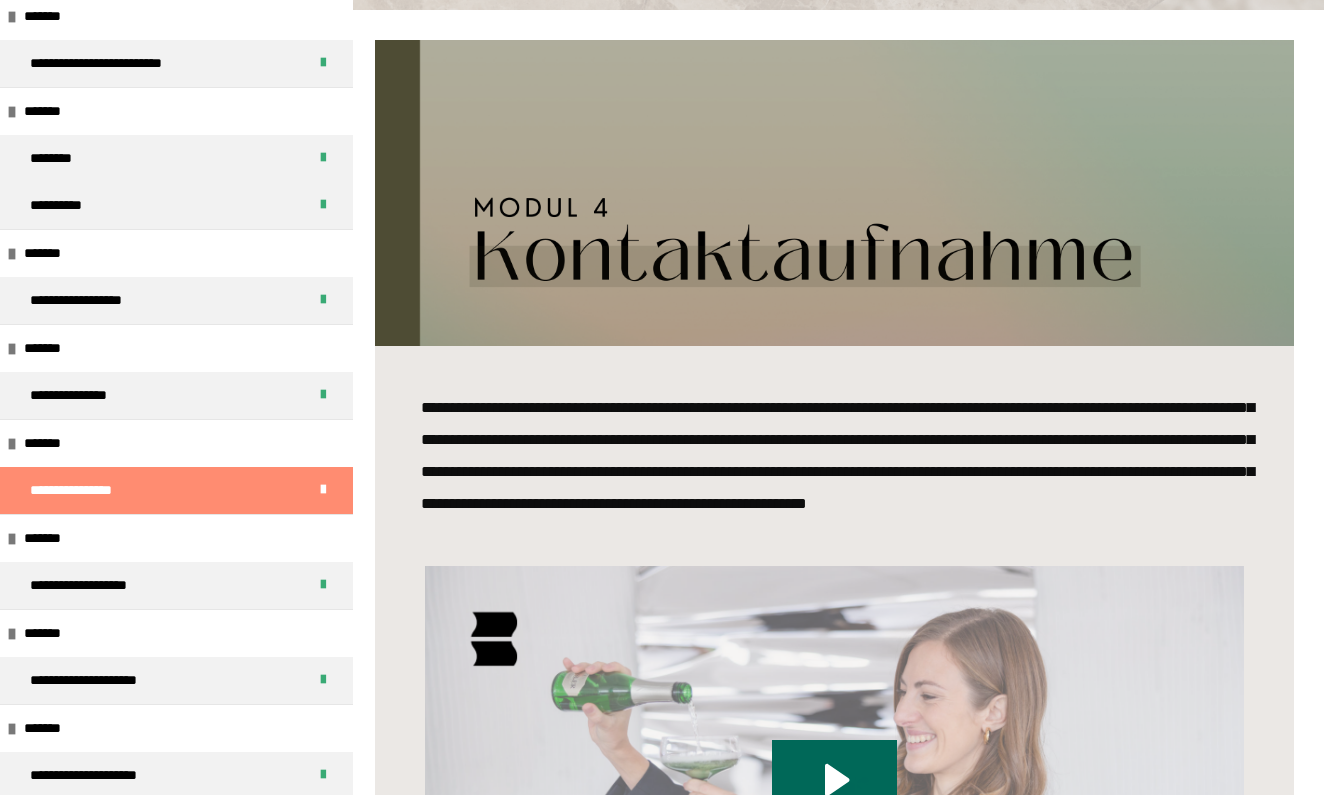 scroll, scrollTop: 21, scrollLeft: 0, axis: vertical 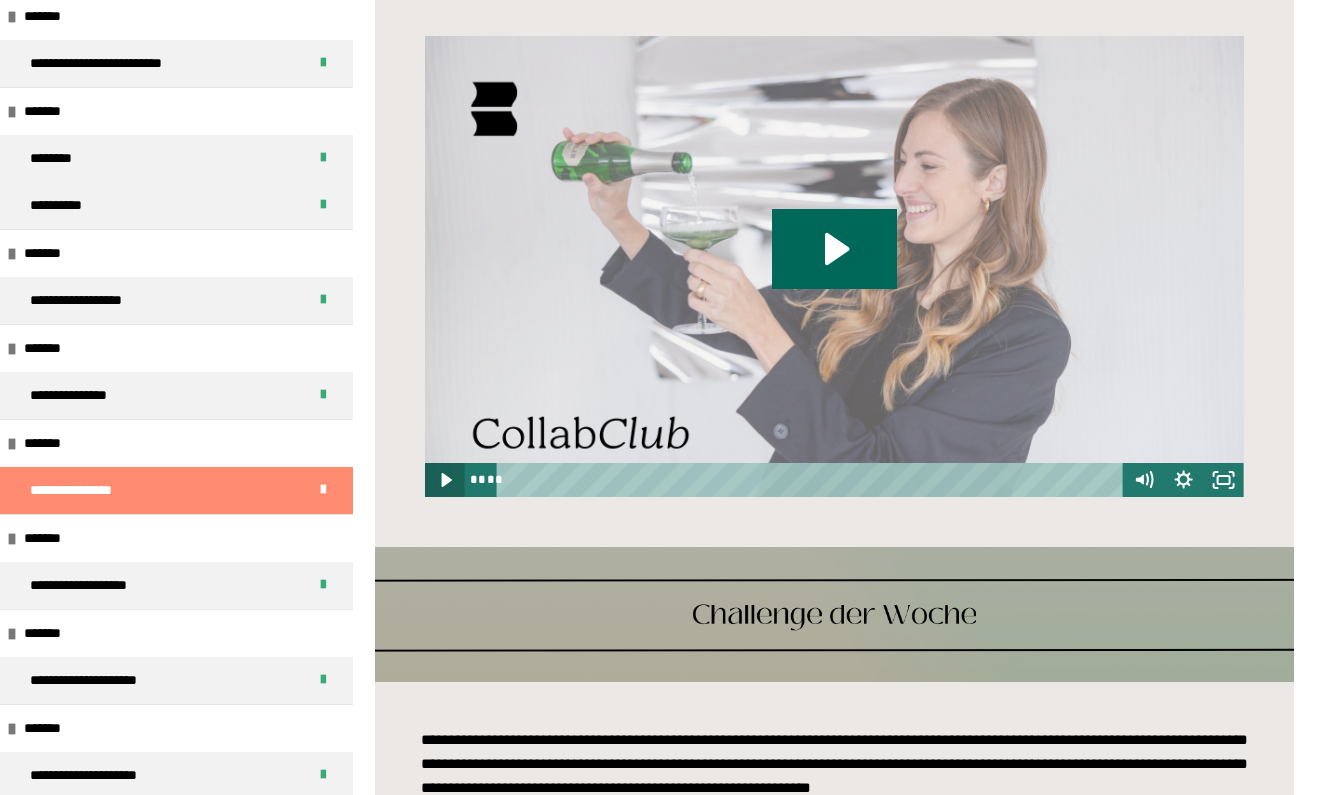 click 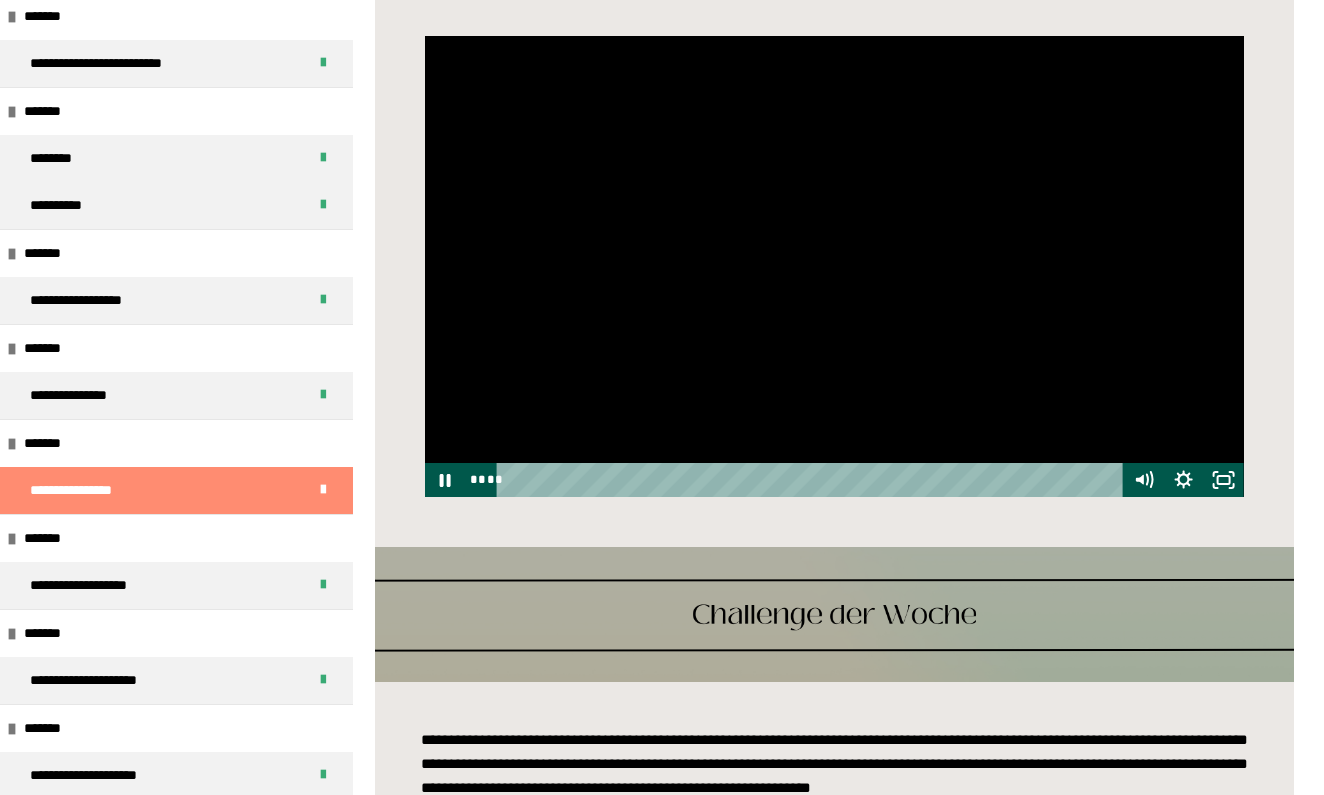drag, startPoint x: 509, startPoint y: 481, endPoint x: 1169, endPoint y: 461, distance: 660.303 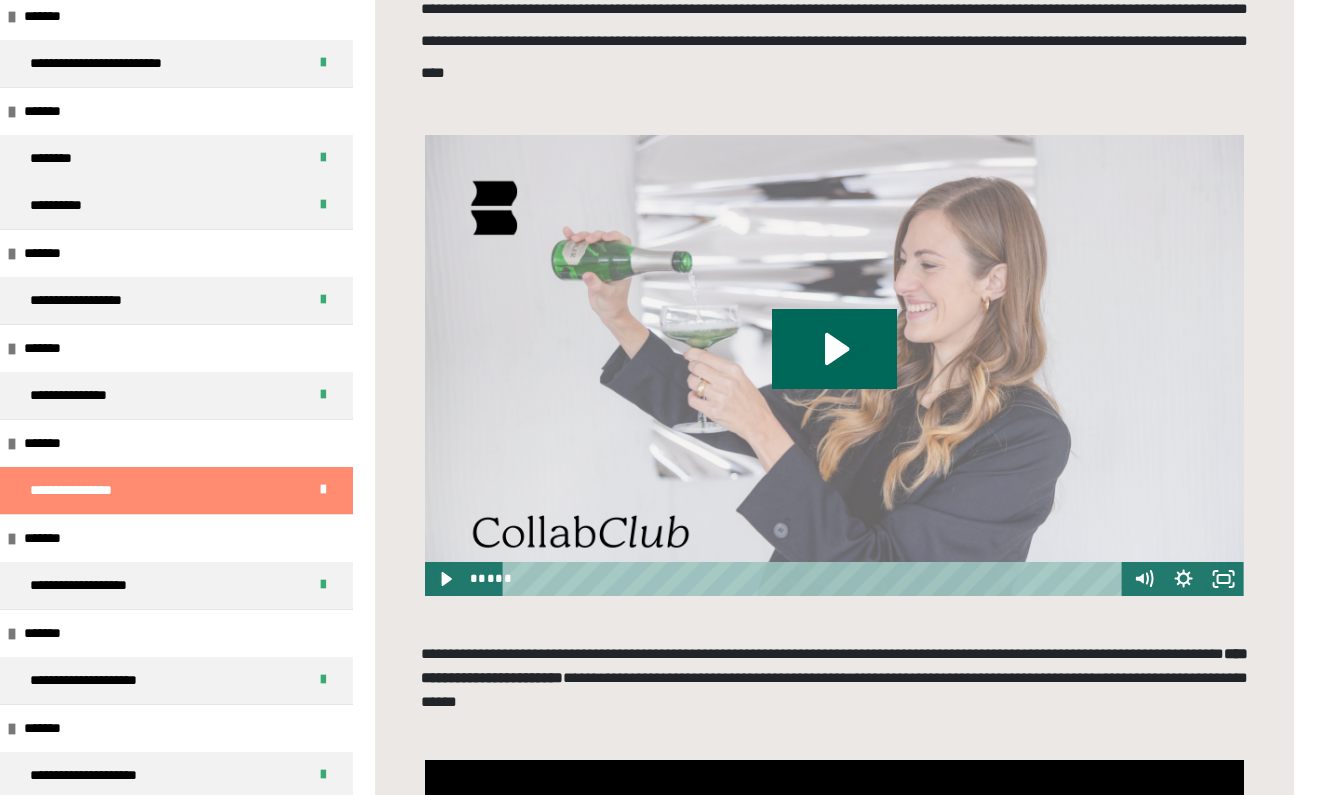 scroll, scrollTop: 699, scrollLeft: 0, axis: vertical 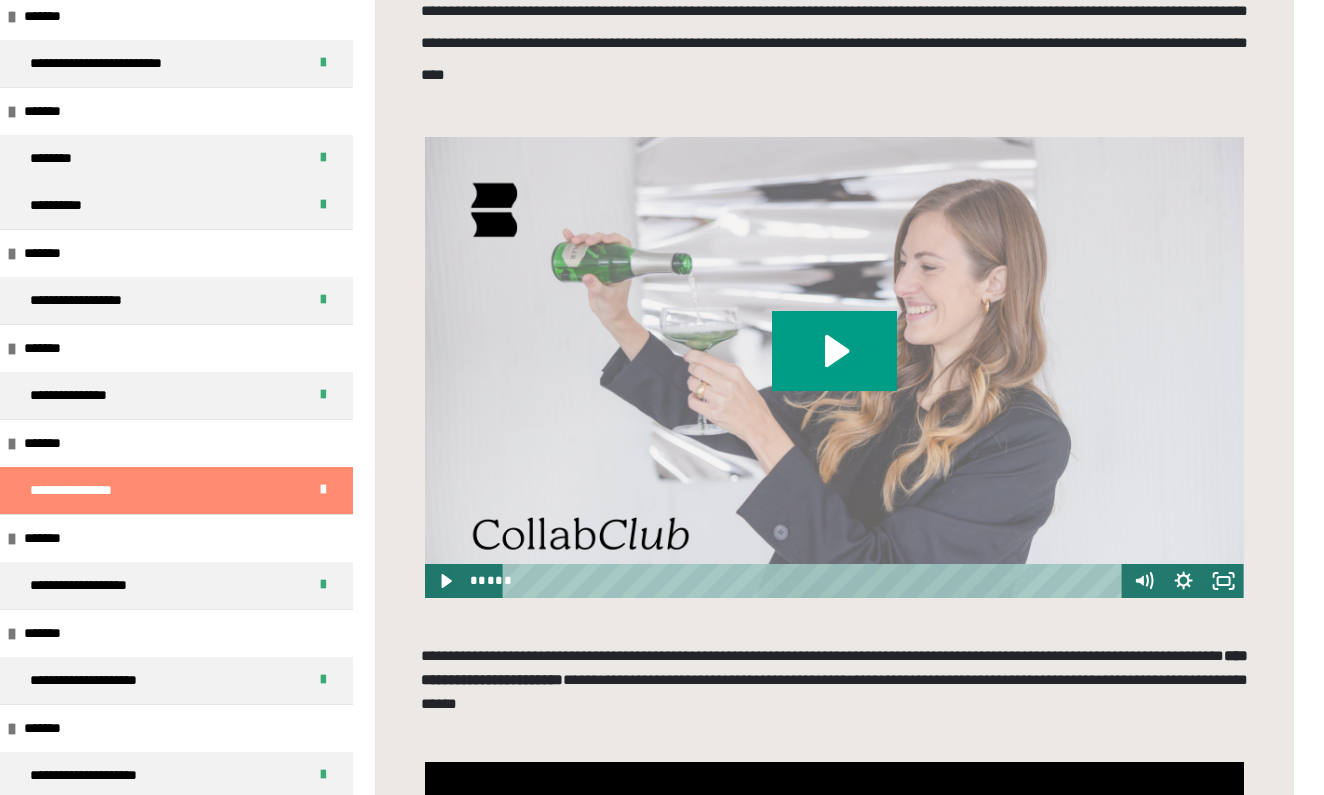 click 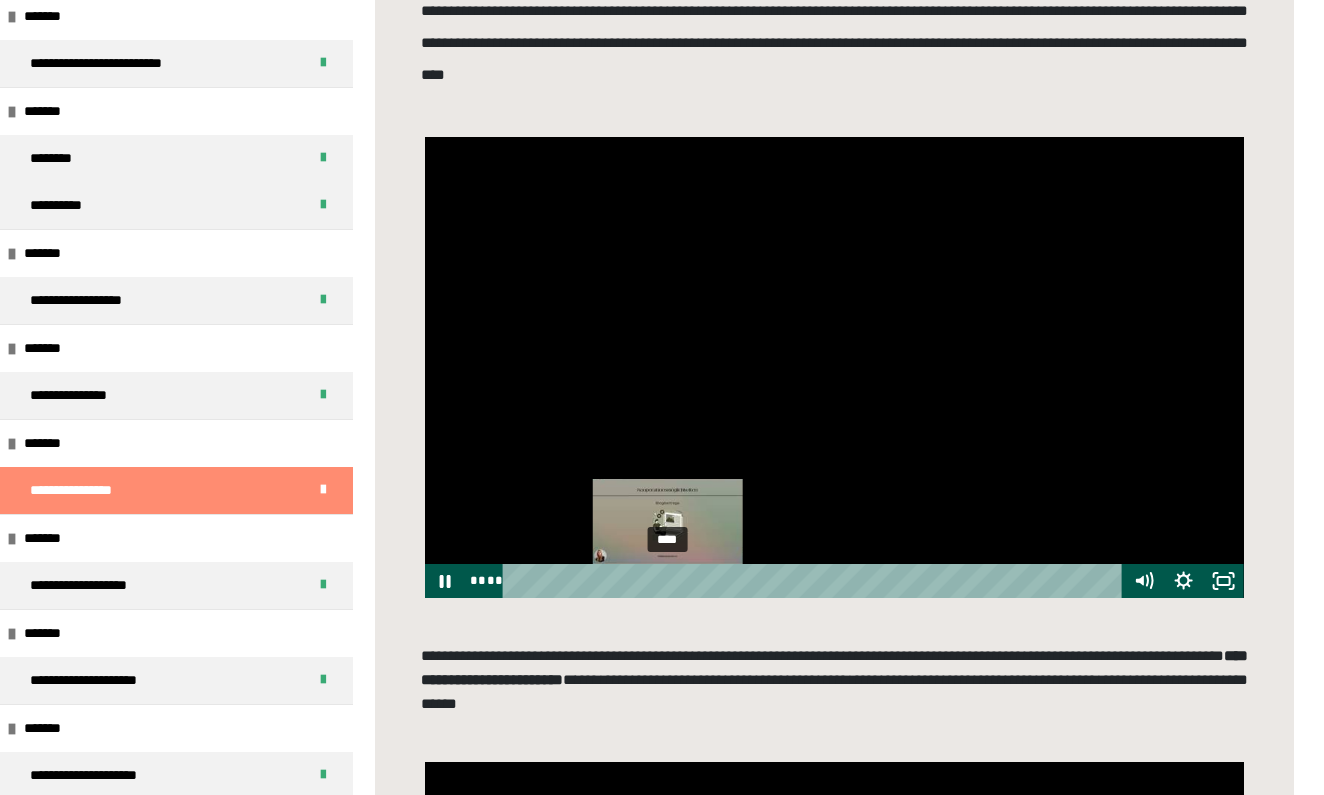 drag, startPoint x: 514, startPoint y: 579, endPoint x: 666, endPoint y: 580, distance: 152.0033 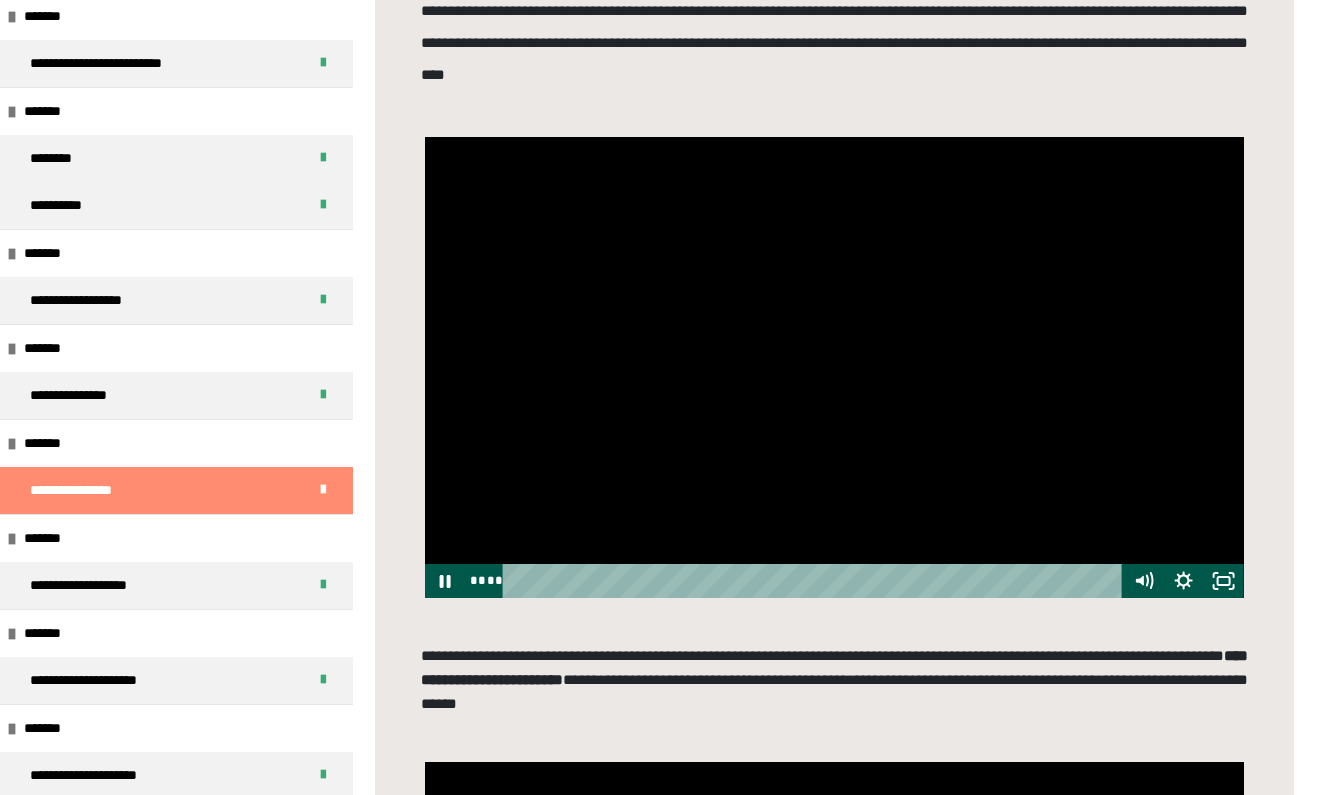 drag, startPoint x: 669, startPoint y: 585, endPoint x: 990, endPoint y: 554, distance: 322.4934 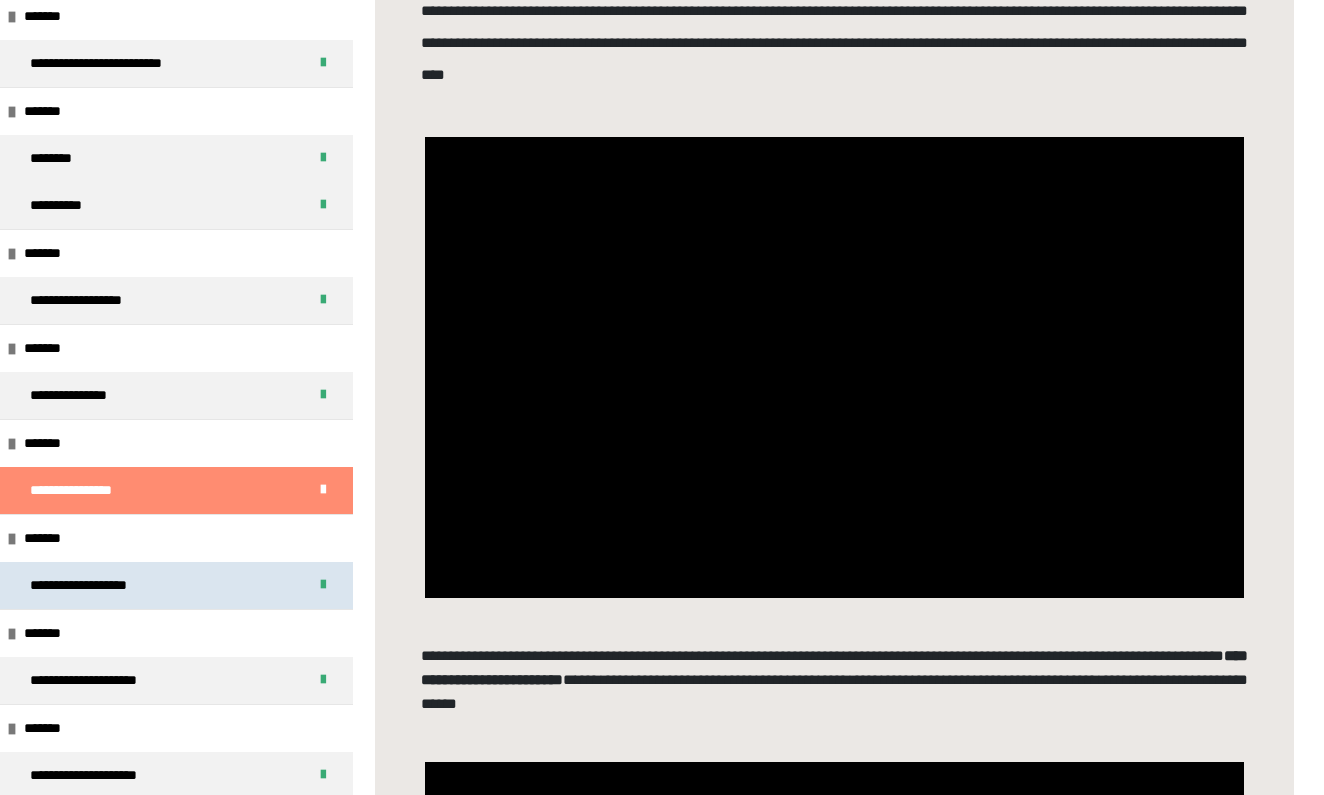 click on "**********" at bounding box center (98, 585) 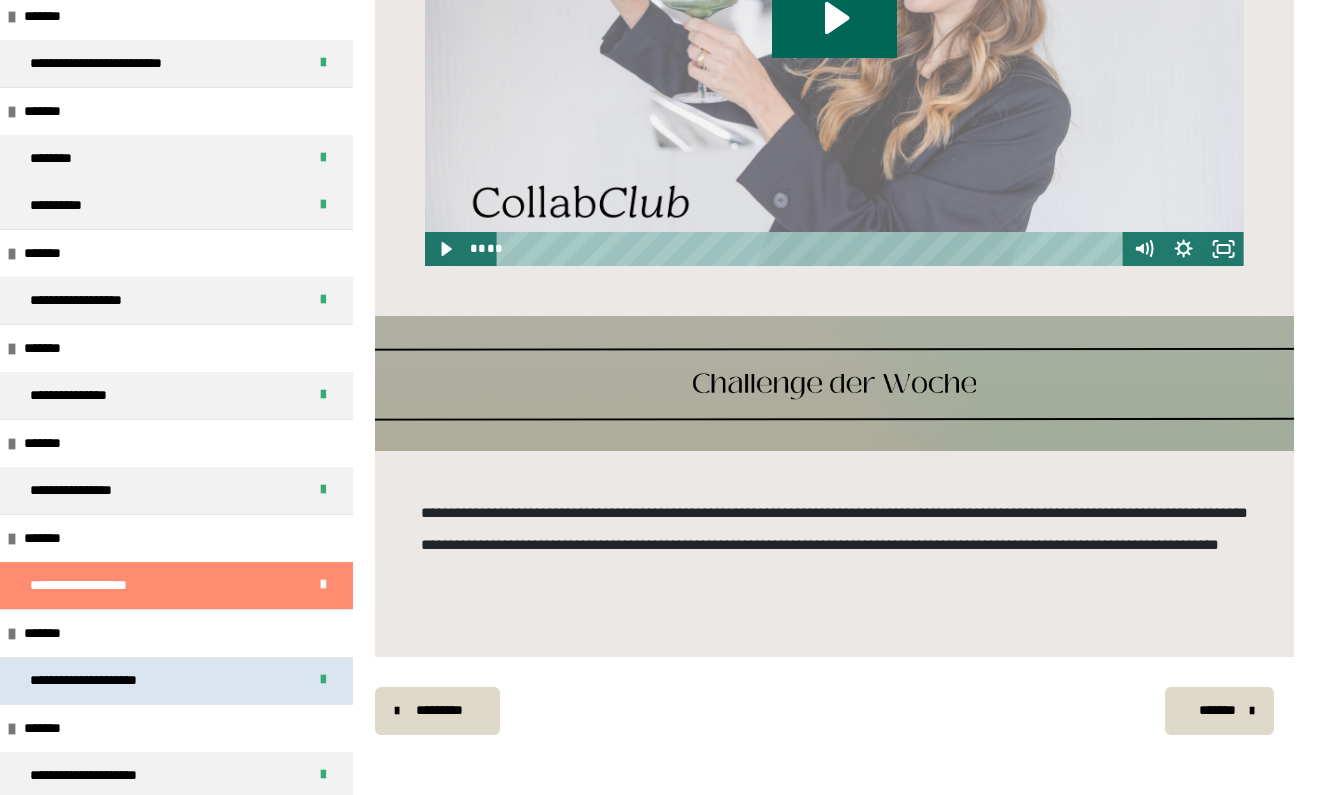 click on "**********" at bounding box center (105, 680) 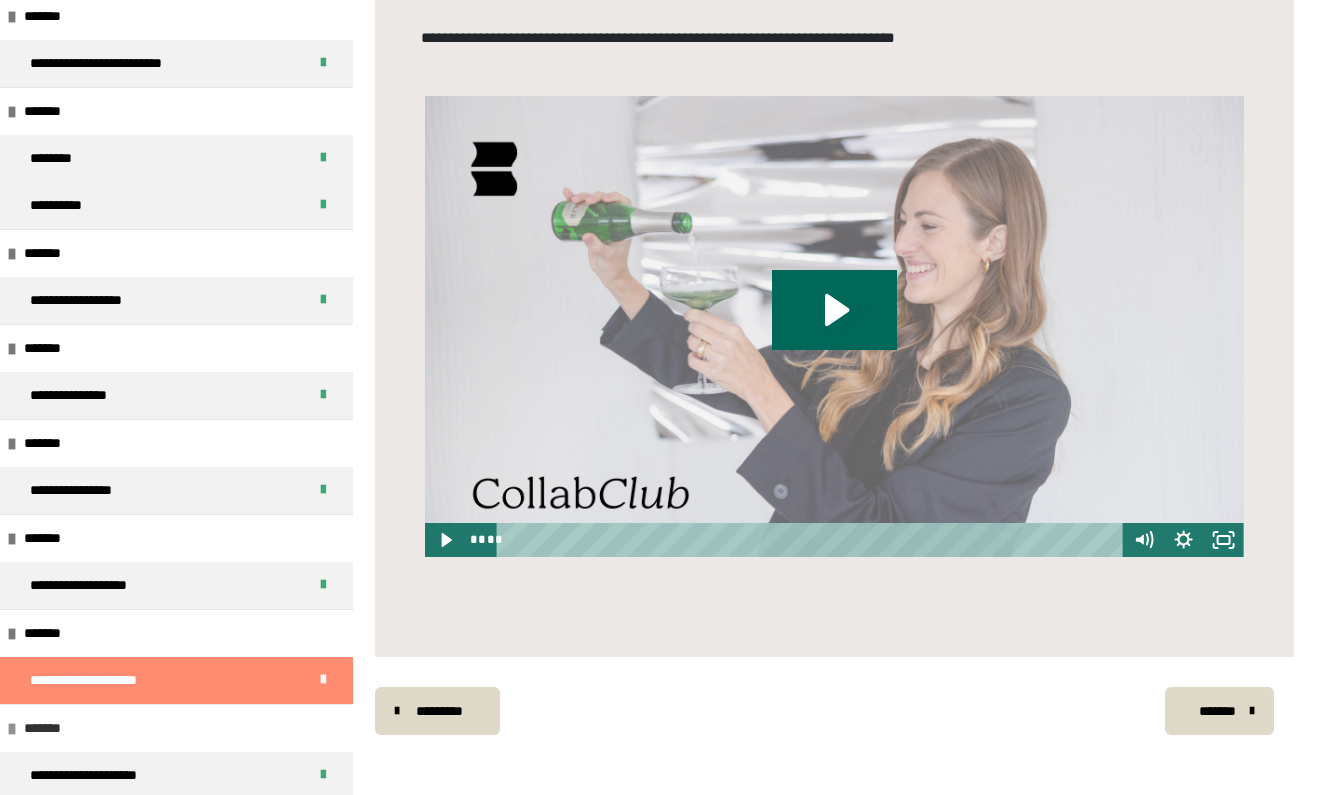 scroll, scrollTop: 790, scrollLeft: 0, axis: vertical 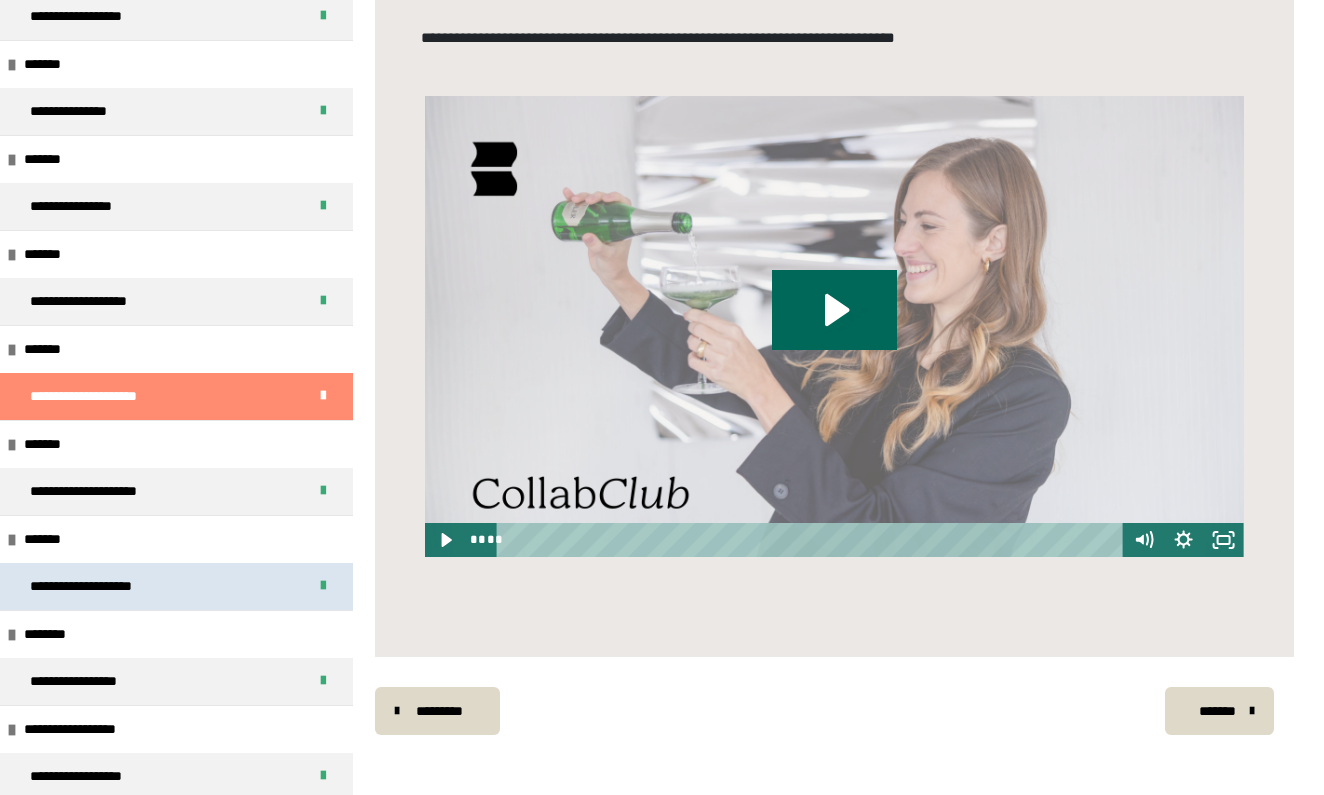click on "**********" at bounding box center [103, 586] 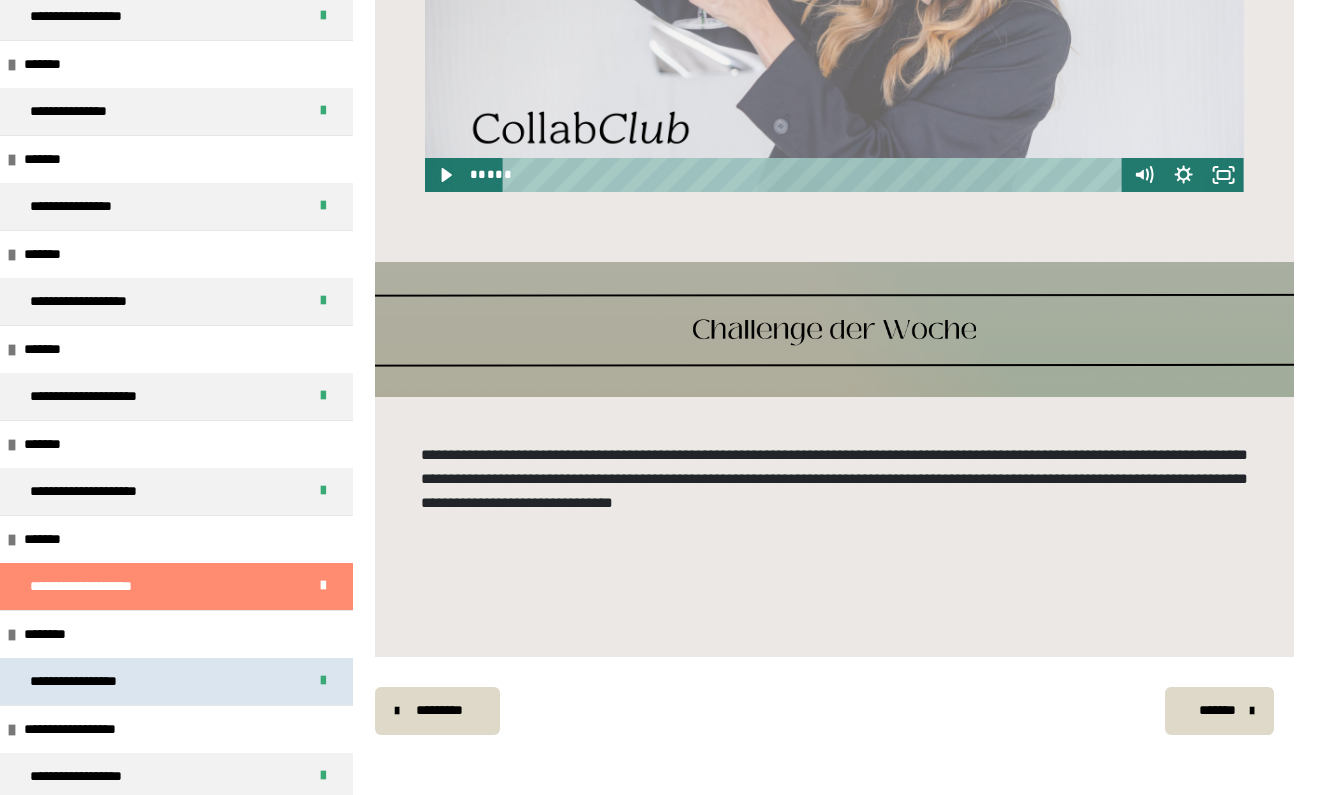 click on "**********" at bounding box center (94, 681) 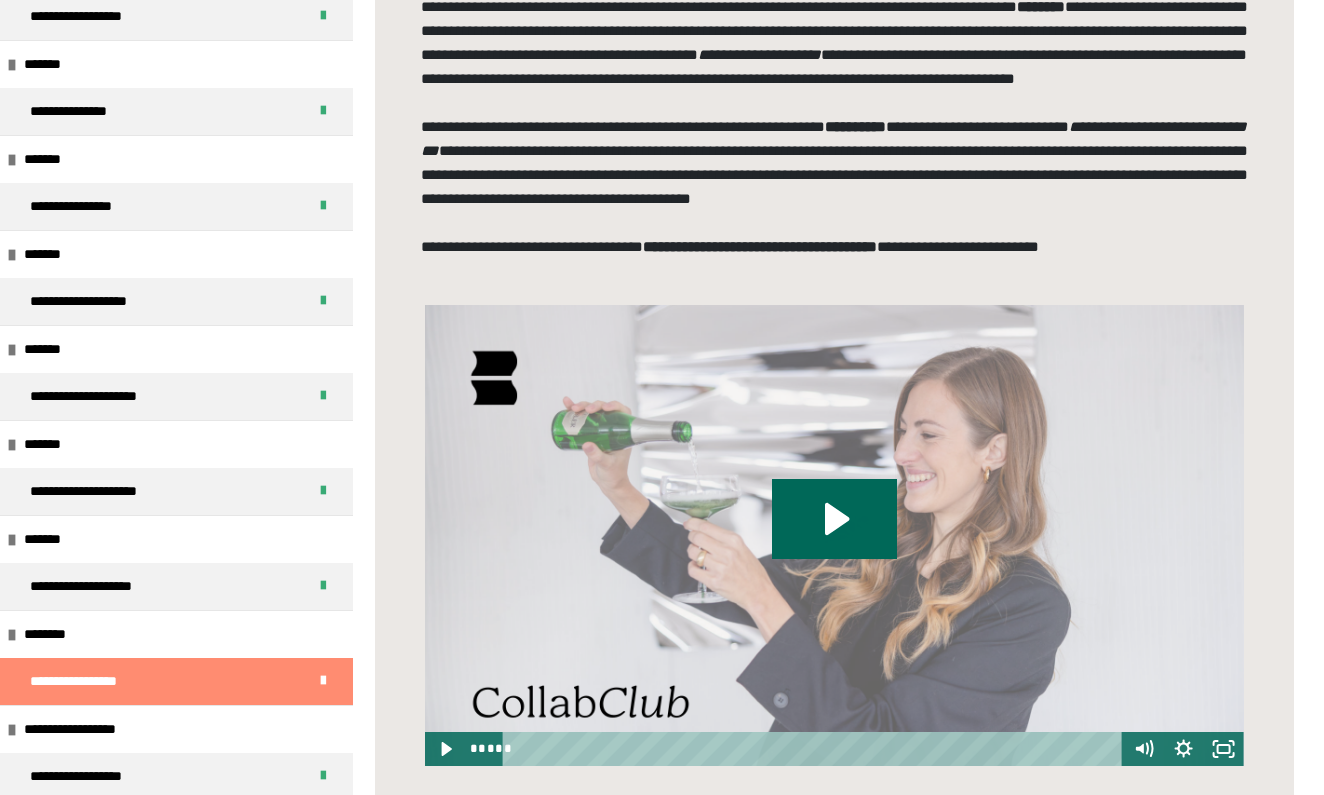 scroll, scrollTop: 131, scrollLeft: 0, axis: vertical 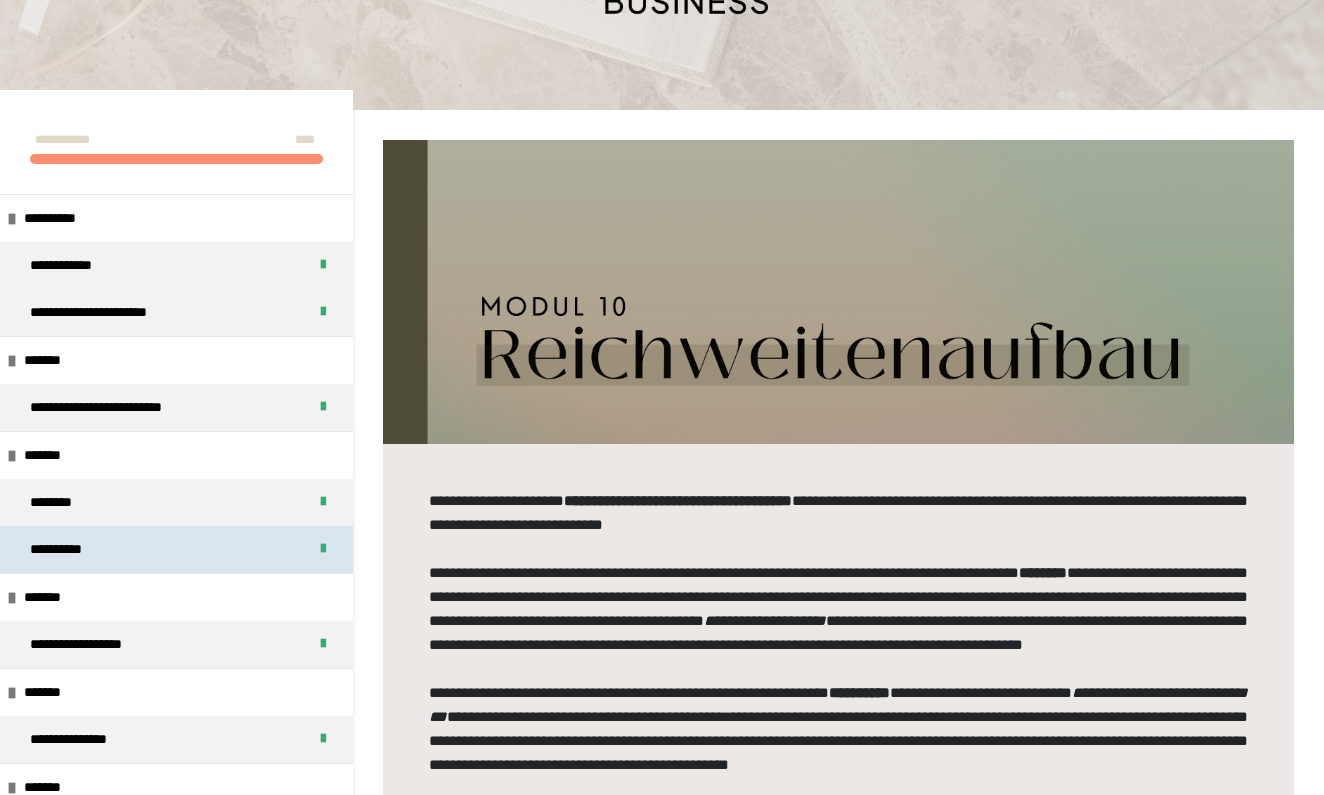 click on "**********" at bounding box center (176, 549) 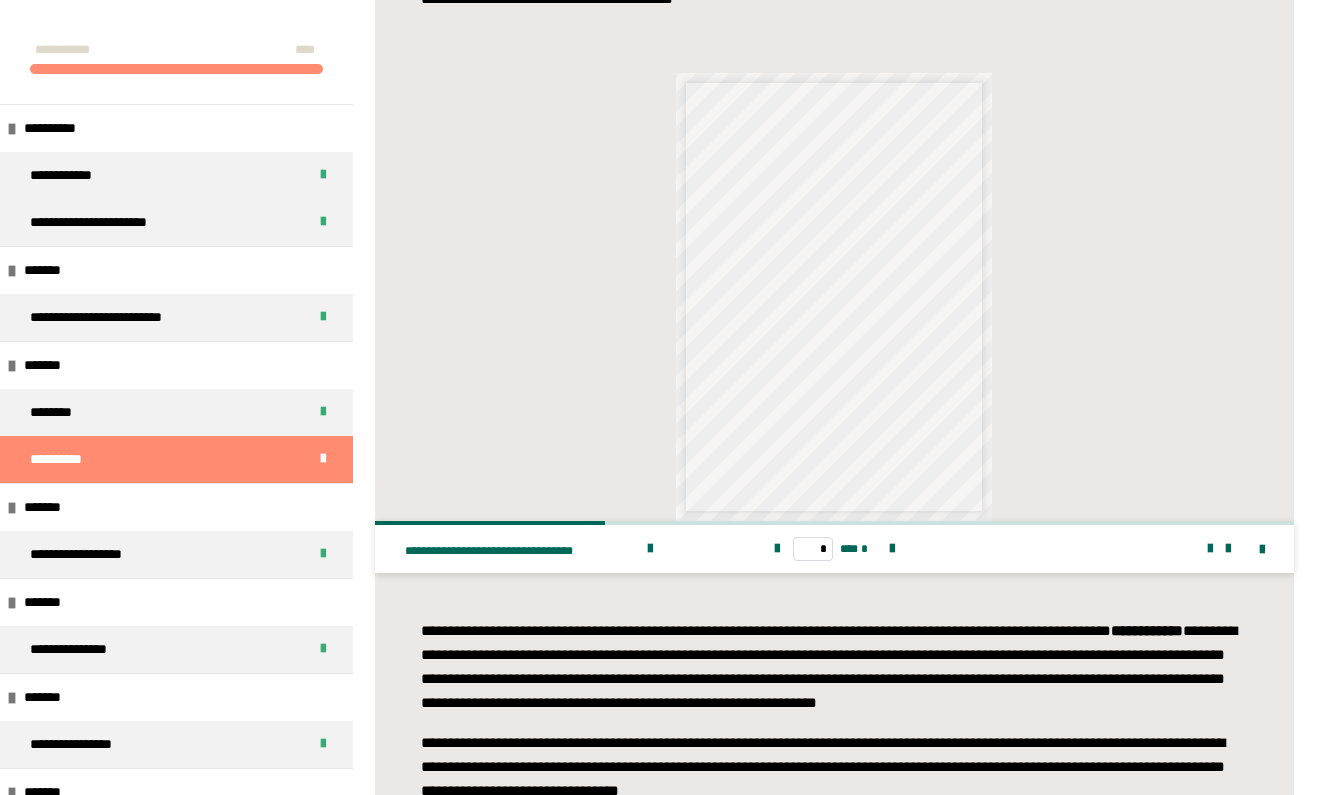 scroll, scrollTop: 1826, scrollLeft: 0, axis: vertical 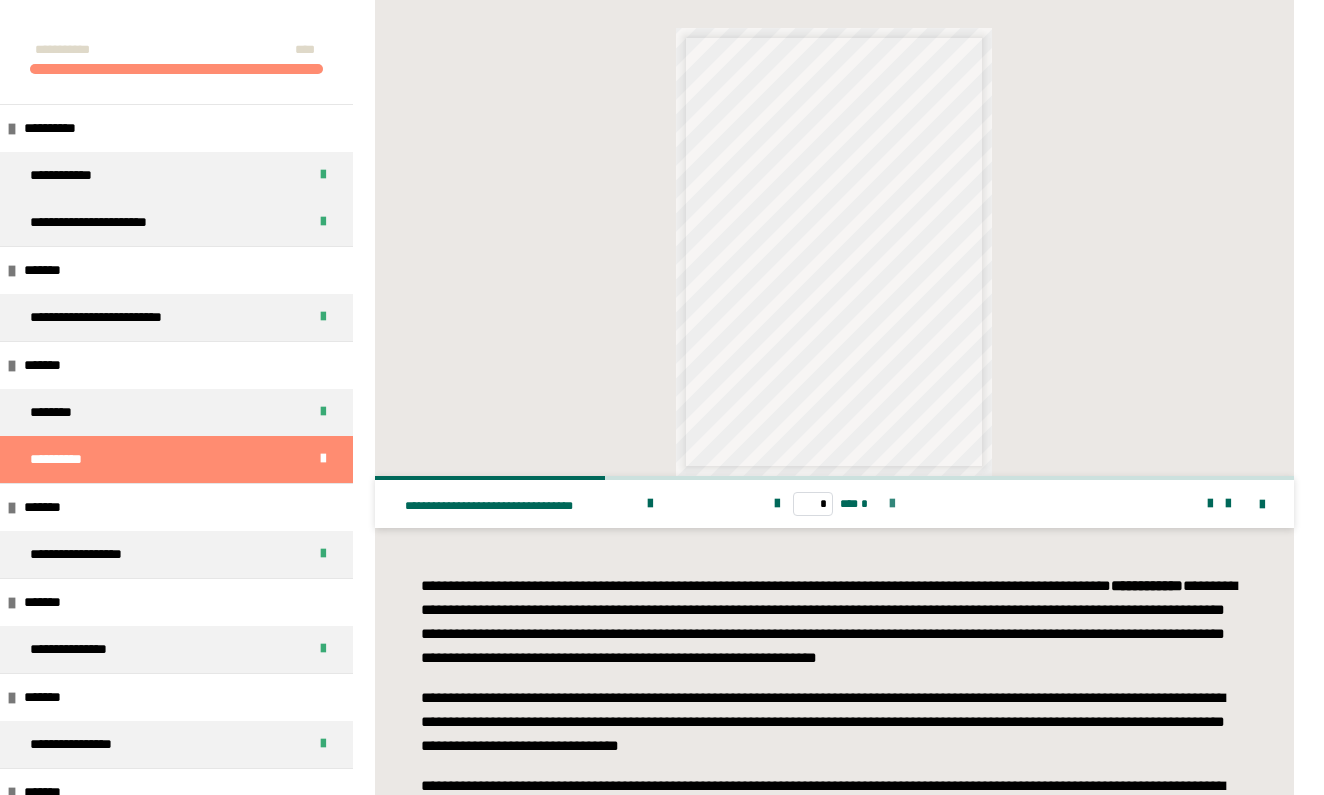 click at bounding box center (892, 504) 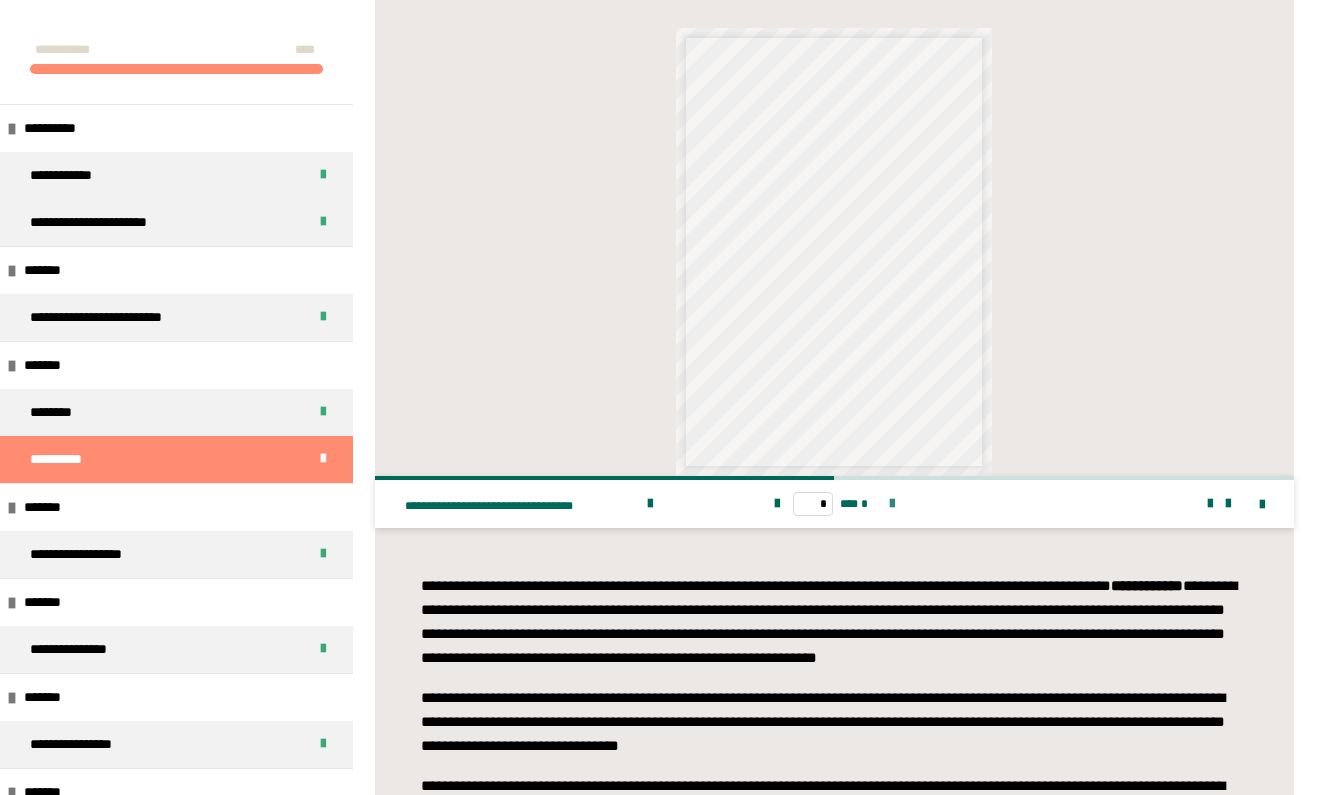 click at bounding box center [892, 504] 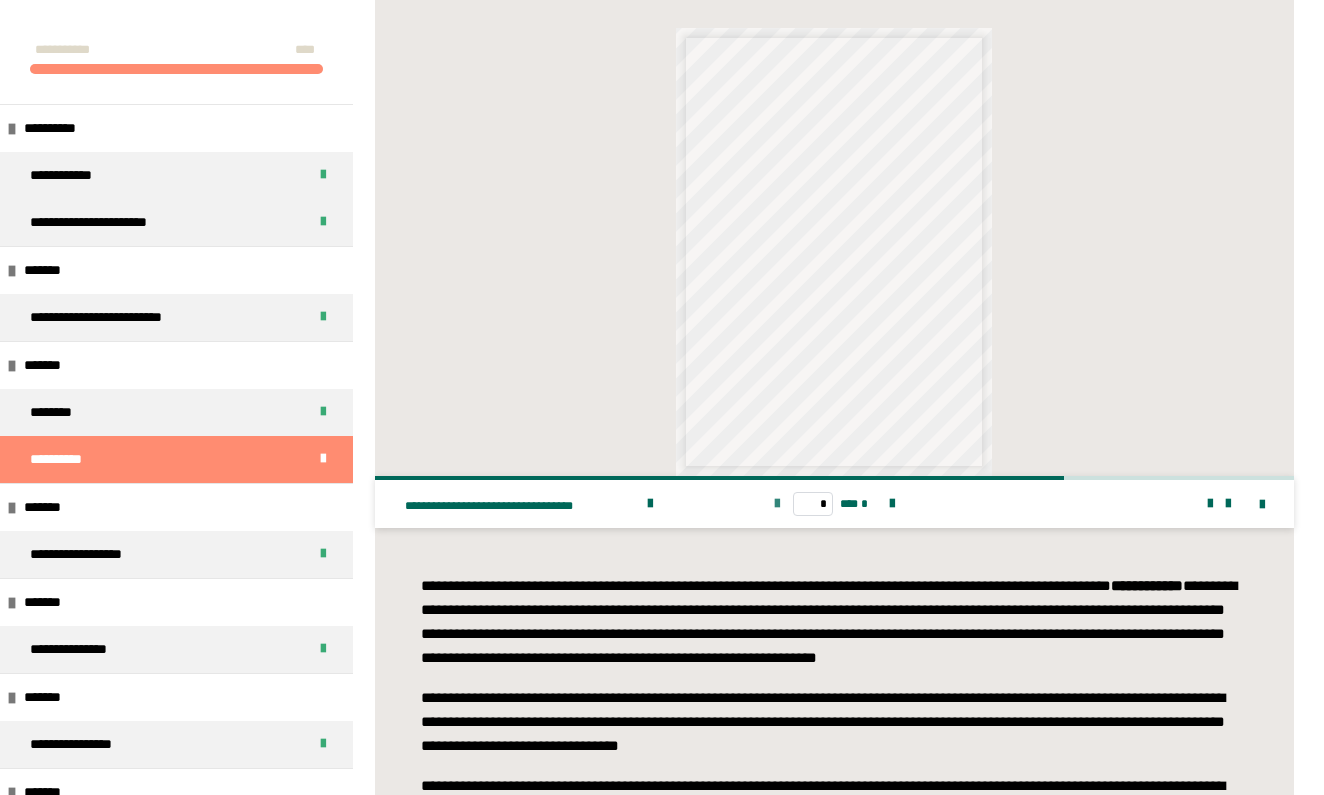 click at bounding box center [777, 504] 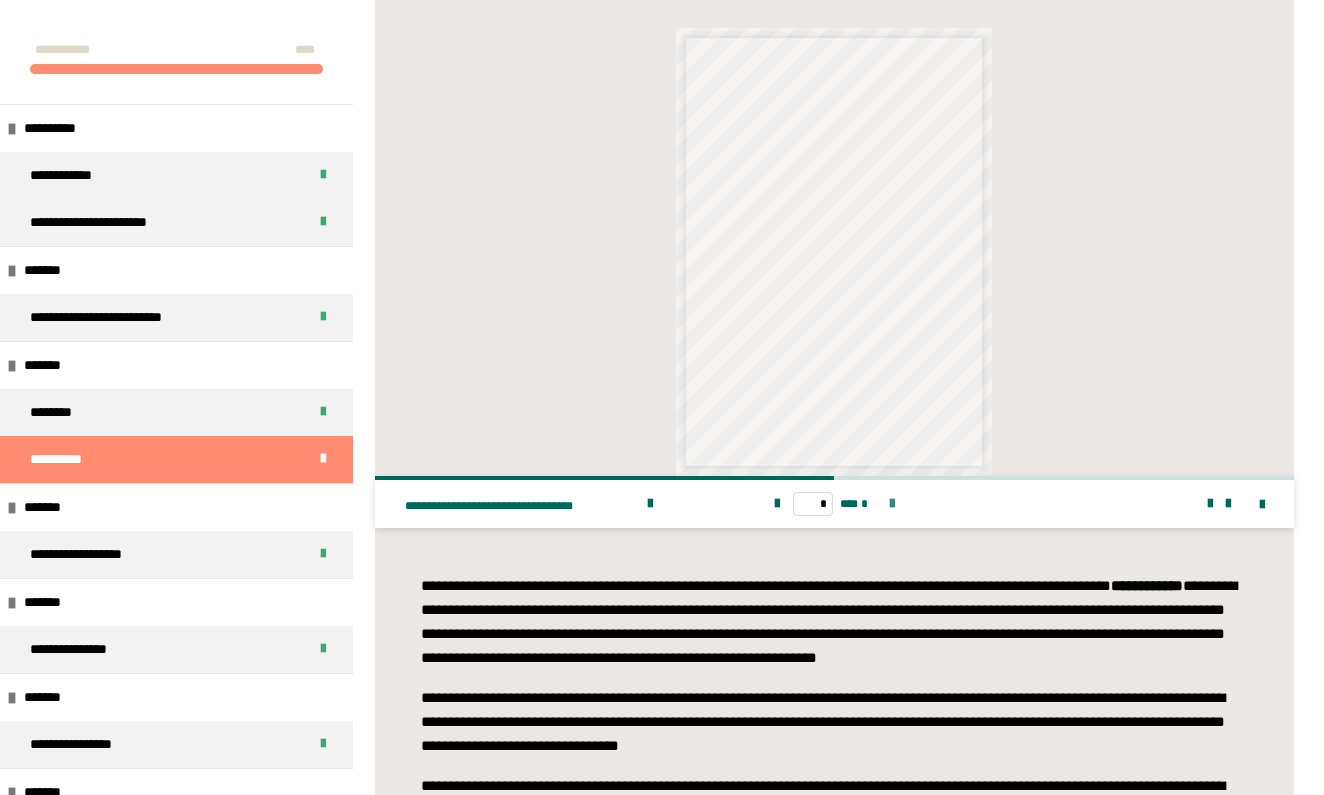 click at bounding box center [892, 504] 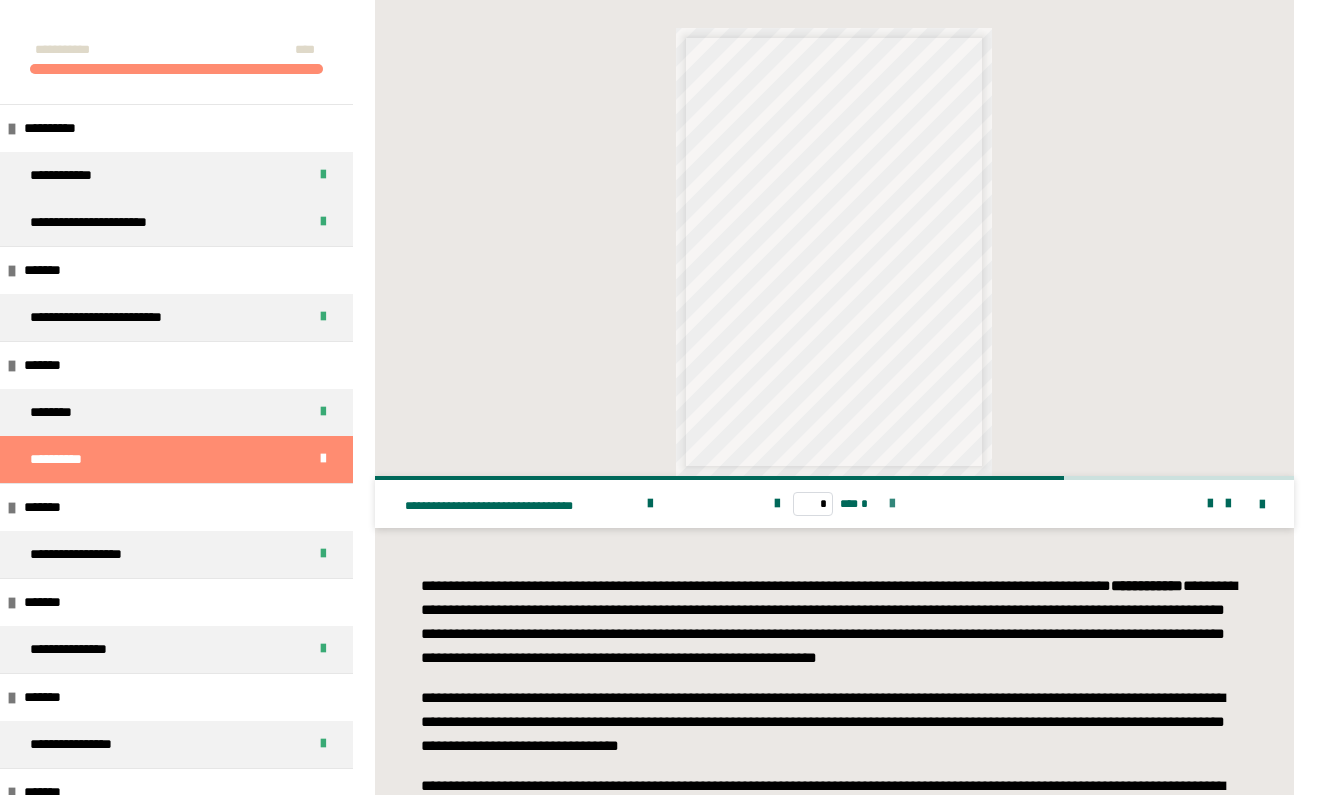 click at bounding box center [892, 504] 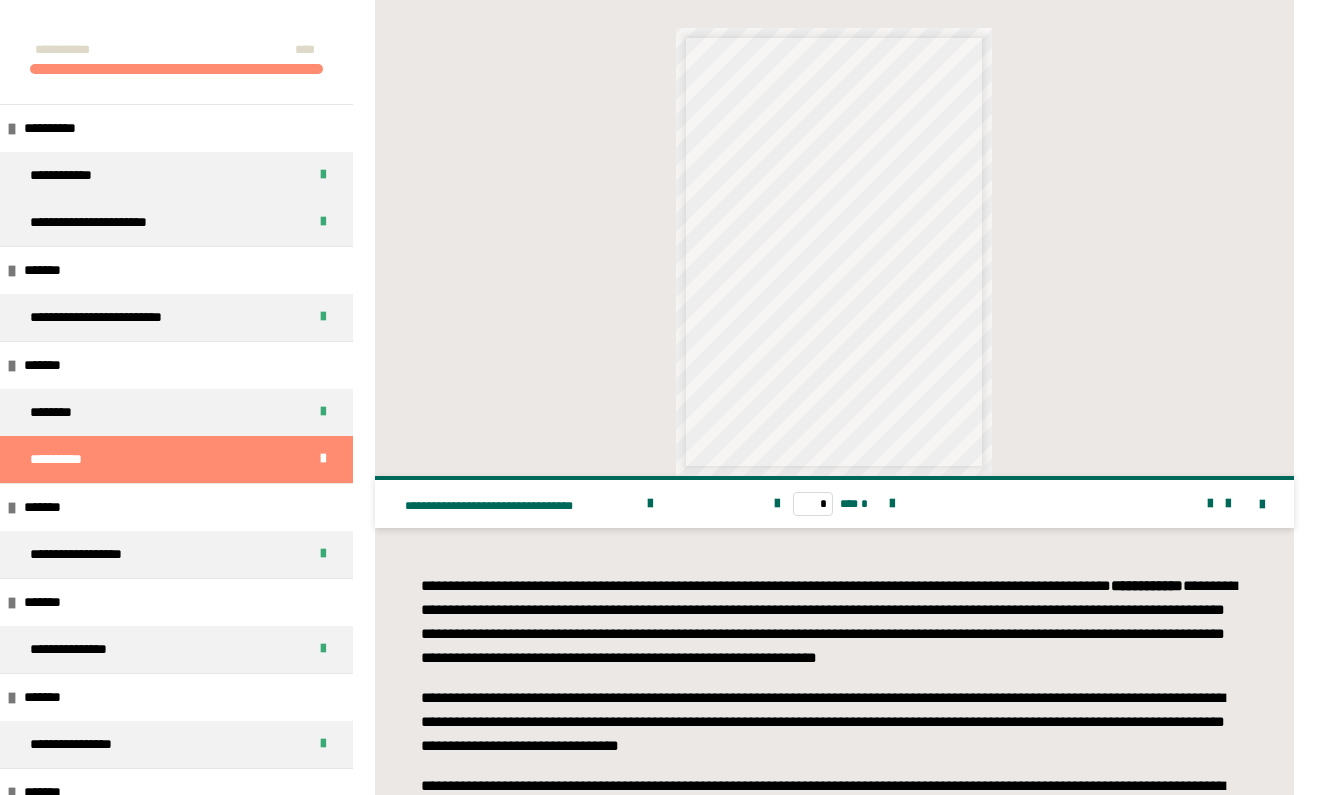 click on "* *** *" at bounding box center (835, 504) 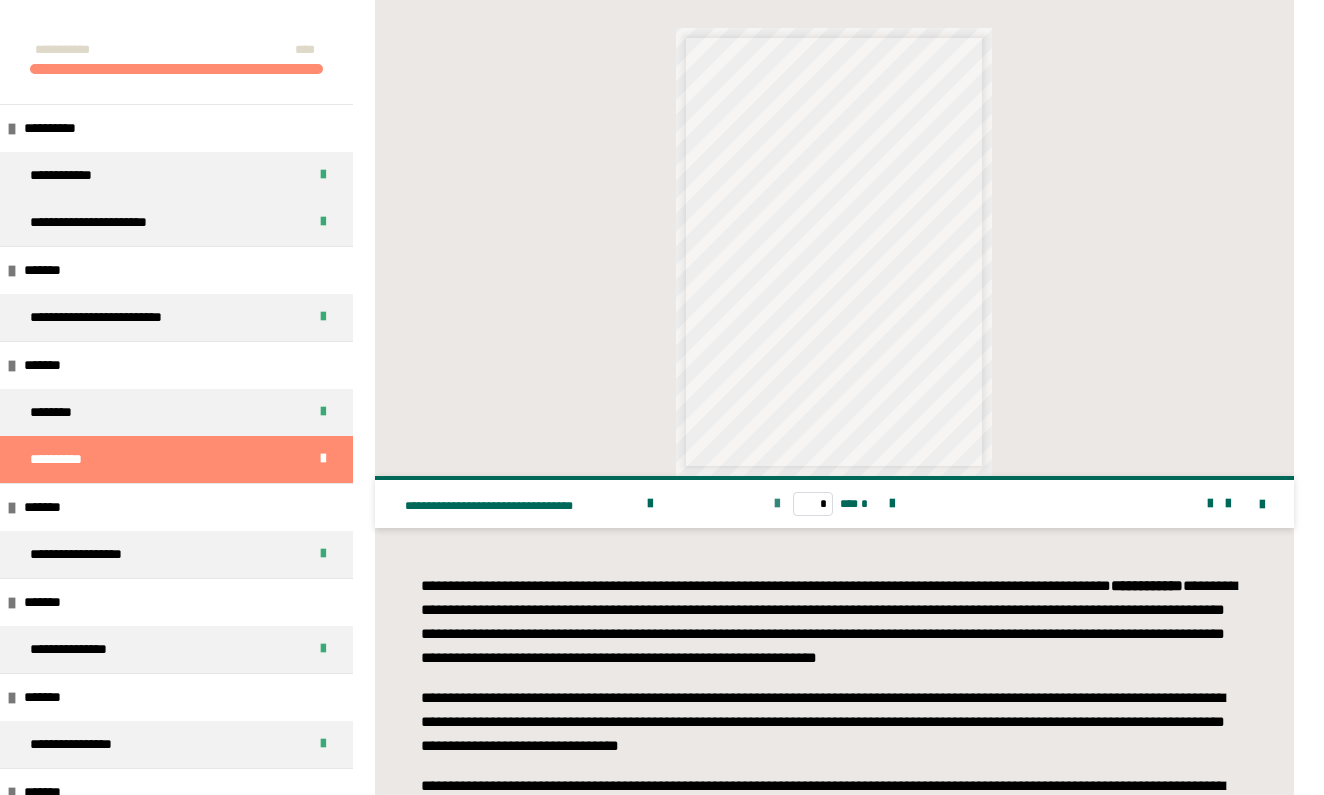 click at bounding box center (777, 504) 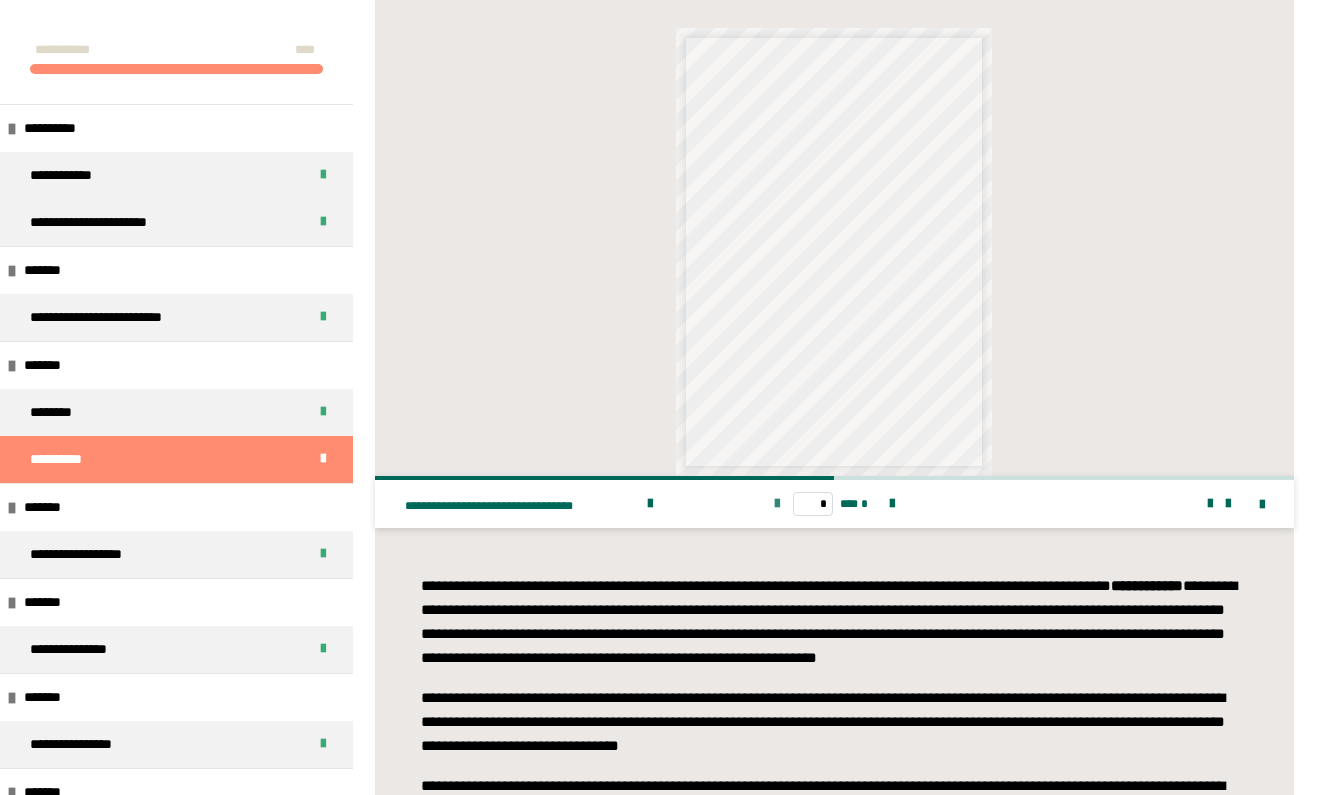 click at bounding box center [777, 504] 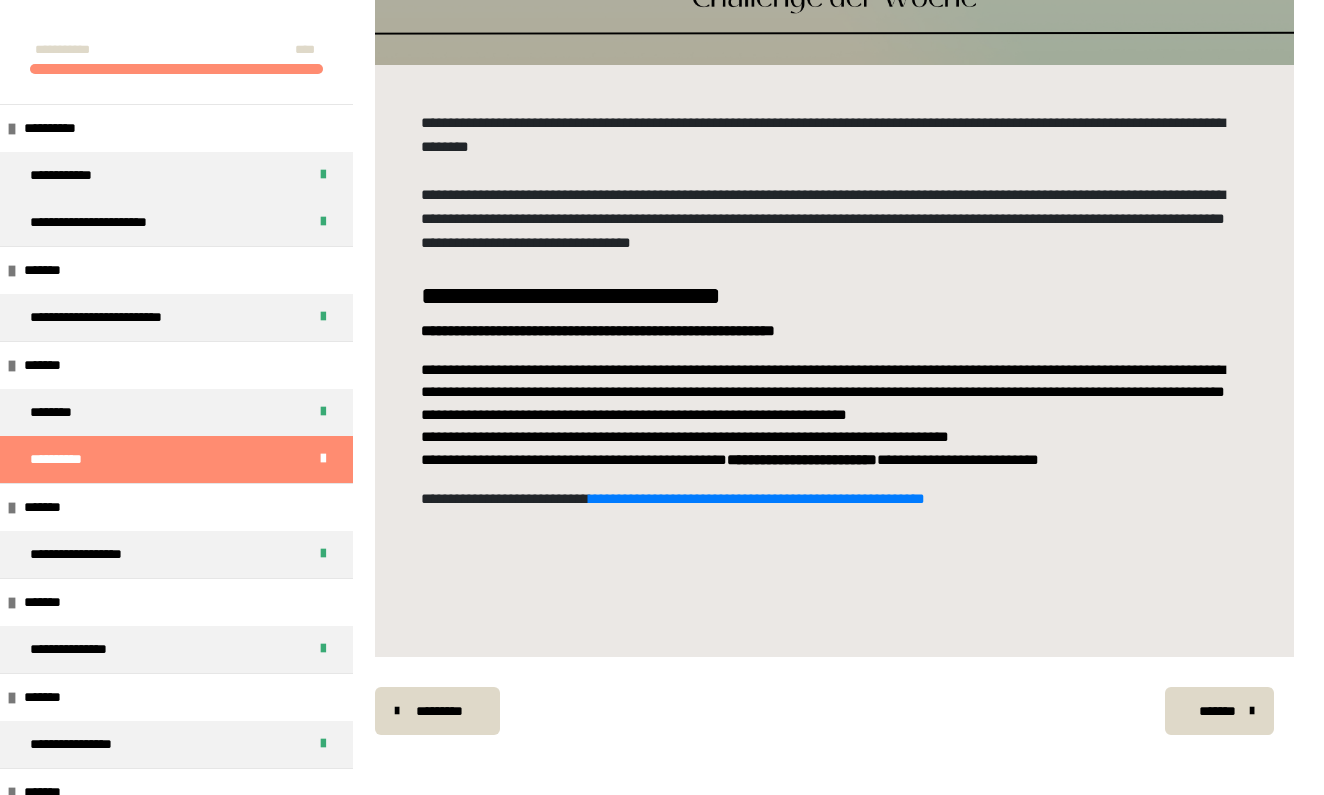 scroll, scrollTop: 3541, scrollLeft: 0, axis: vertical 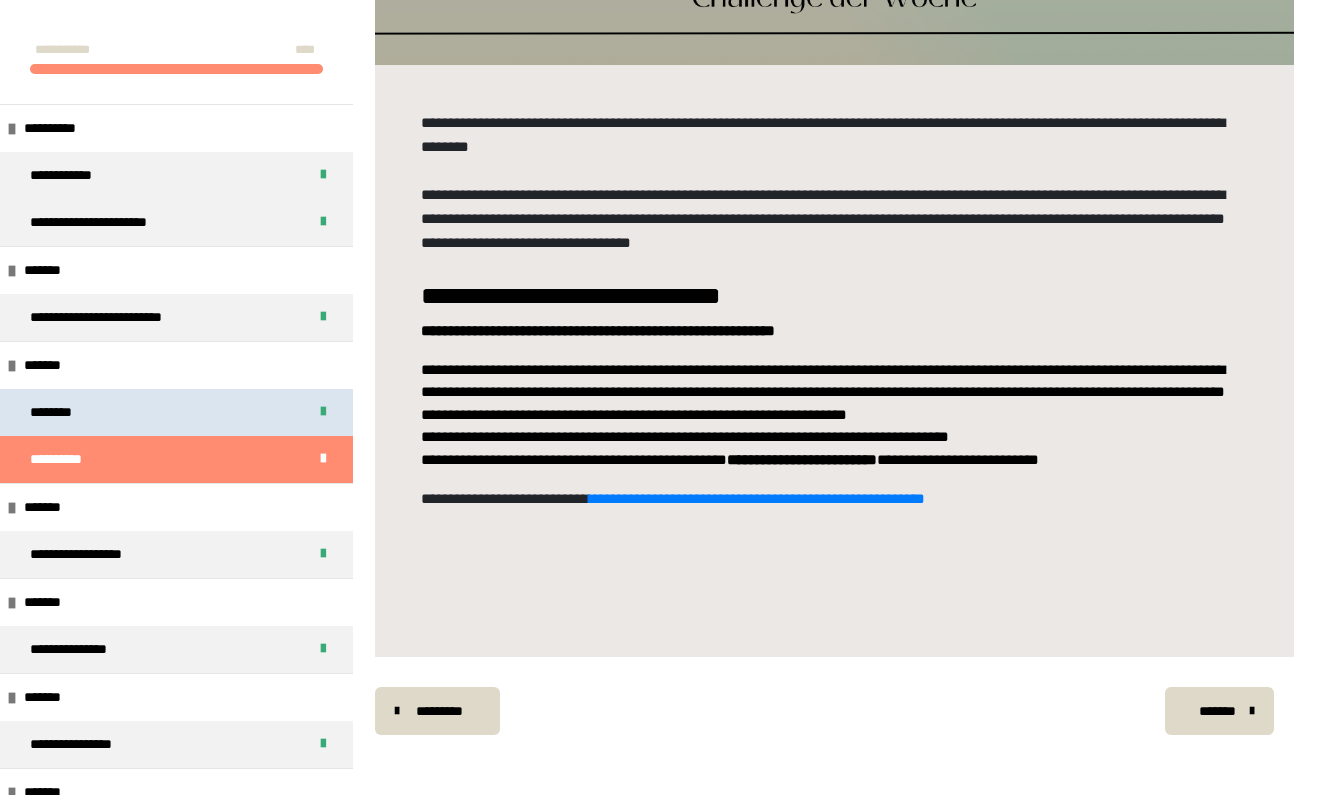 click on "********" at bounding box center (176, 412) 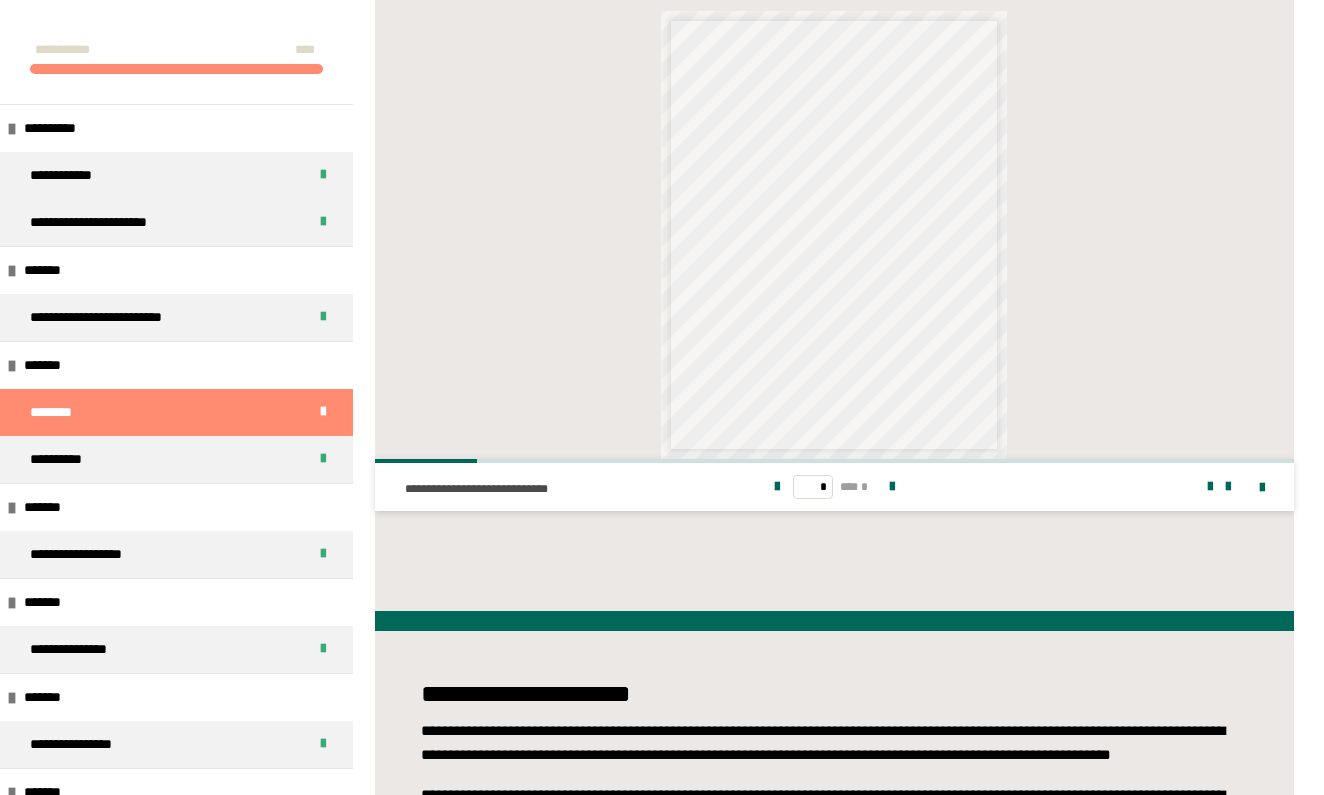 scroll, scrollTop: 1601, scrollLeft: 0, axis: vertical 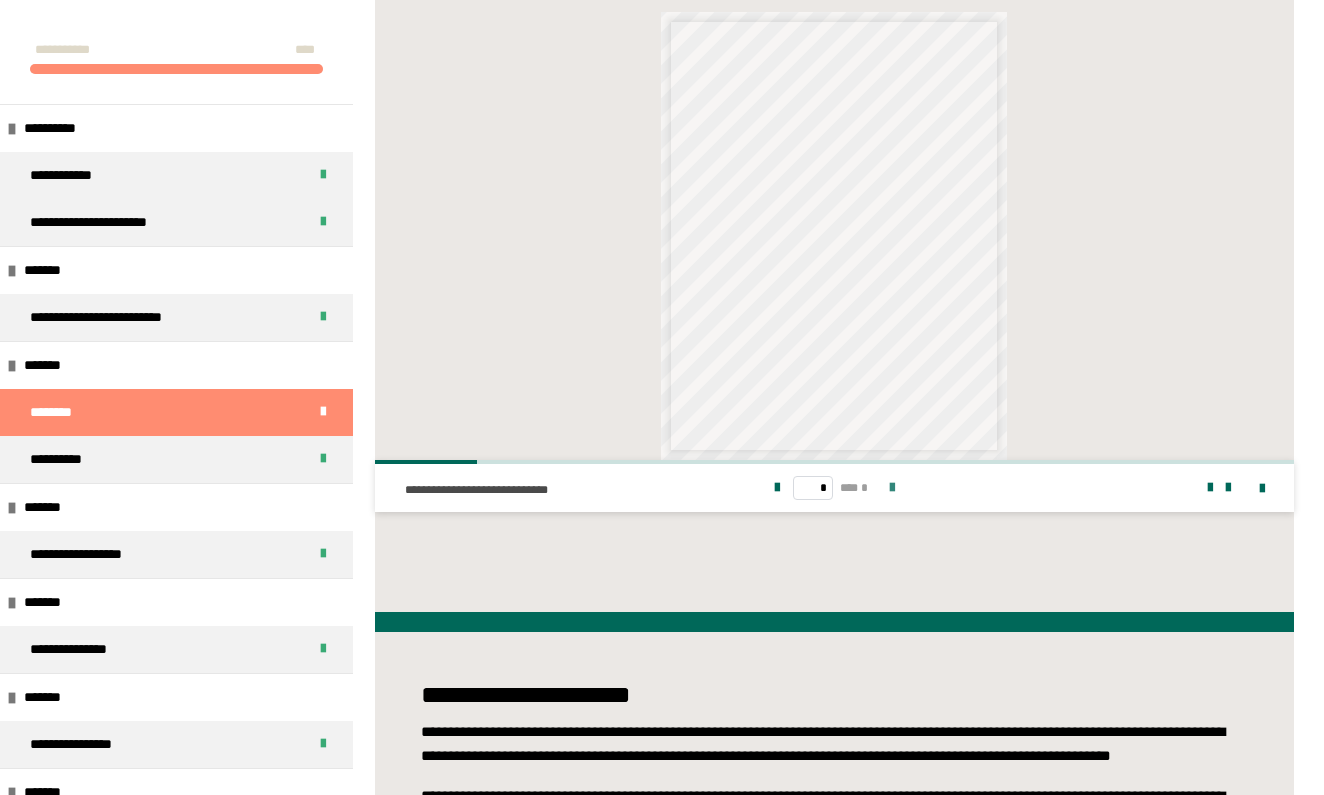 click at bounding box center [892, 488] 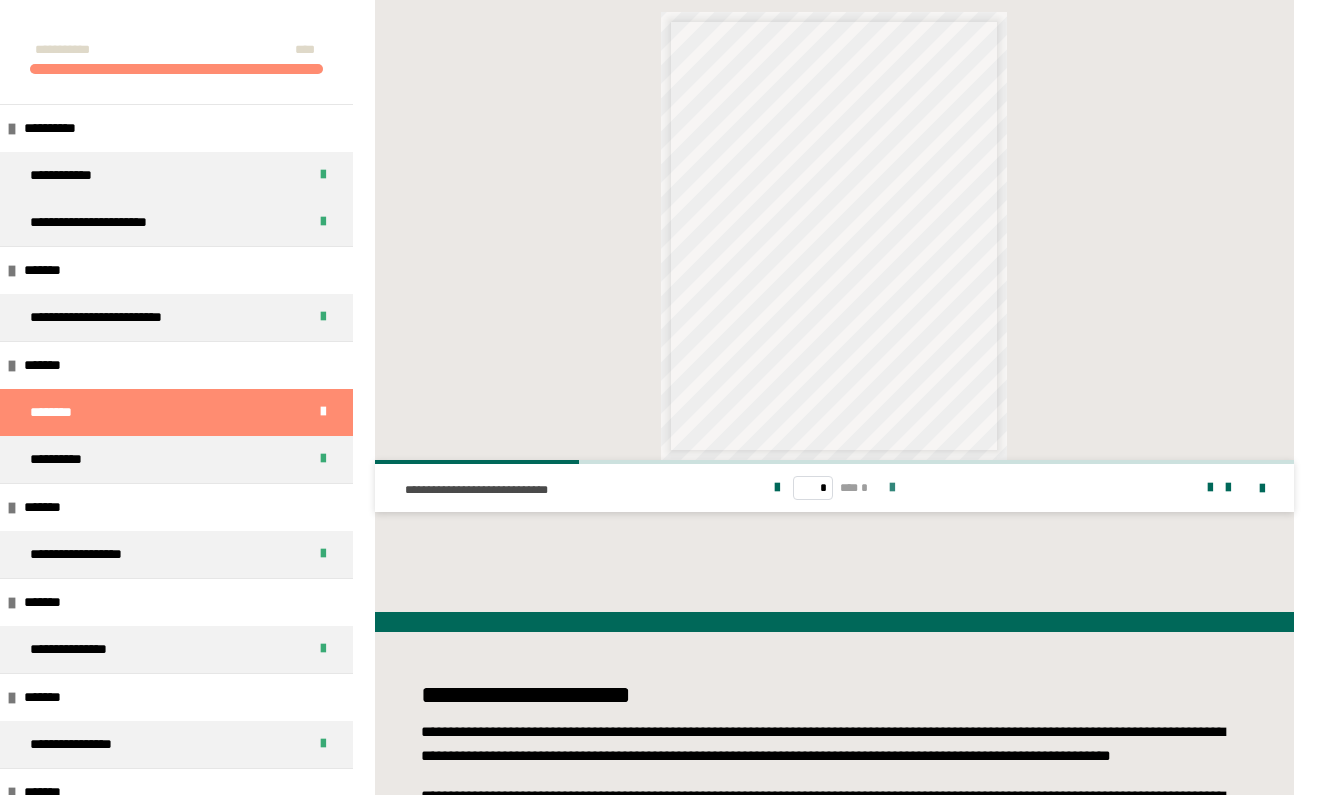 click at bounding box center (892, 488) 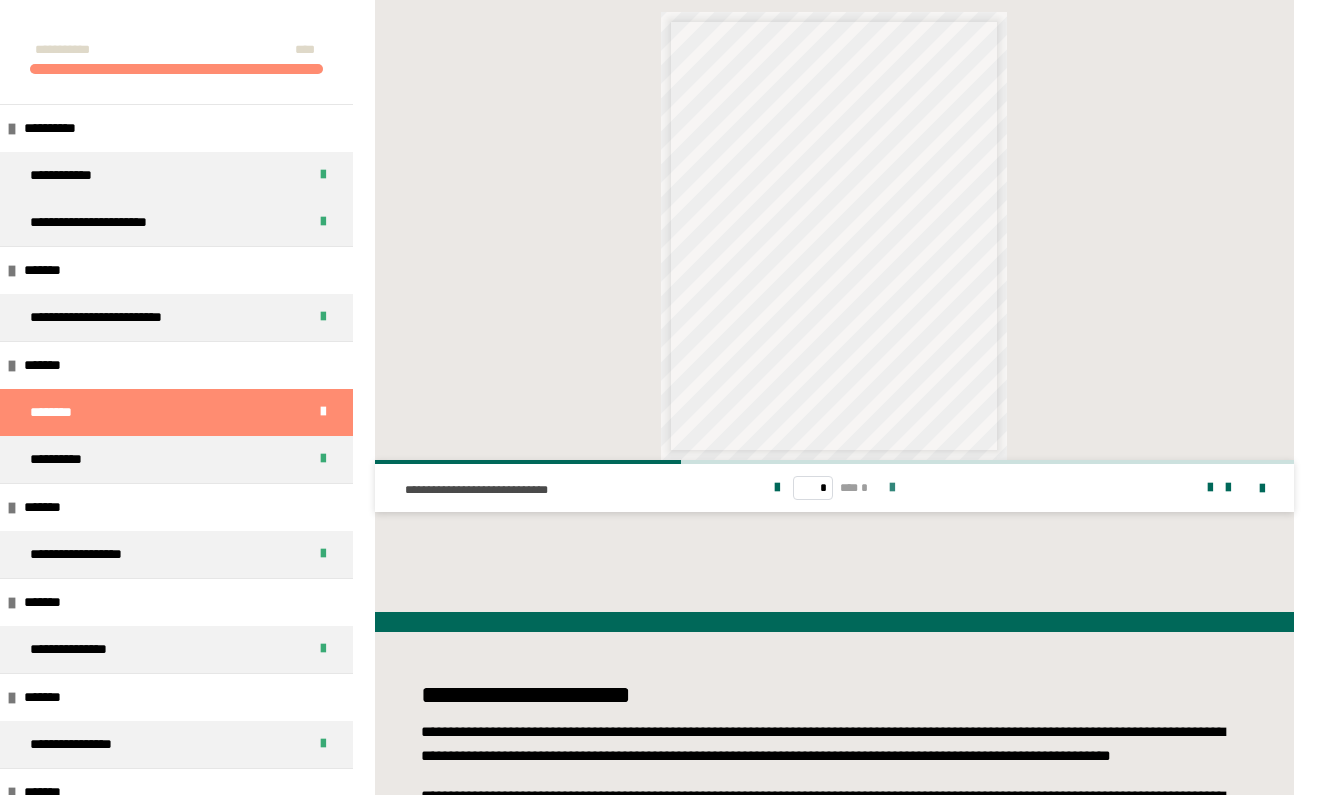 click at bounding box center (892, 488) 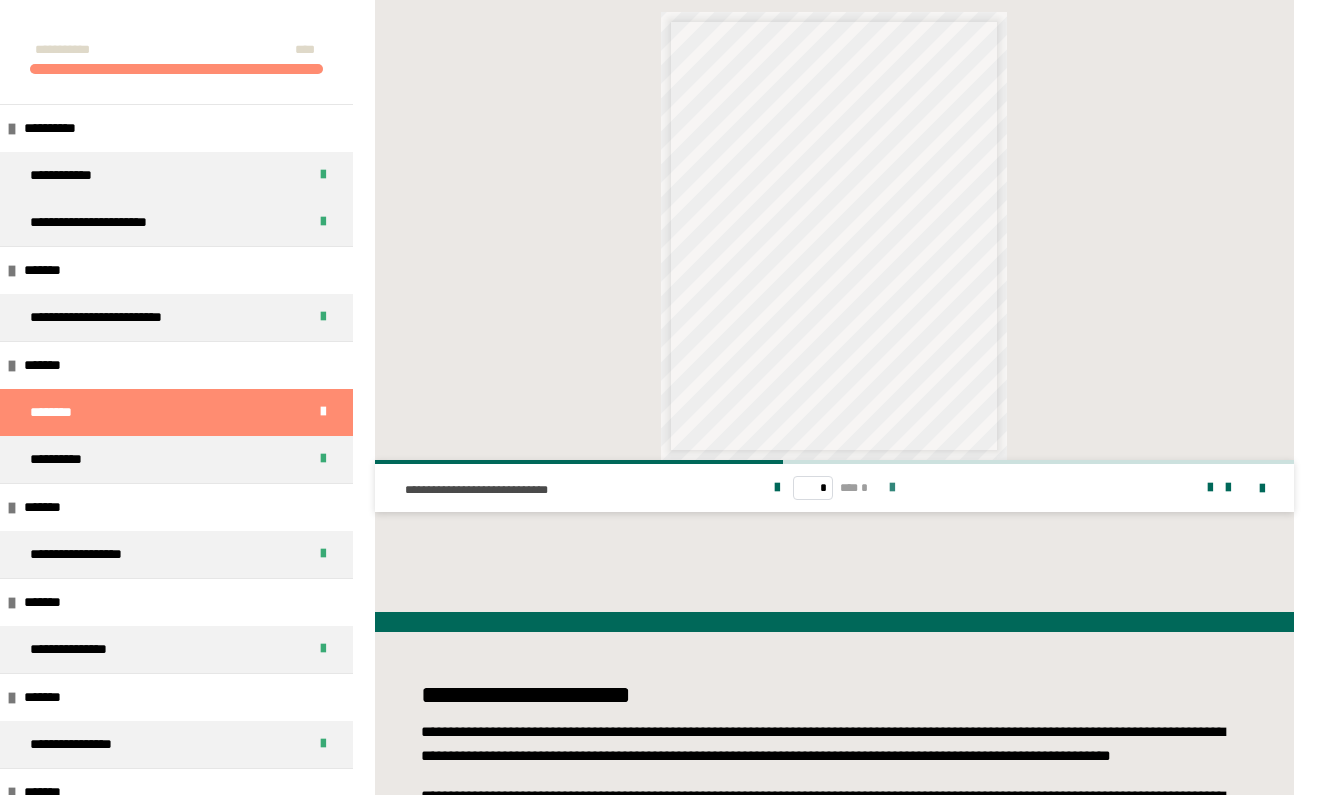 click at bounding box center [892, 488] 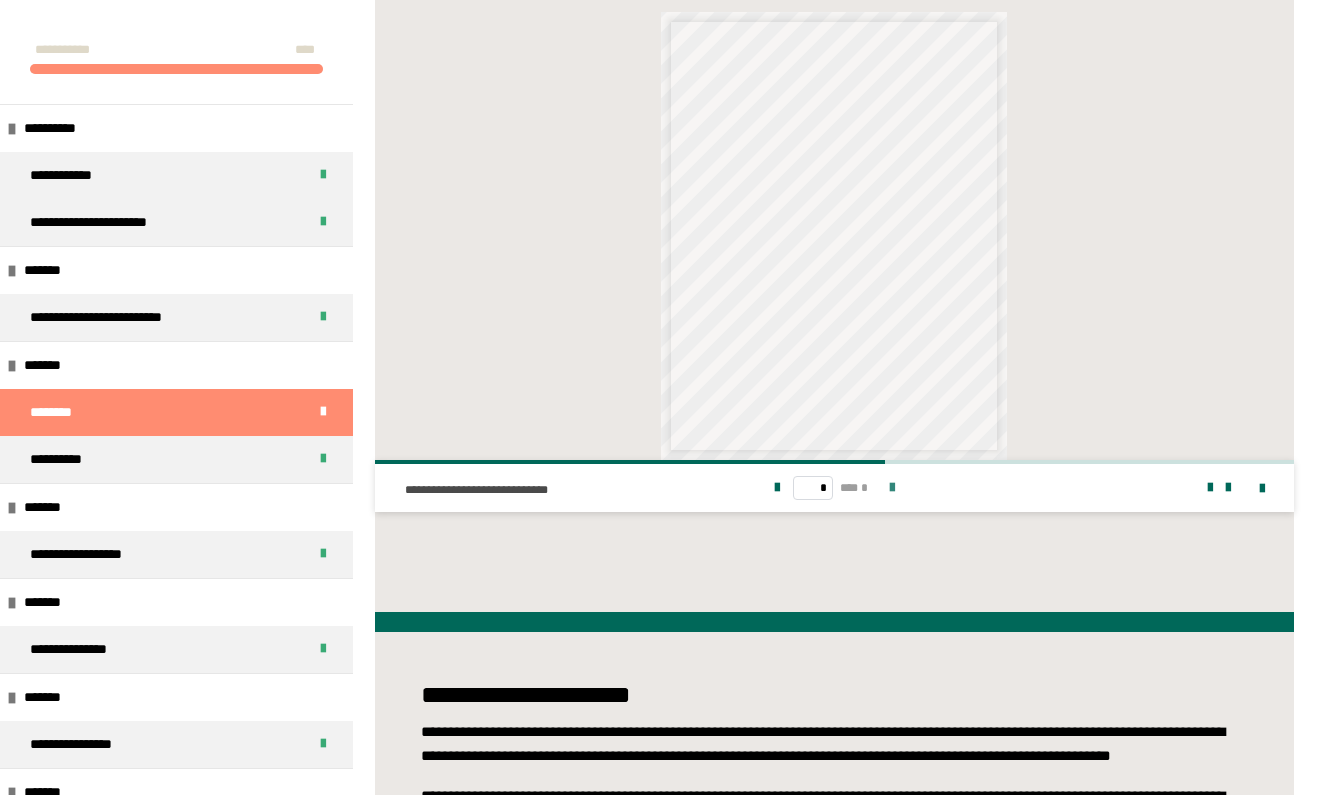 click at bounding box center [892, 488] 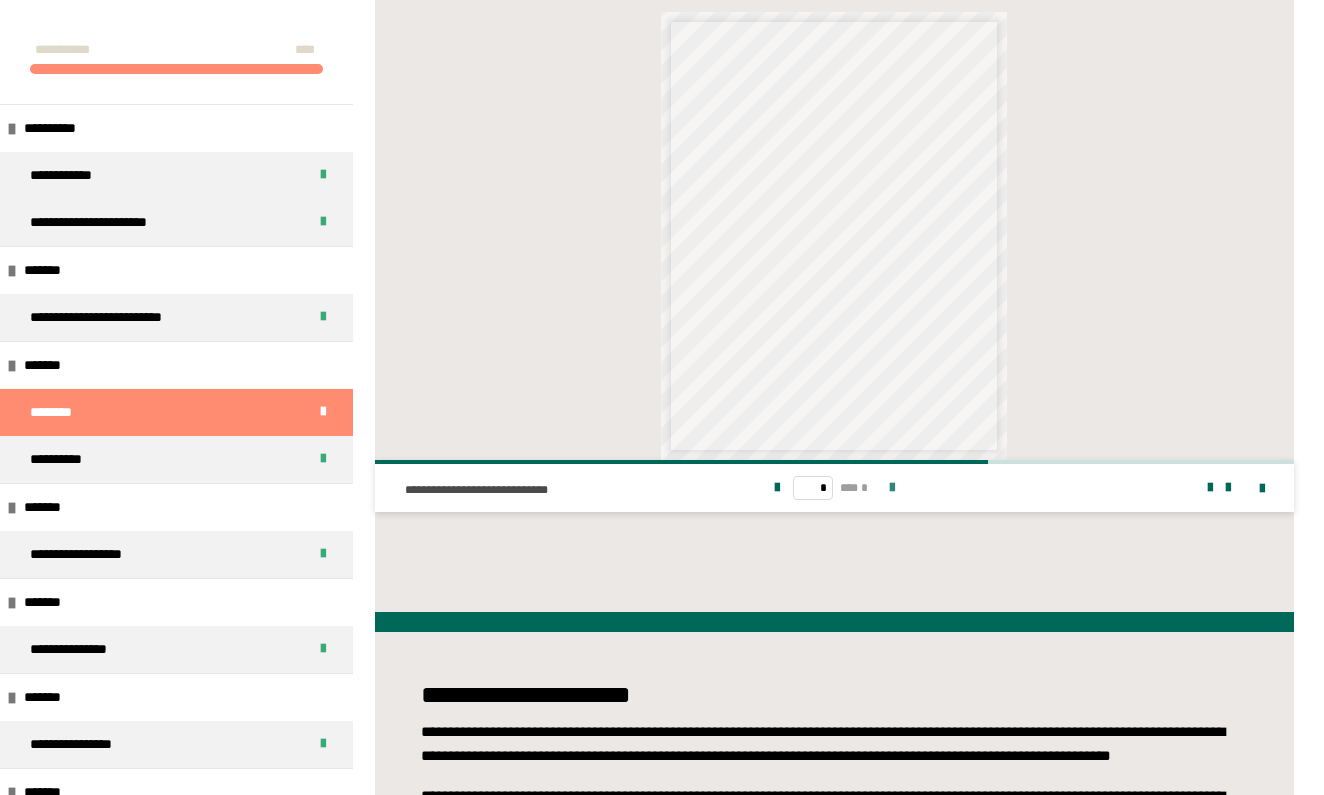 click at bounding box center (892, 488) 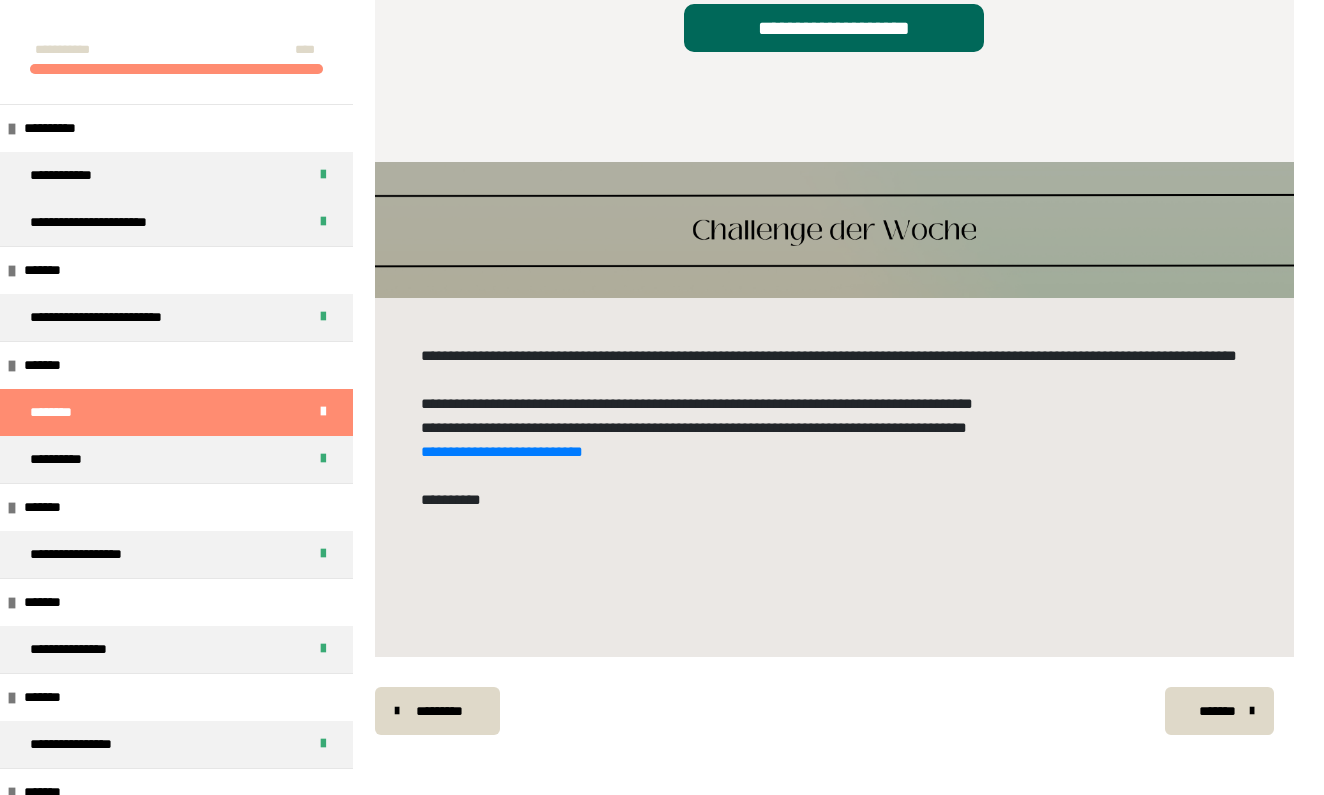 scroll, scrollTop: 4373, scrollLeft: 0, axis: vertical 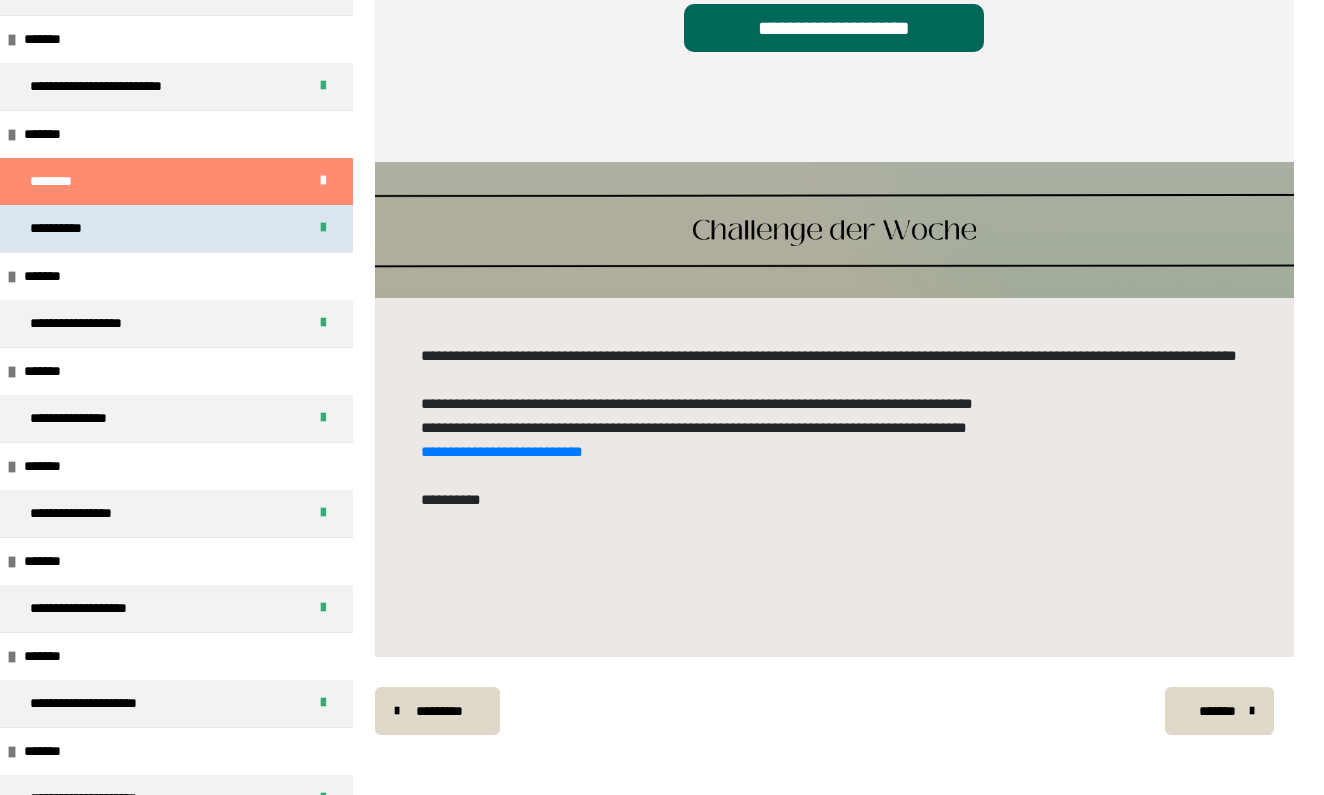 click on "**********" at bounding box center [176, 228] 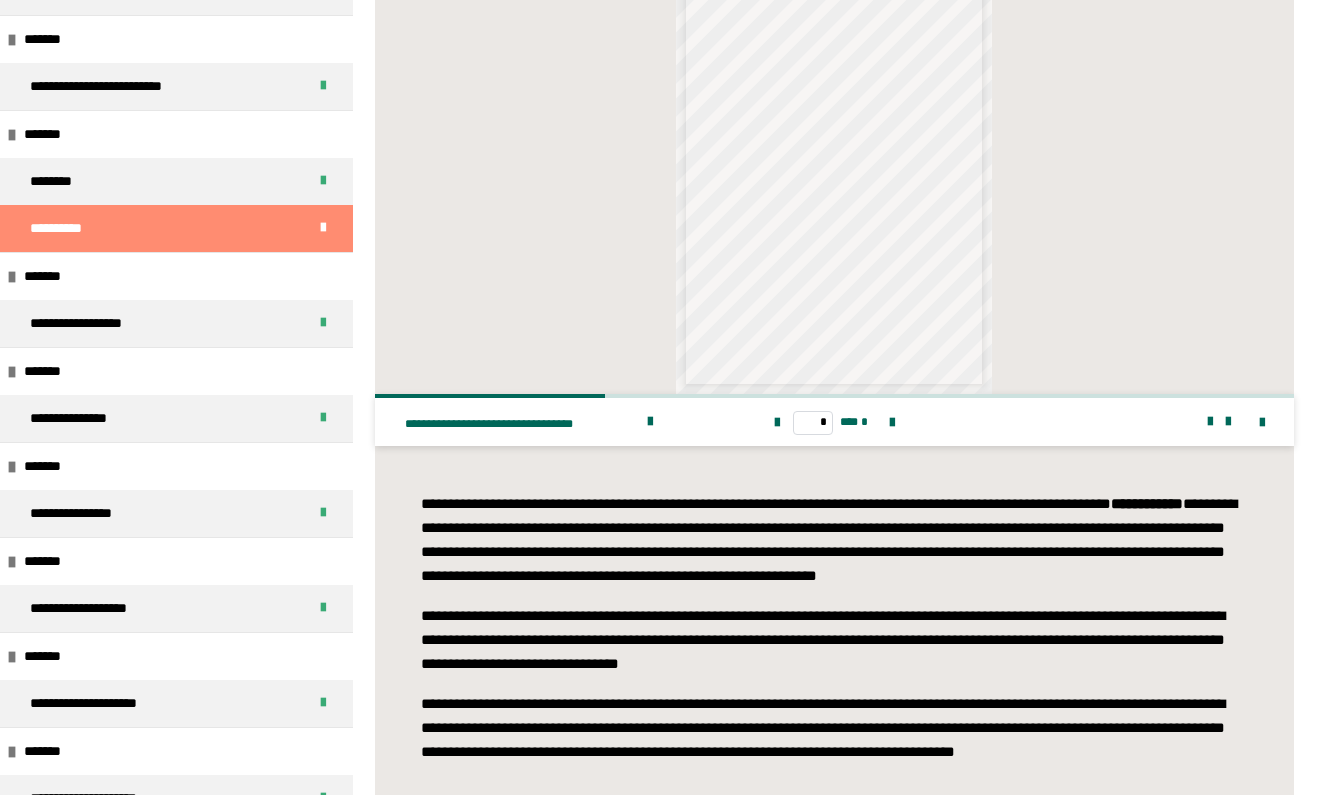 scroll, scrollTop: 1688, scrollLeft: 0, axis: vertical 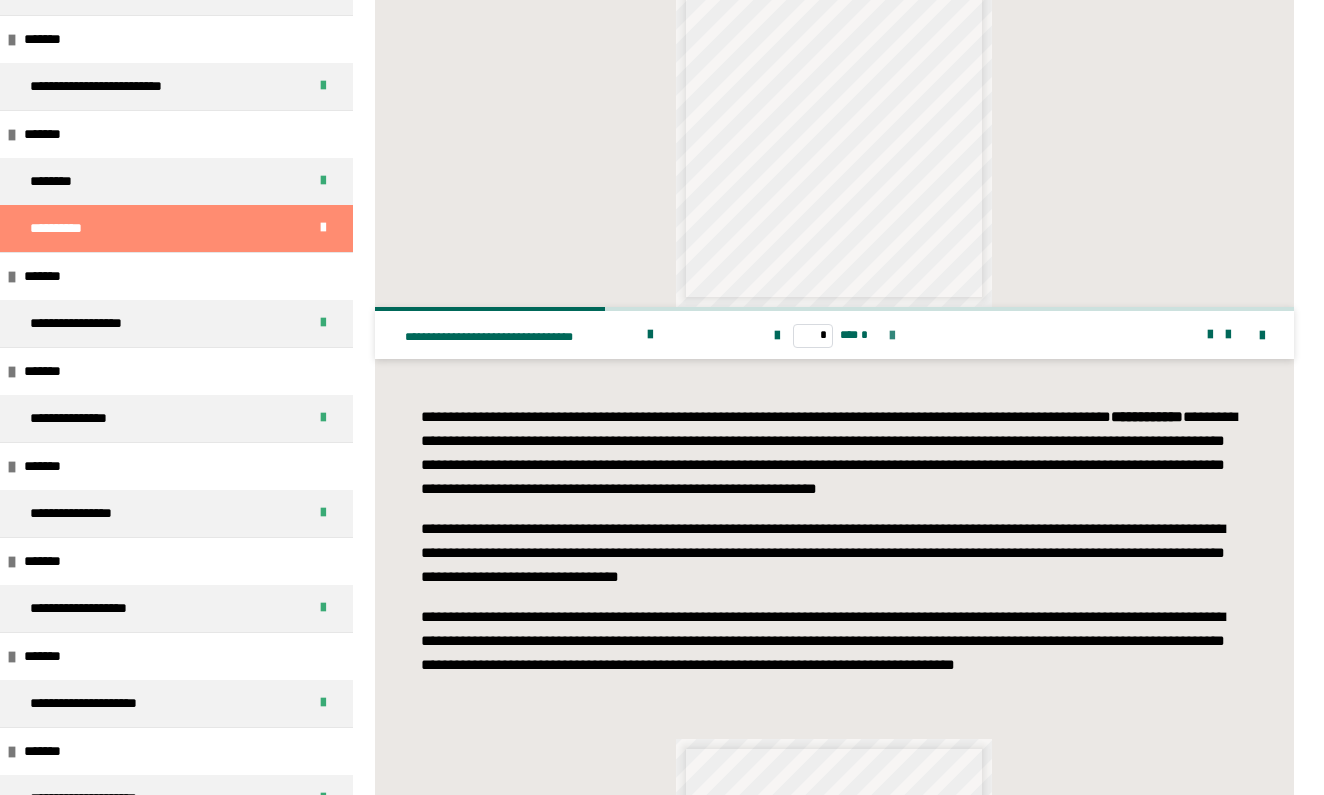 click at bounding box center [892, 336] 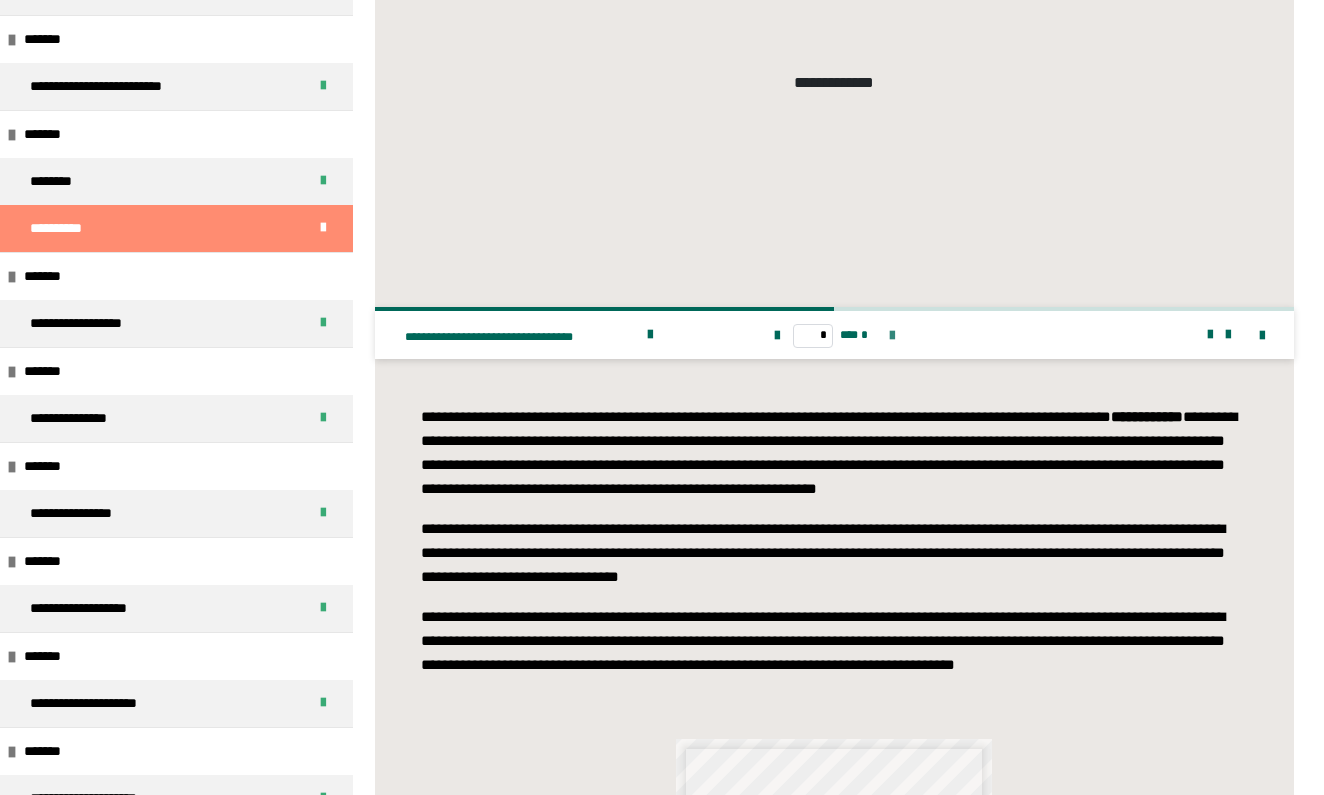 click at bounding box center (892, 336) 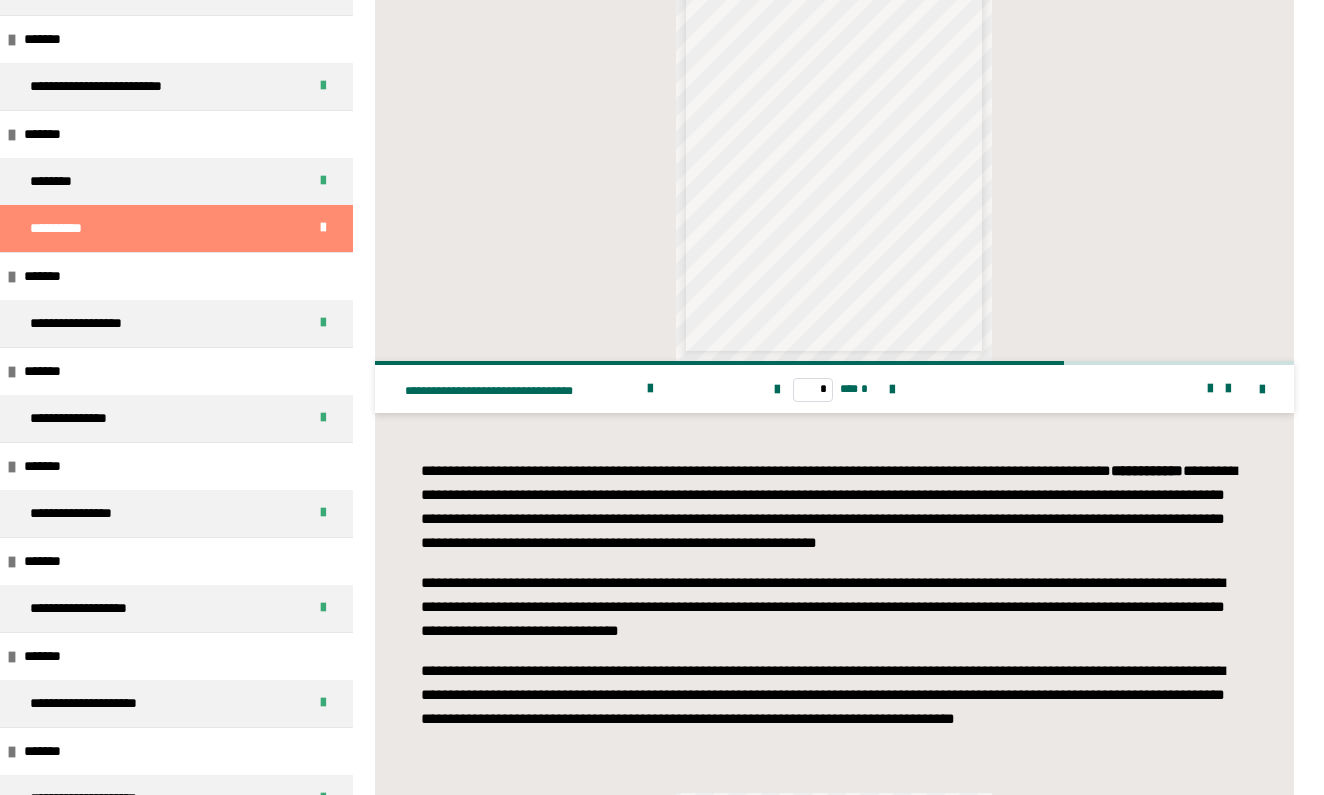 scroll, scrollTop: 1632, scrollLeft: 0, axis: vertical 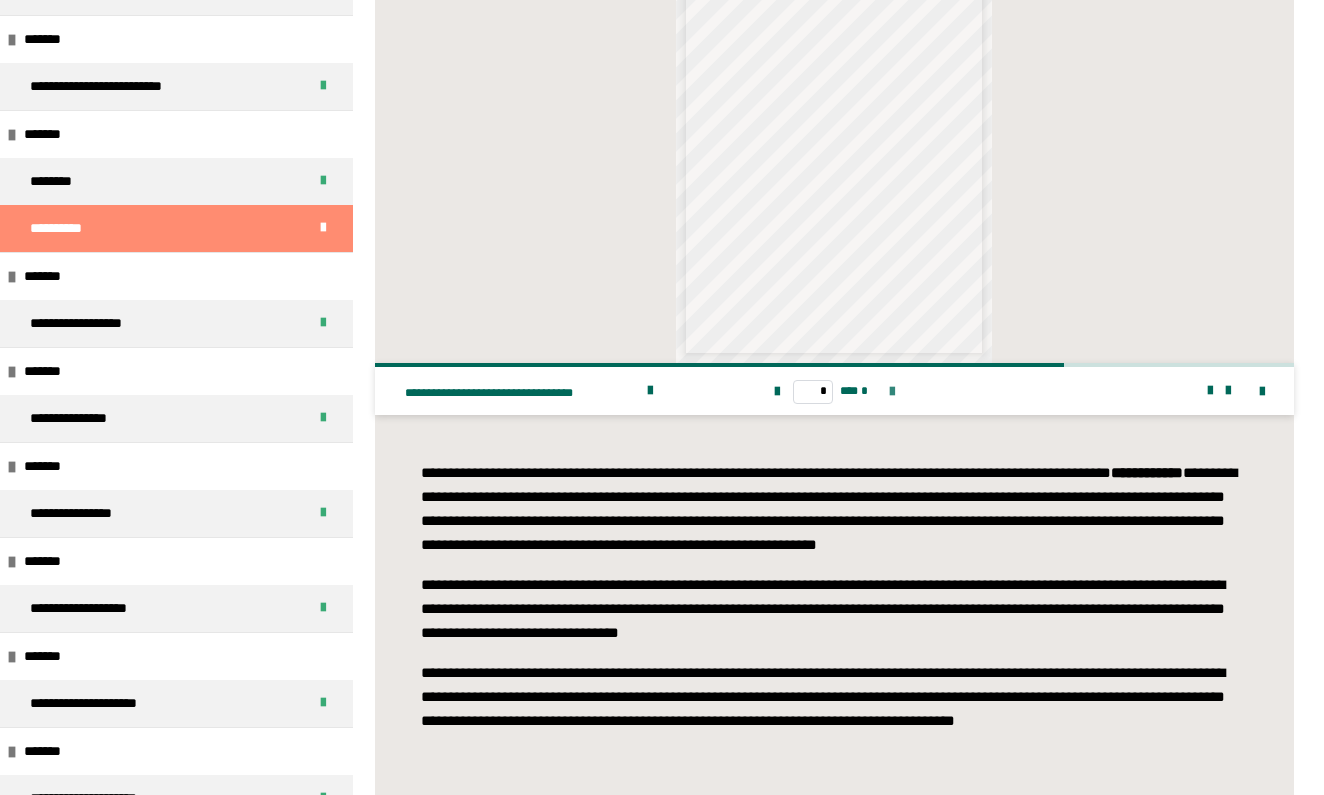 click at bounding box center [892, 392] 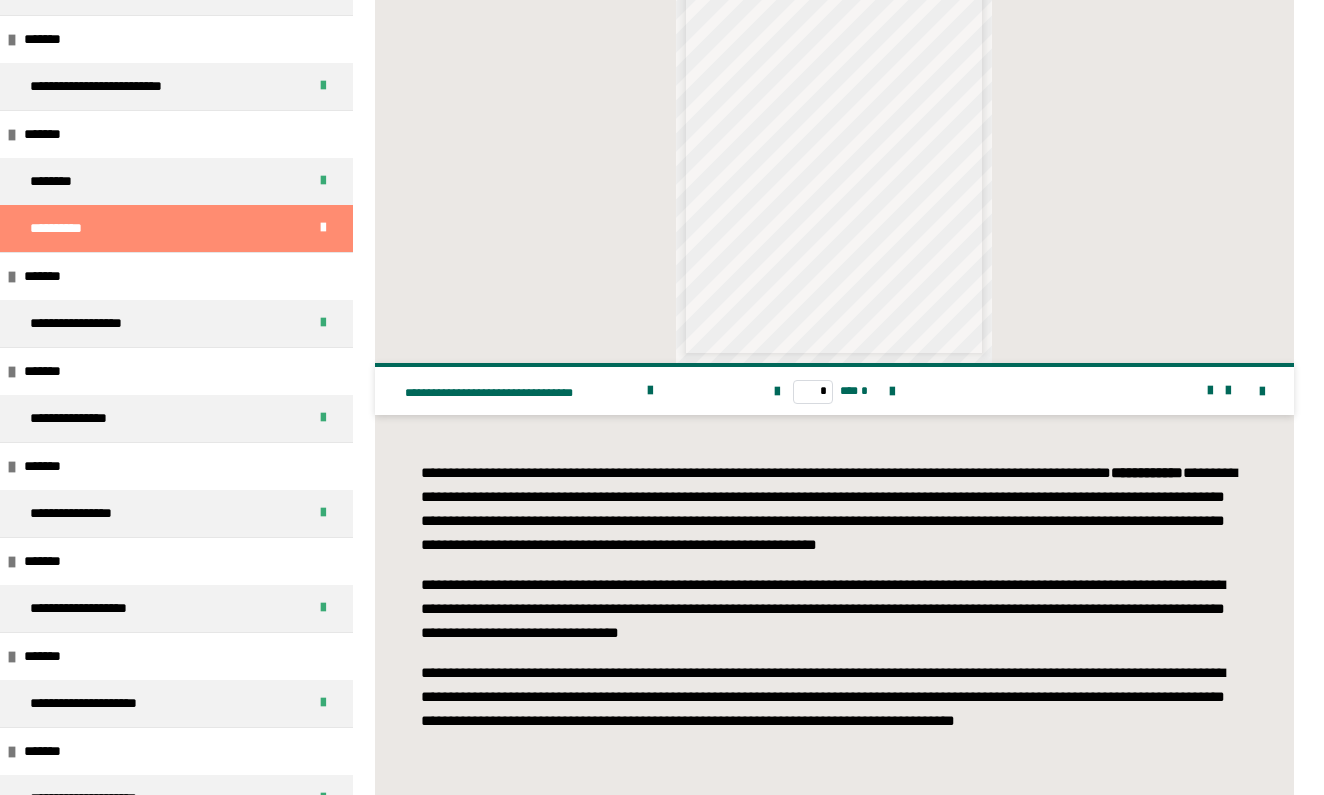 click on "* *** *" at bounding box center [835, 391] 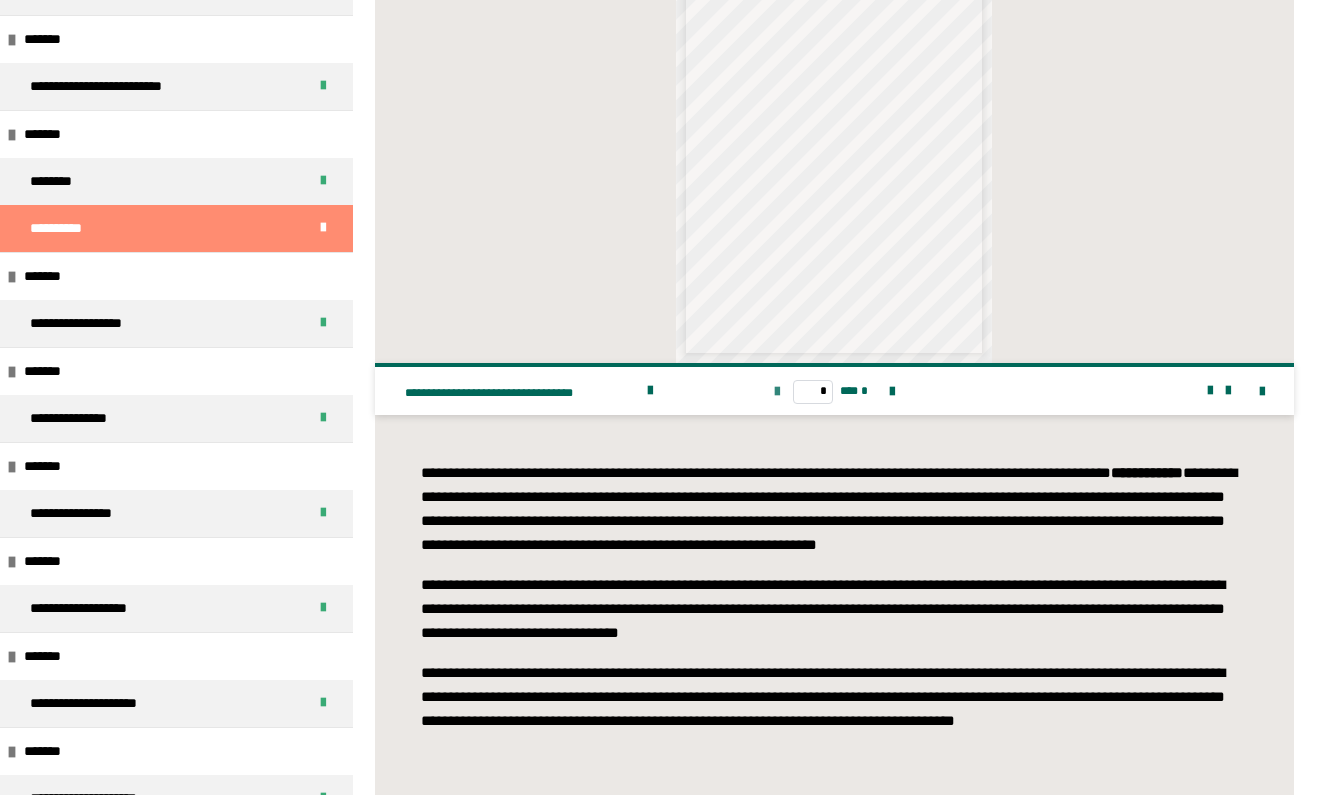 click at bounding box center (777, 392) 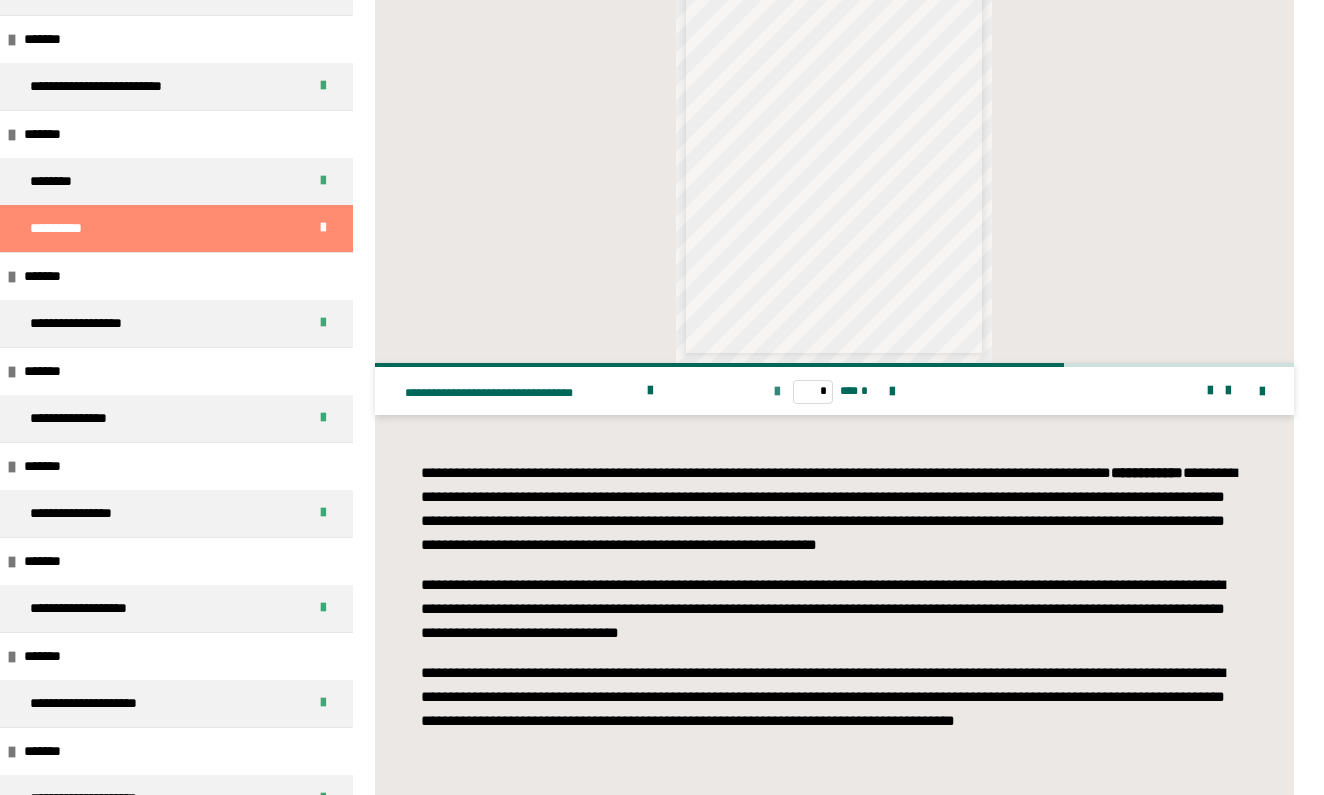 click at bounding box center [777, 392] 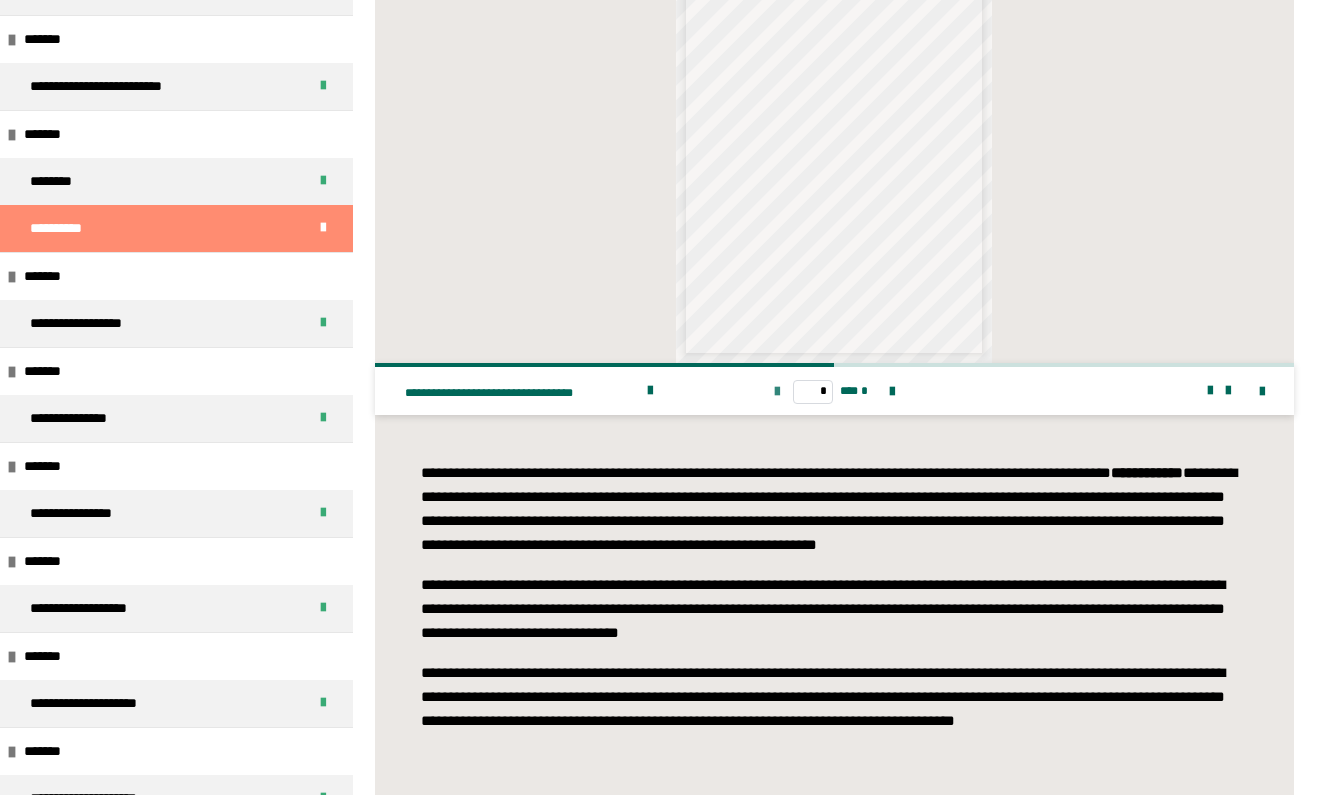 click at bounding box center (777, 392) 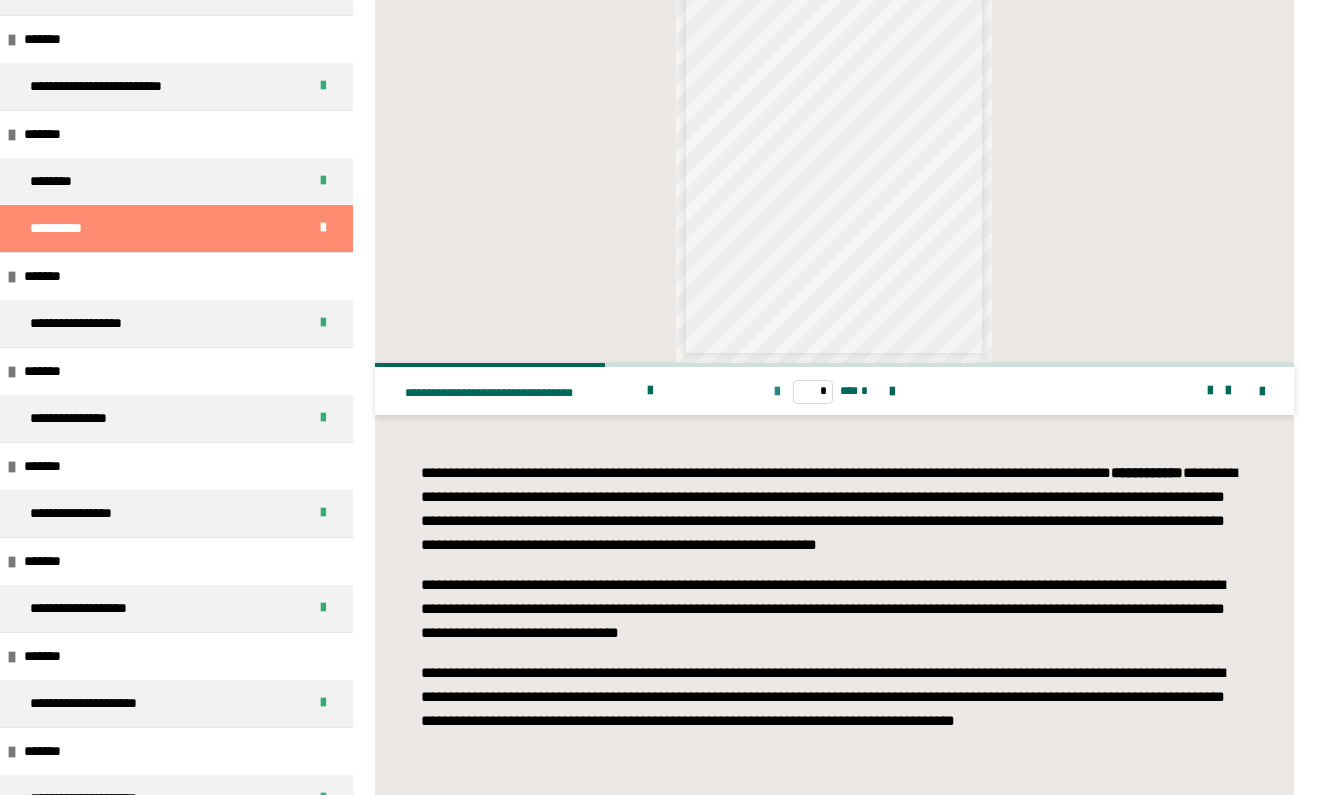 type on "*" 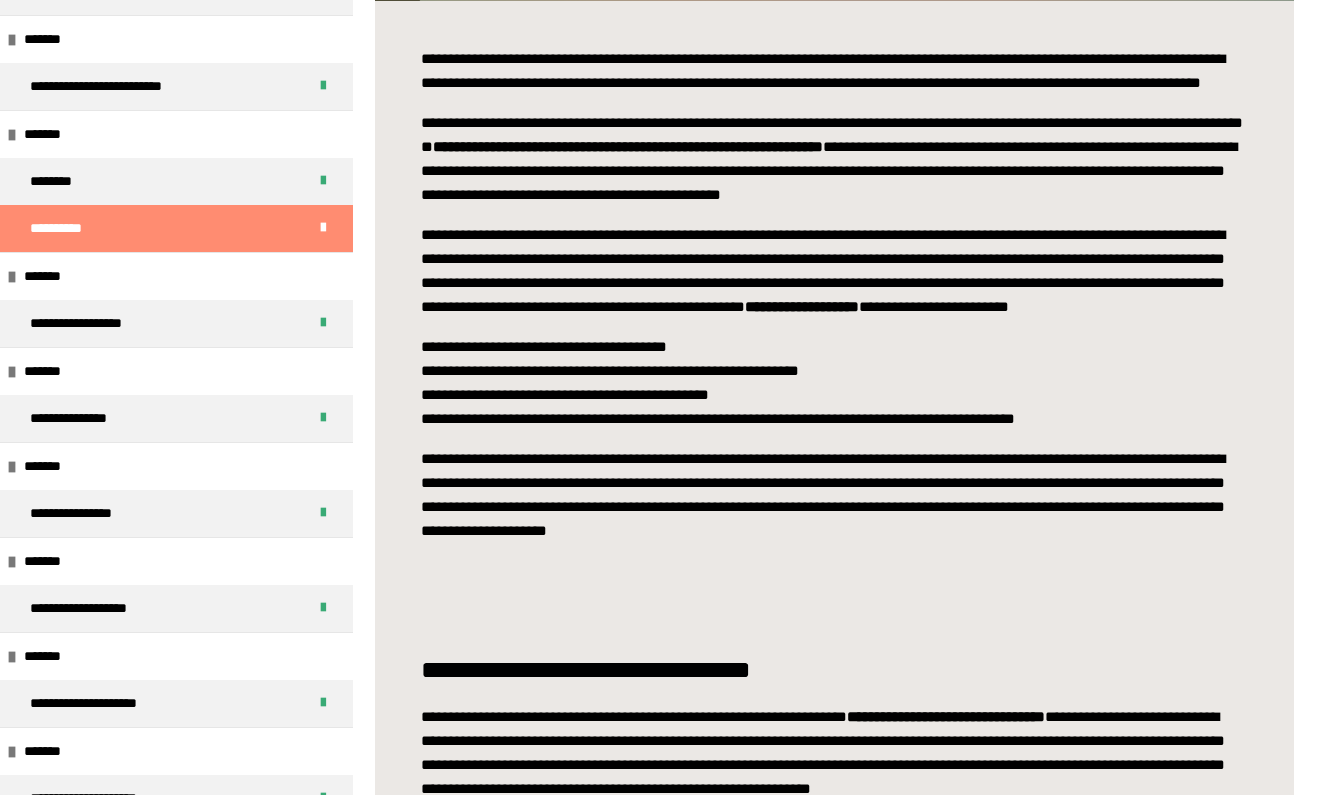 scroll, scrollTop: 9, scrollLeft: 0, axis: vertical 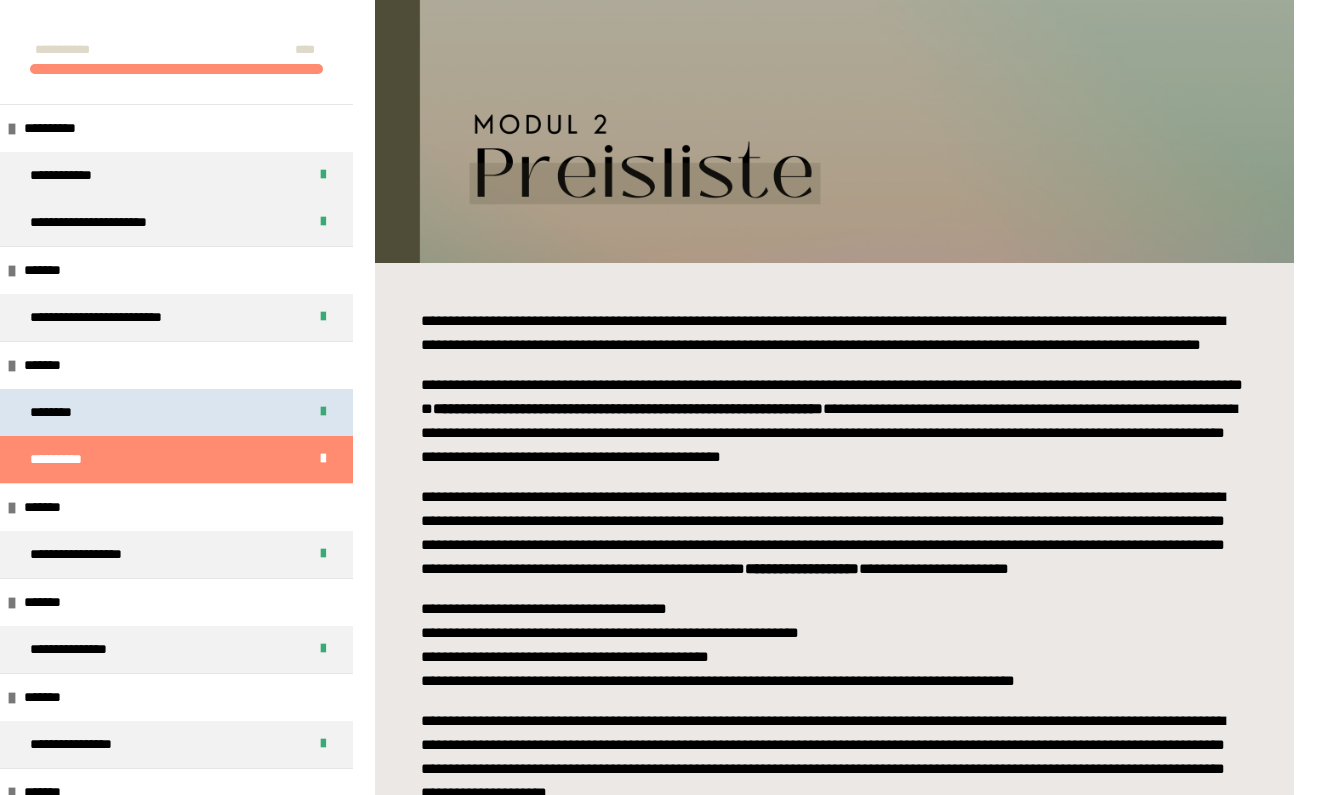 click on "********" at bounding box center (58, 412) 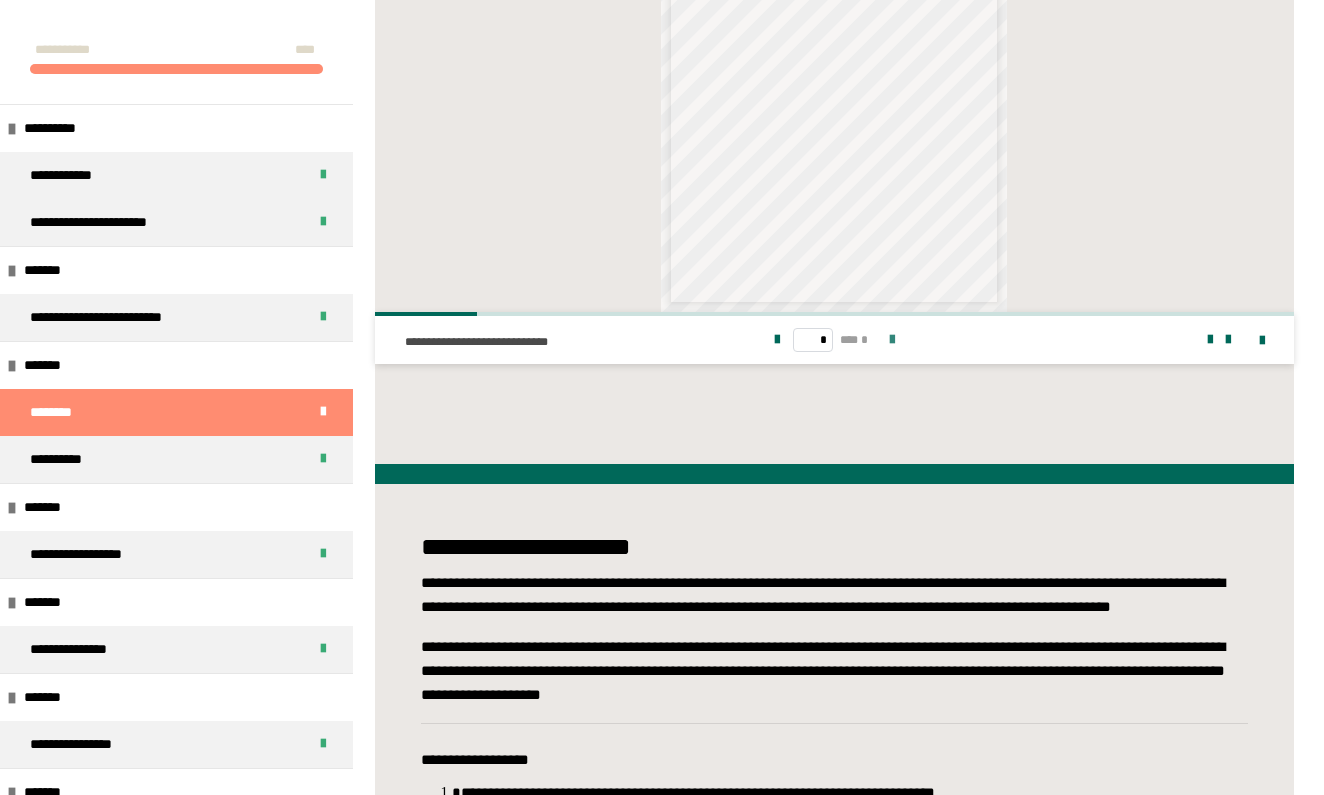 scroll, scrollTop: 1438, scrollLeft: 0, axis: vertical 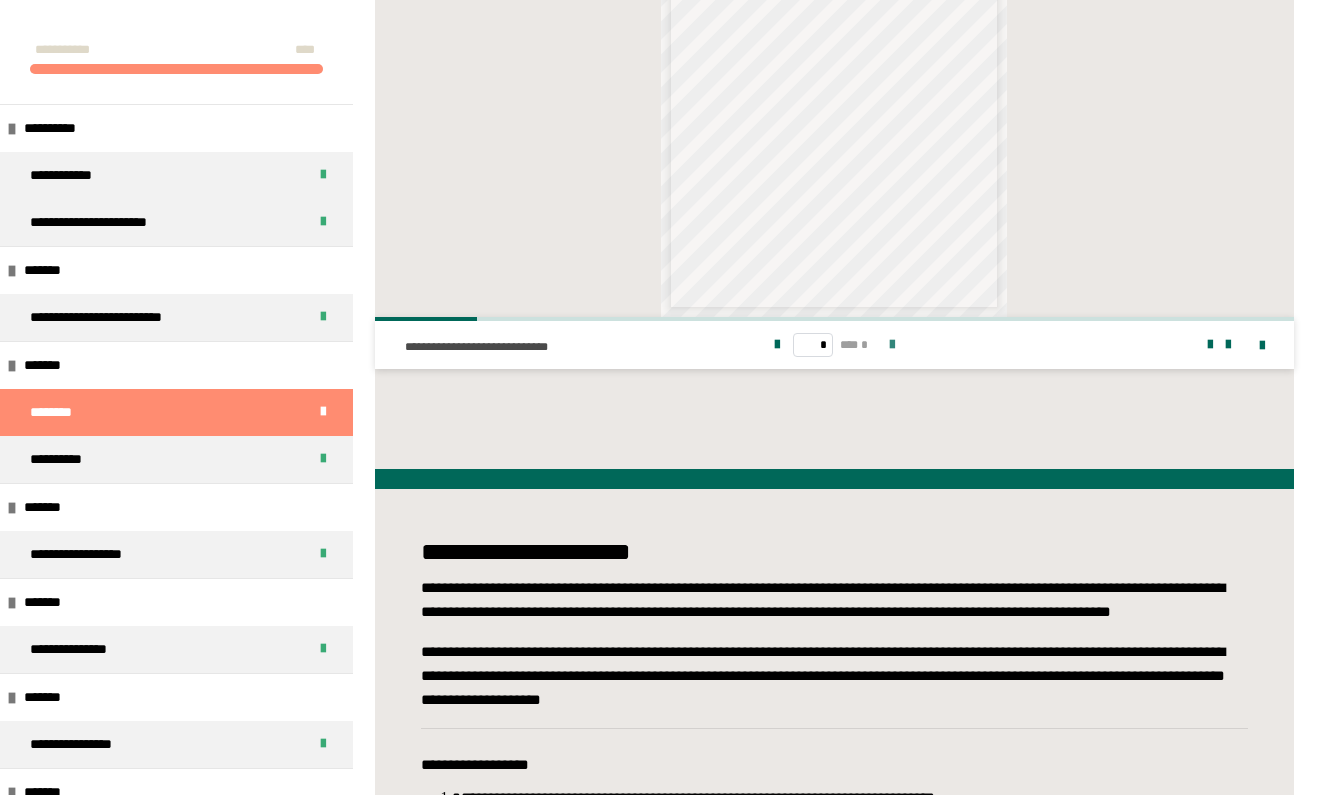 click at bounding box center [892, 345] 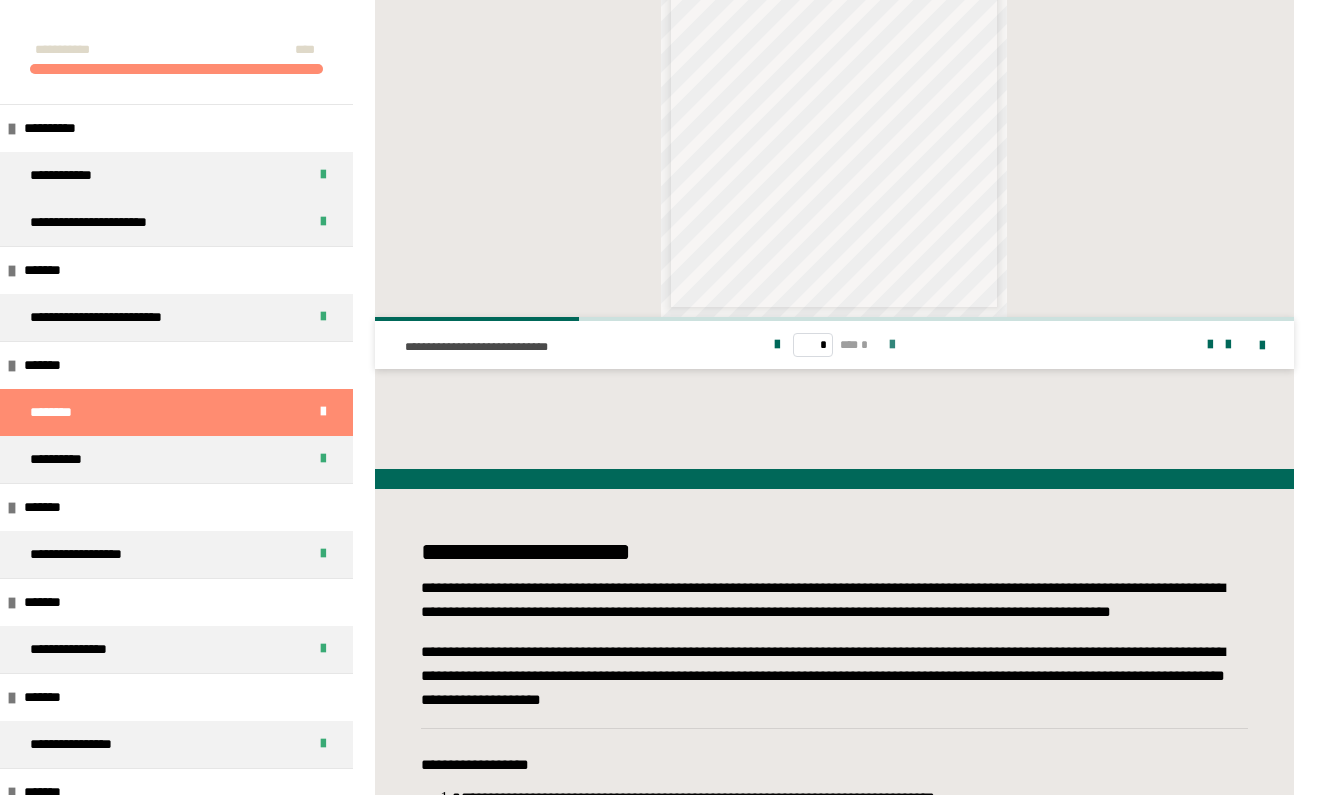 click at bounding box center (892, 345) 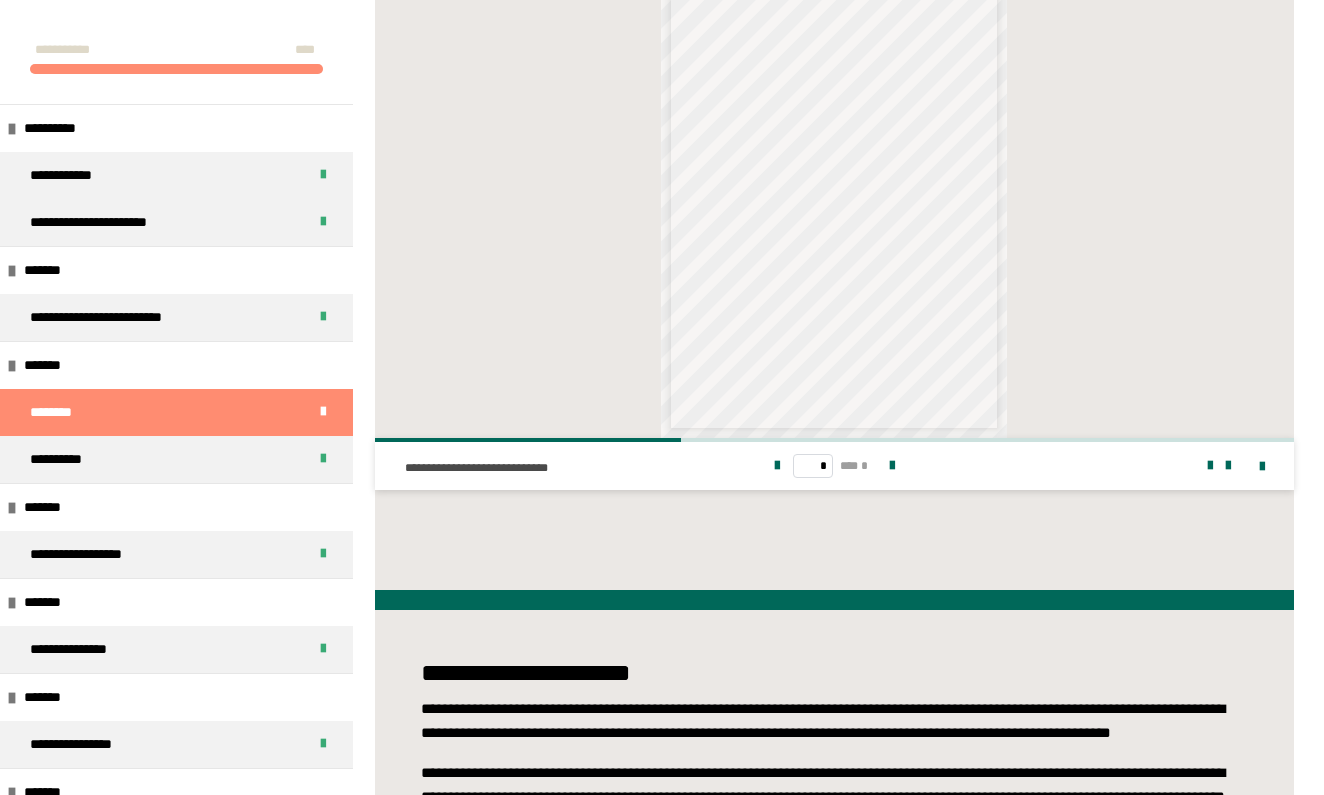 scroll, scrollTop: 1302, scrollLeft: 0, axis: vertical 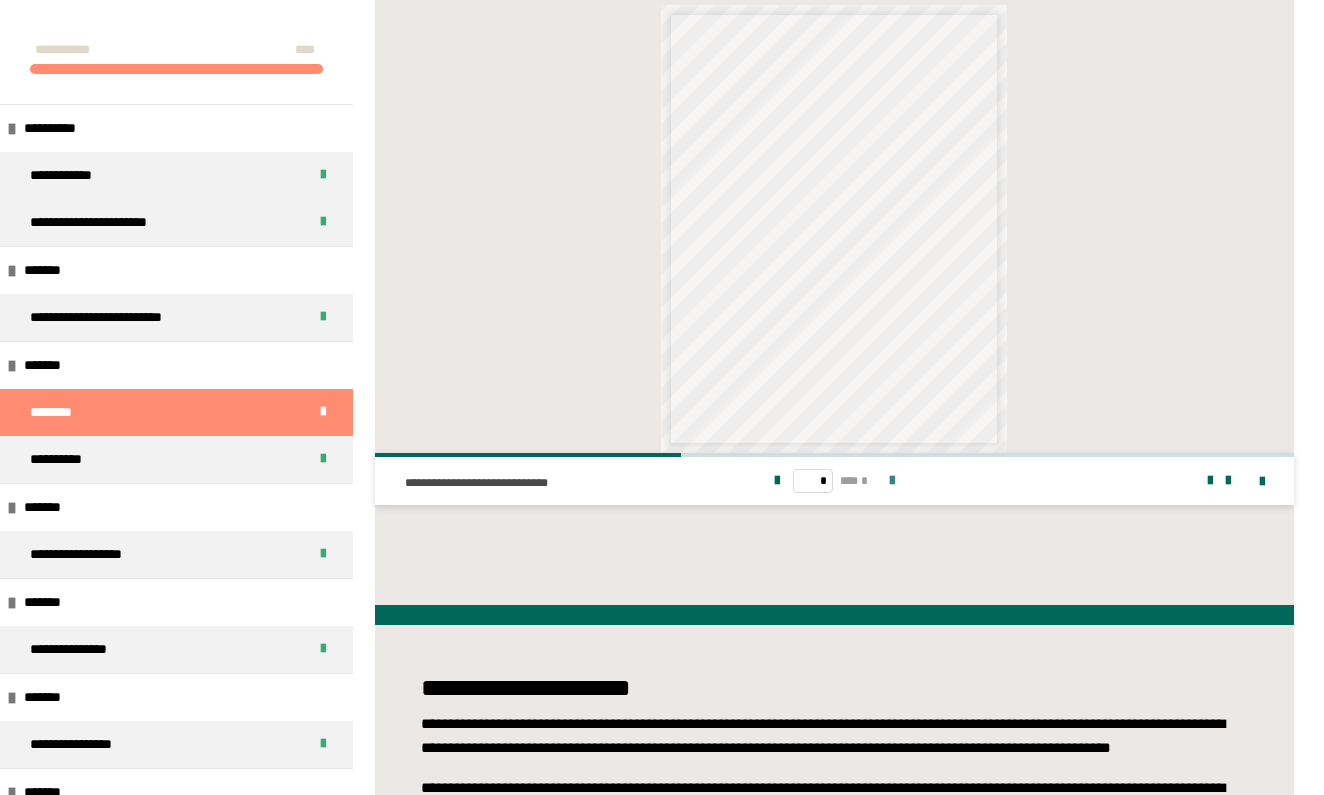 click at bounding box center [892, 481] 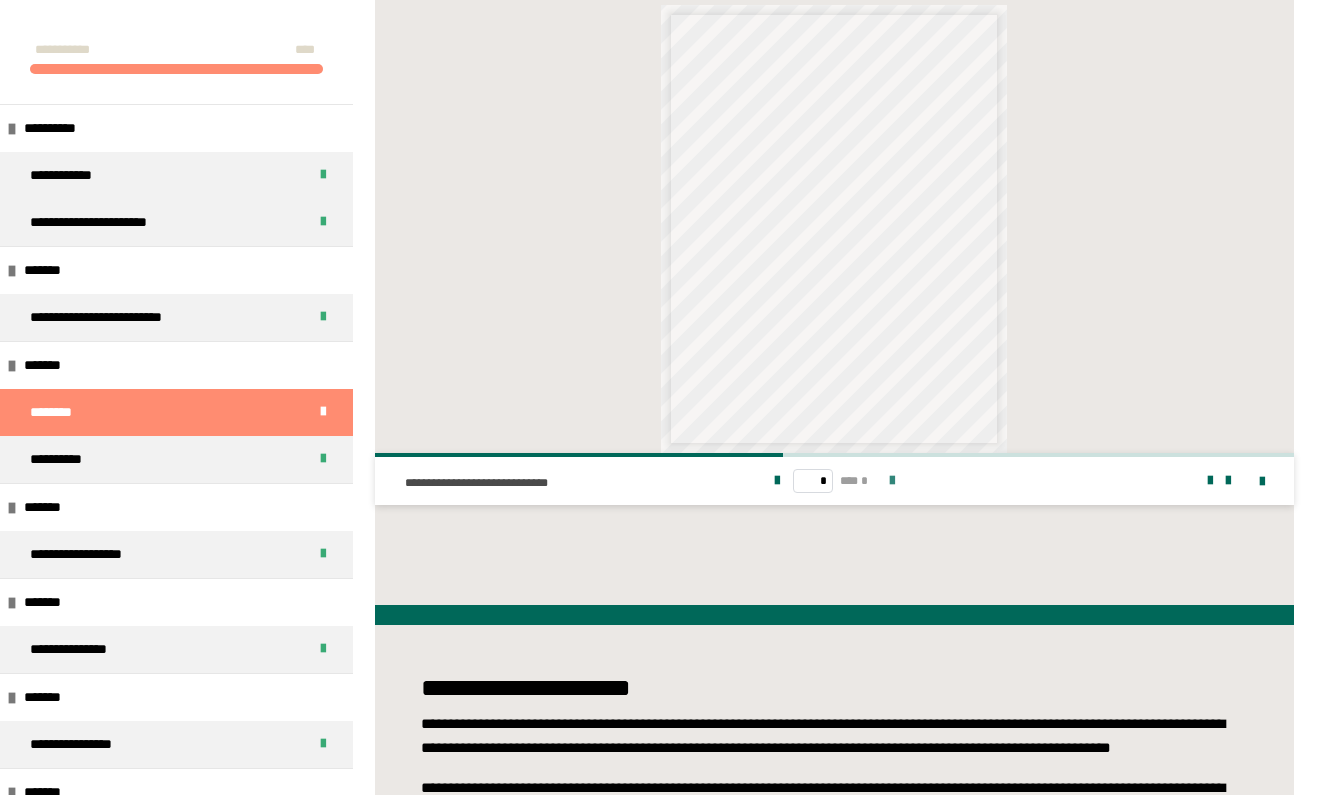 click at bounding box center [892, 481] 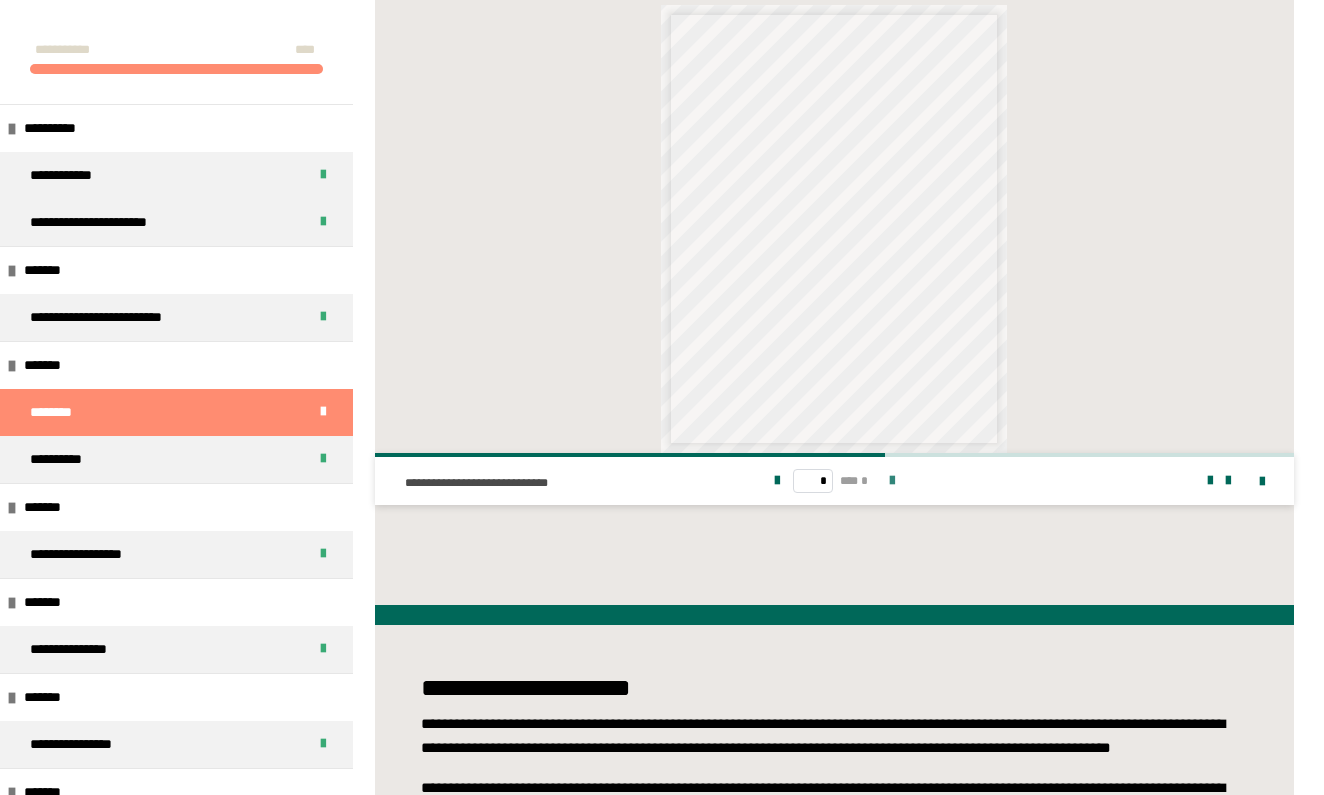 click at bounding box center [892, 481] 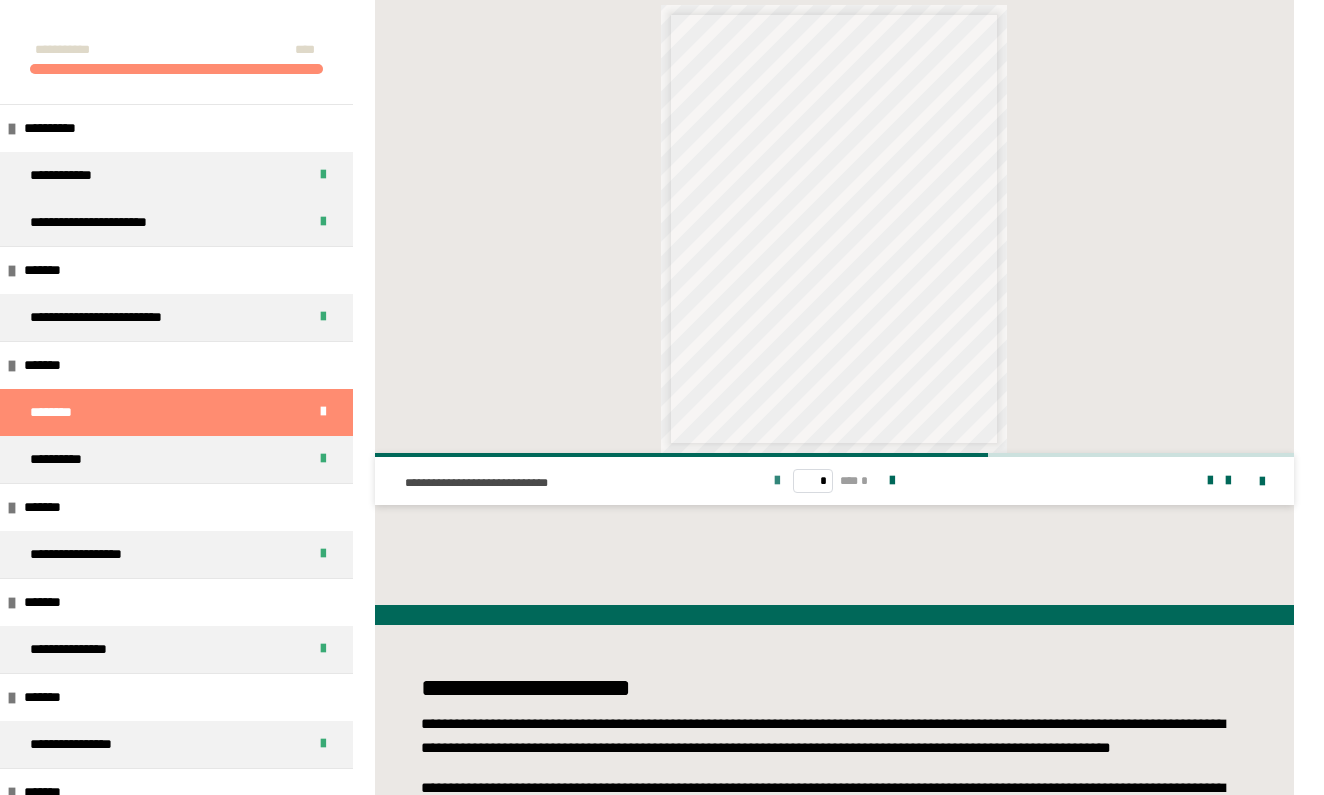 click at bounding box center (777, 481) 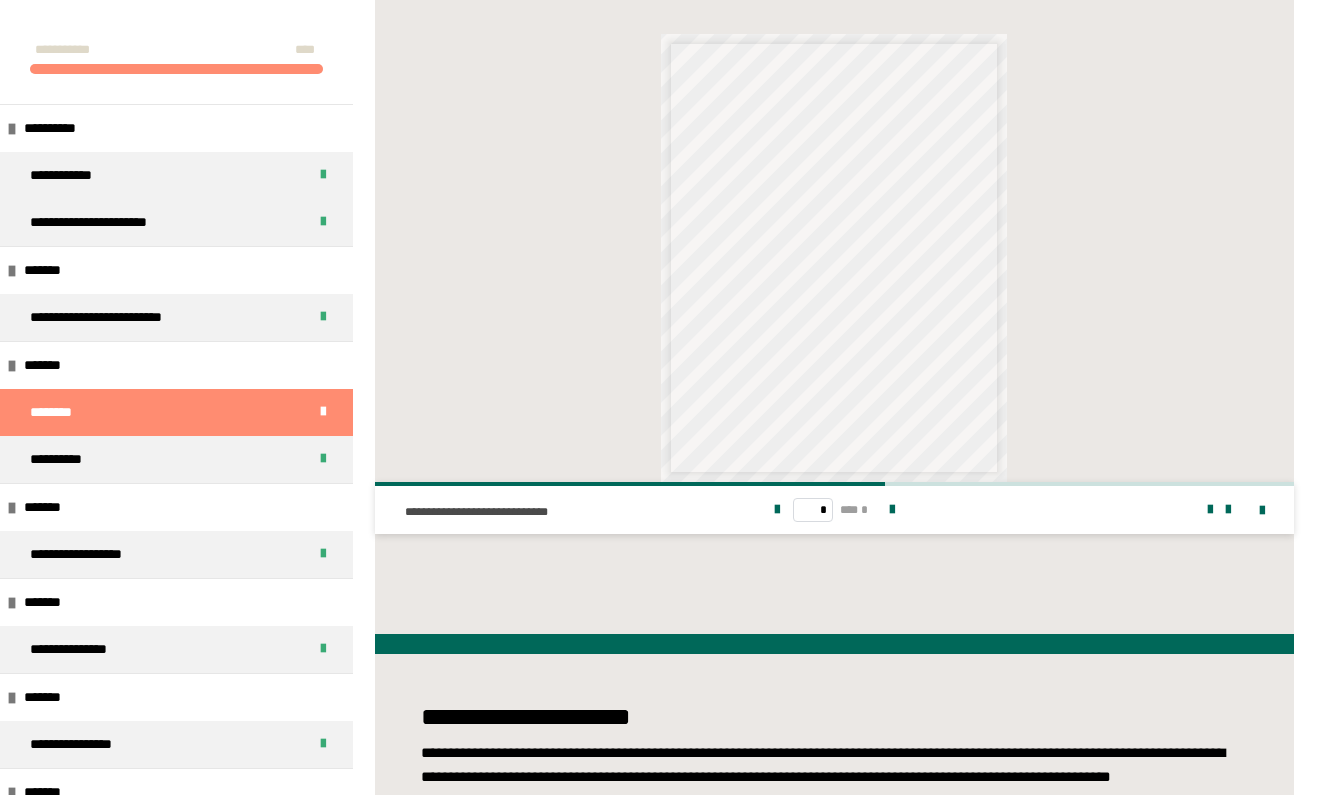 scroll, scrollTop: 1271, scrollLeft: 0, axis: vertical 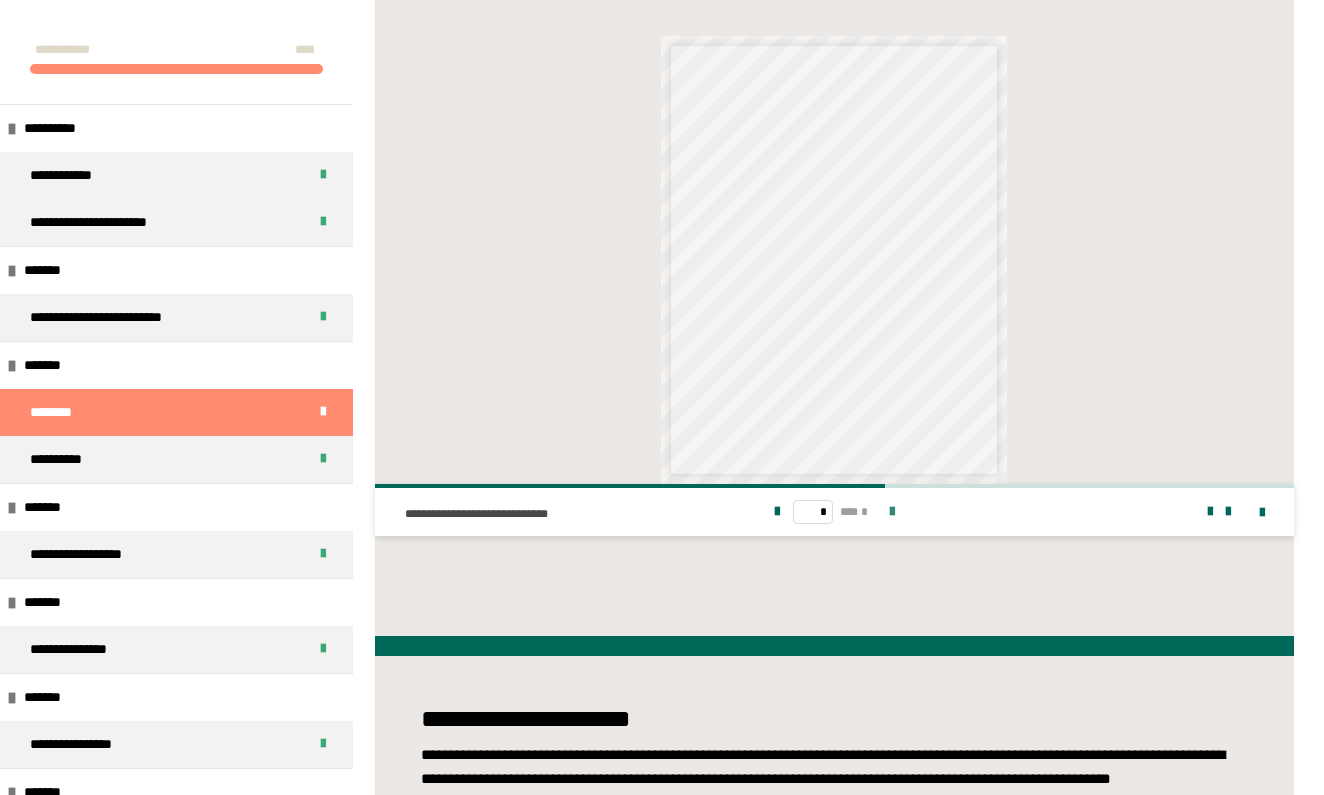click at bounding box center [892, 512] 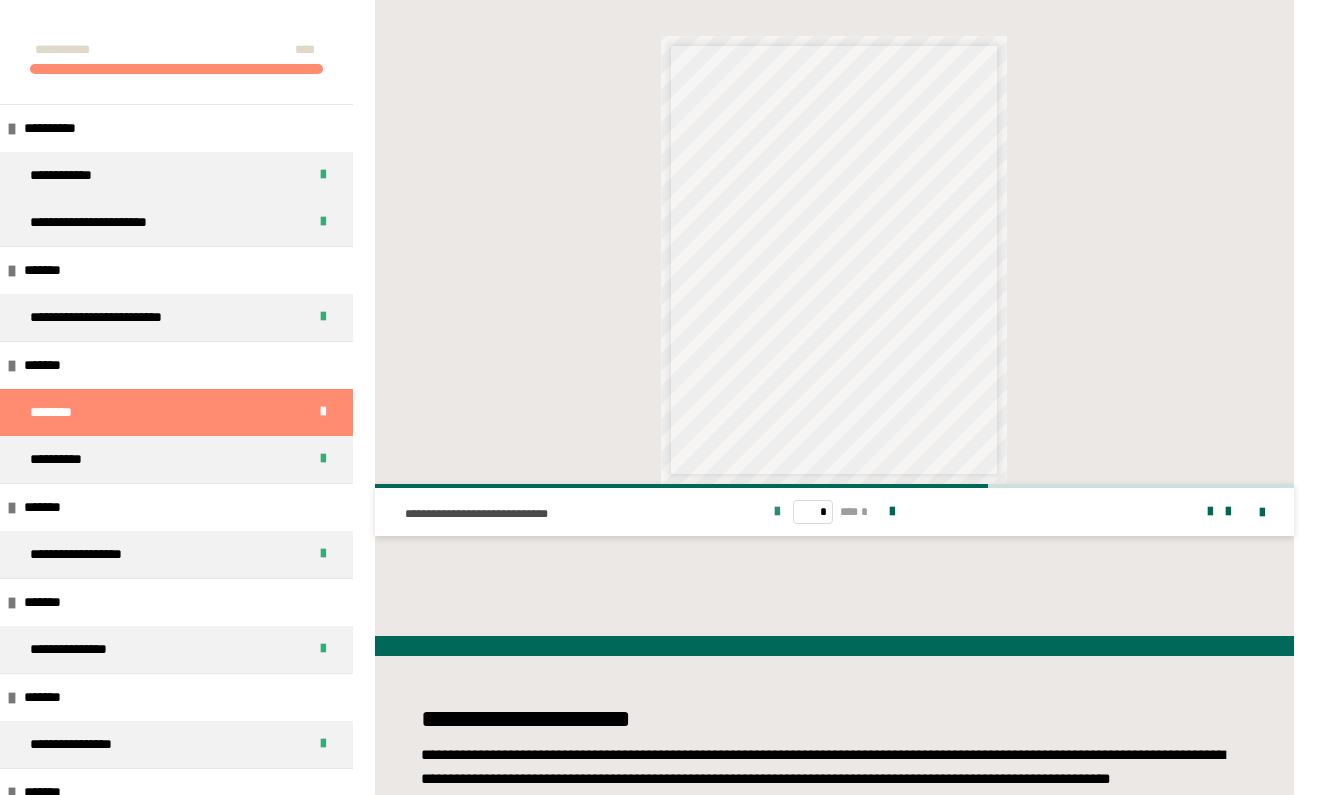 click at bounding box center [777, 512] 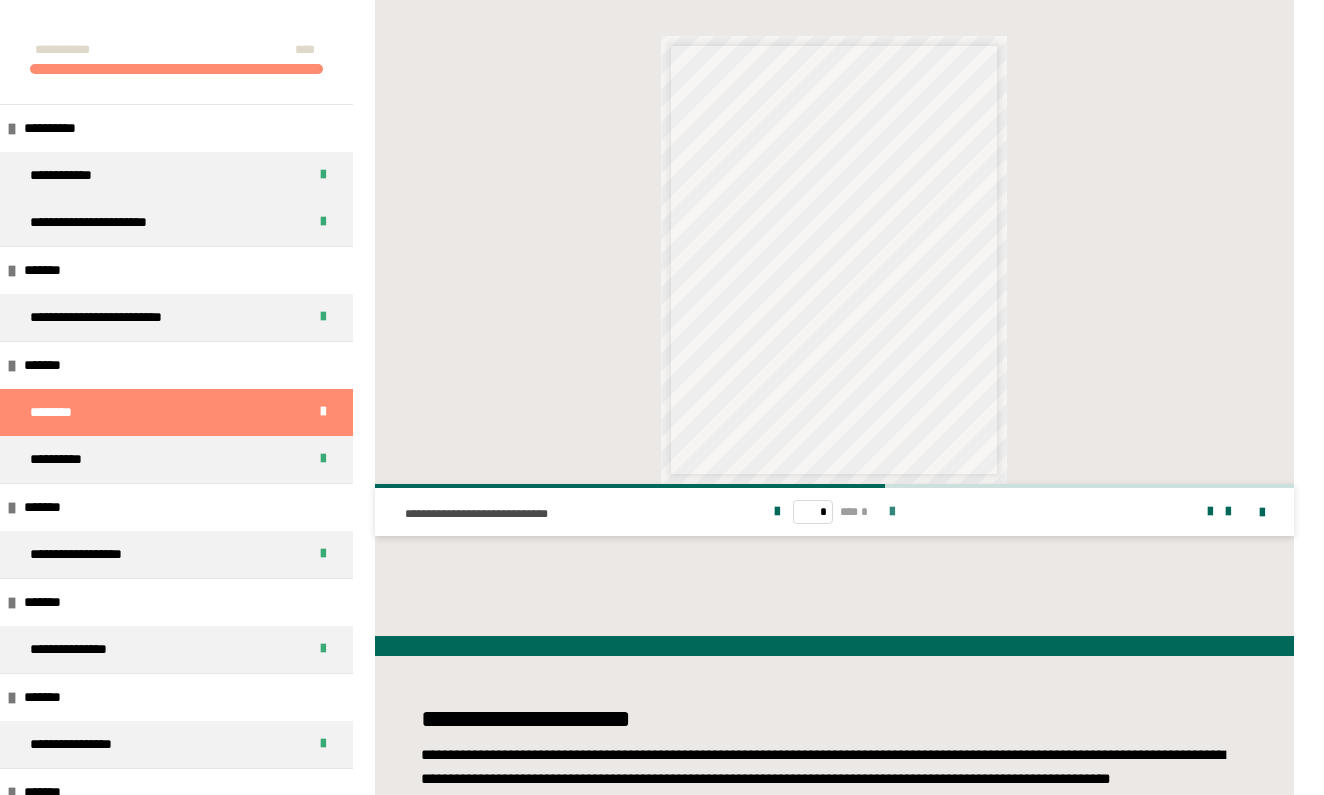 click at bounding box center [892, 512] 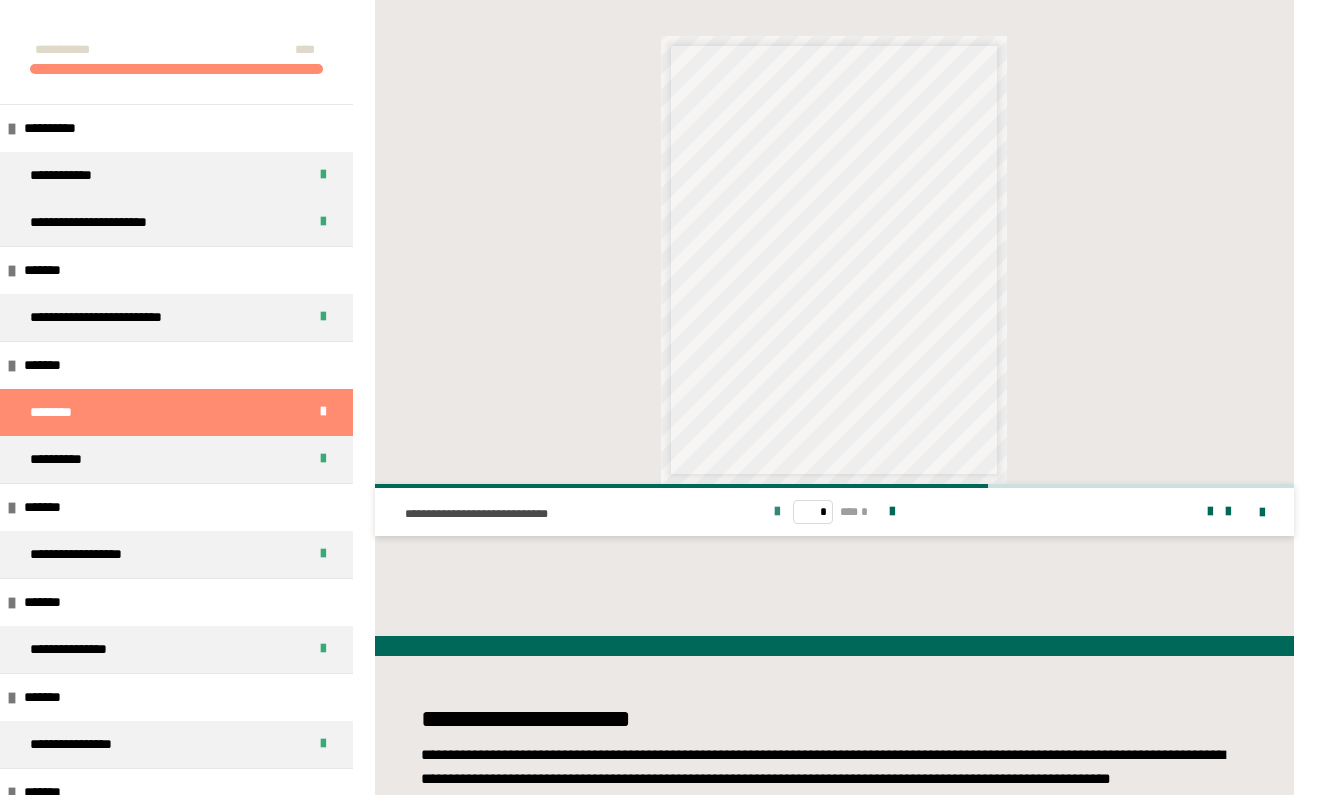 click at bounding box center [777, 512] 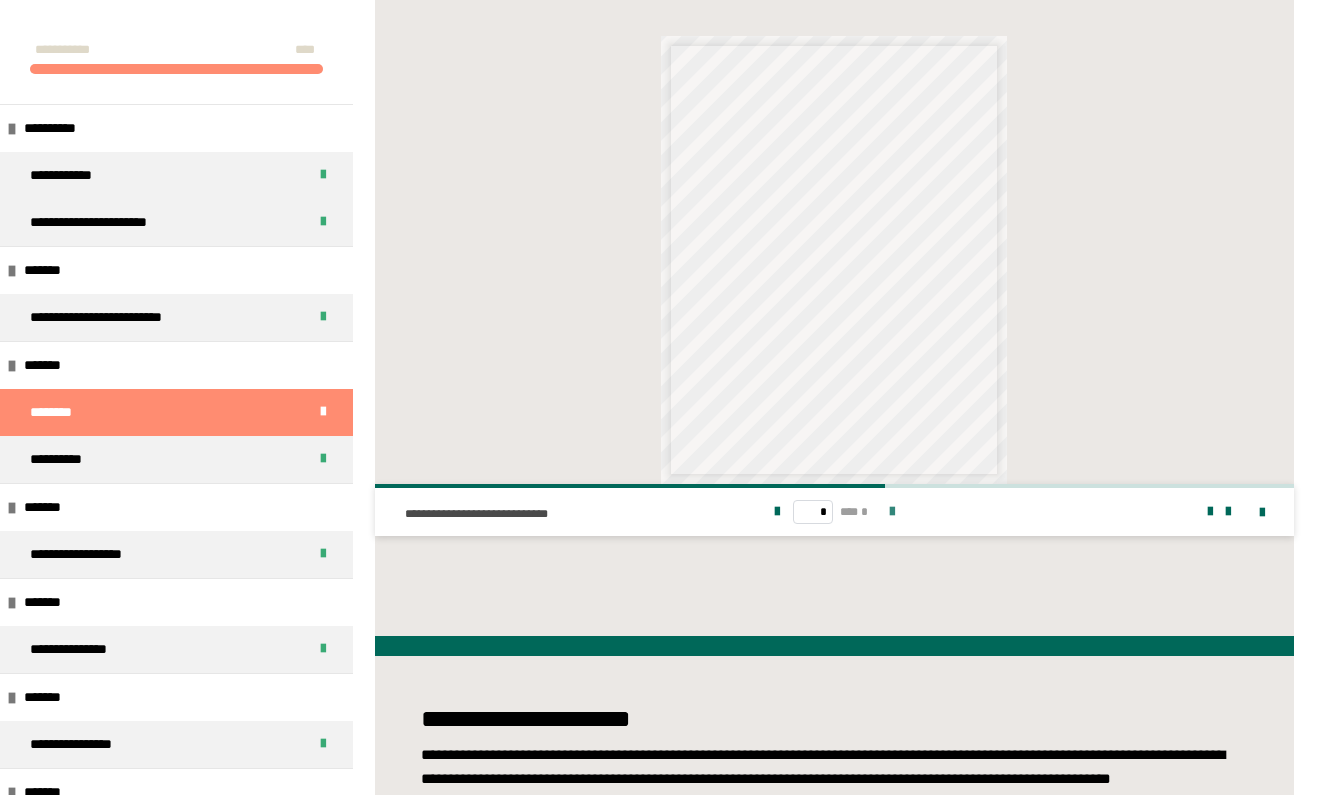 click at bounding box center (892, 512) 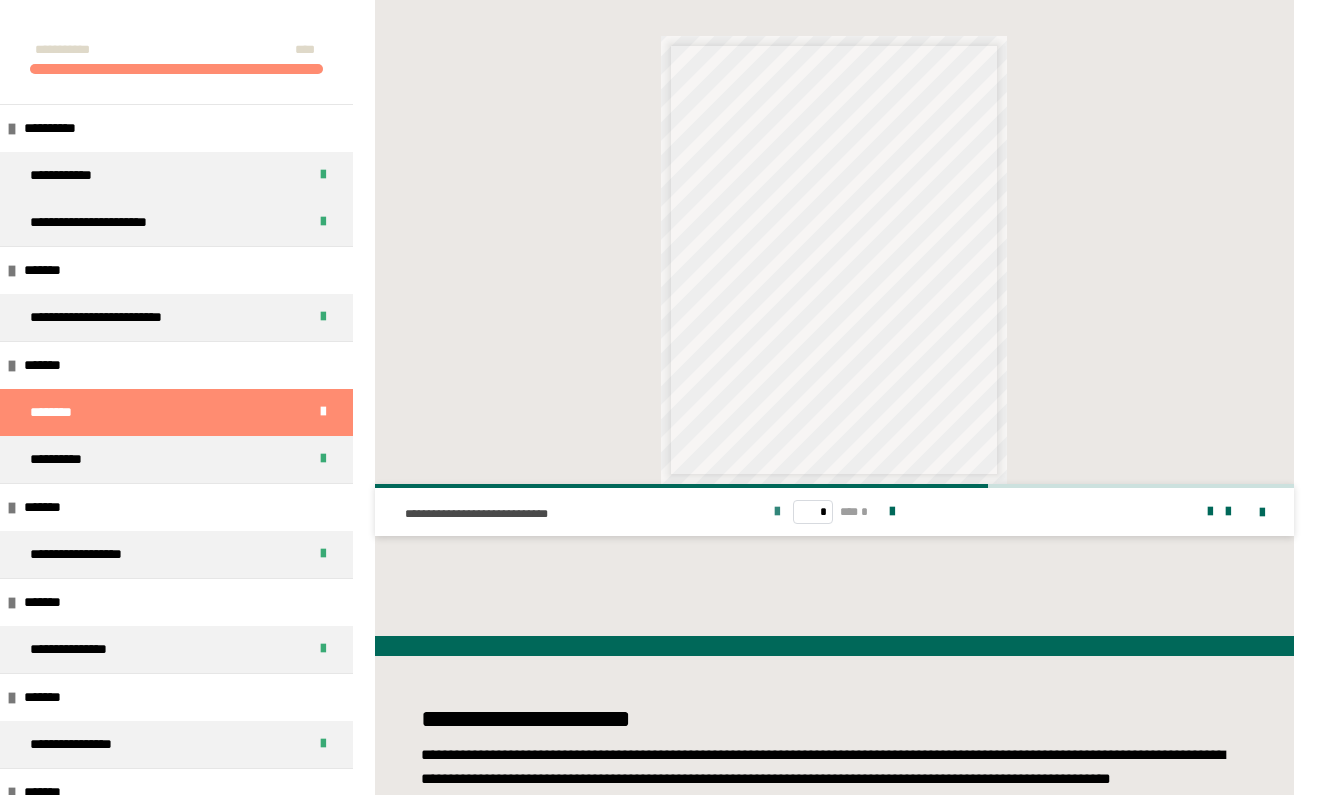 click at bounding box center [777, 512] 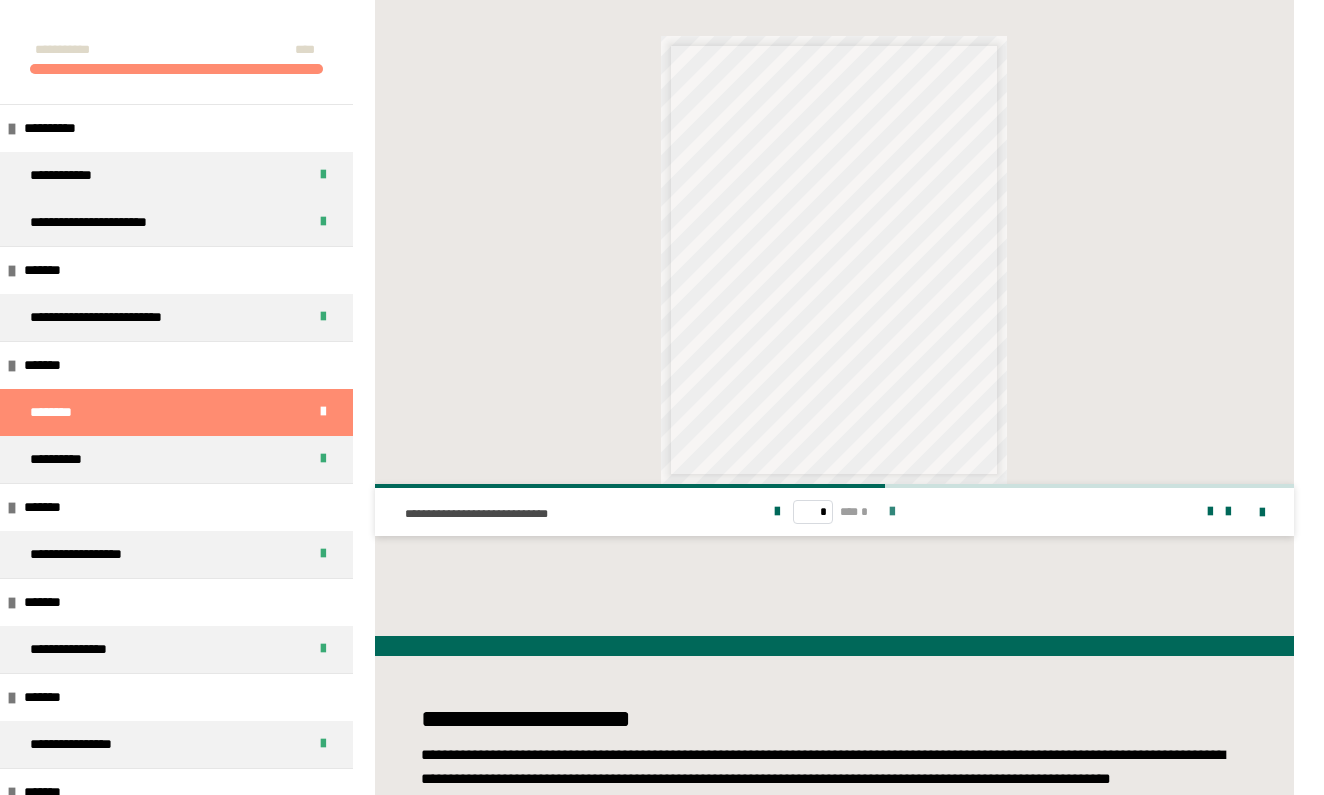 click at bounding box center [892, 512] 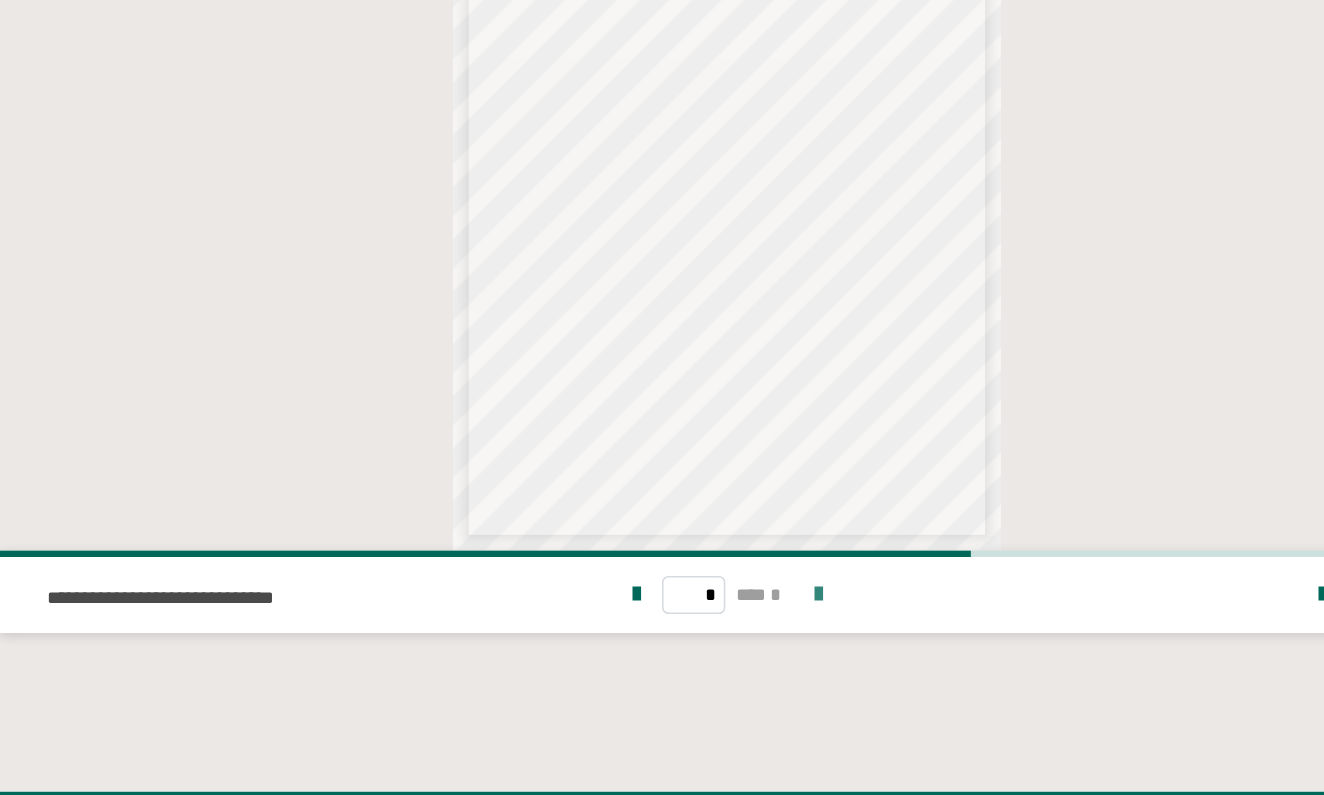 click at bounding box center [892, 512] 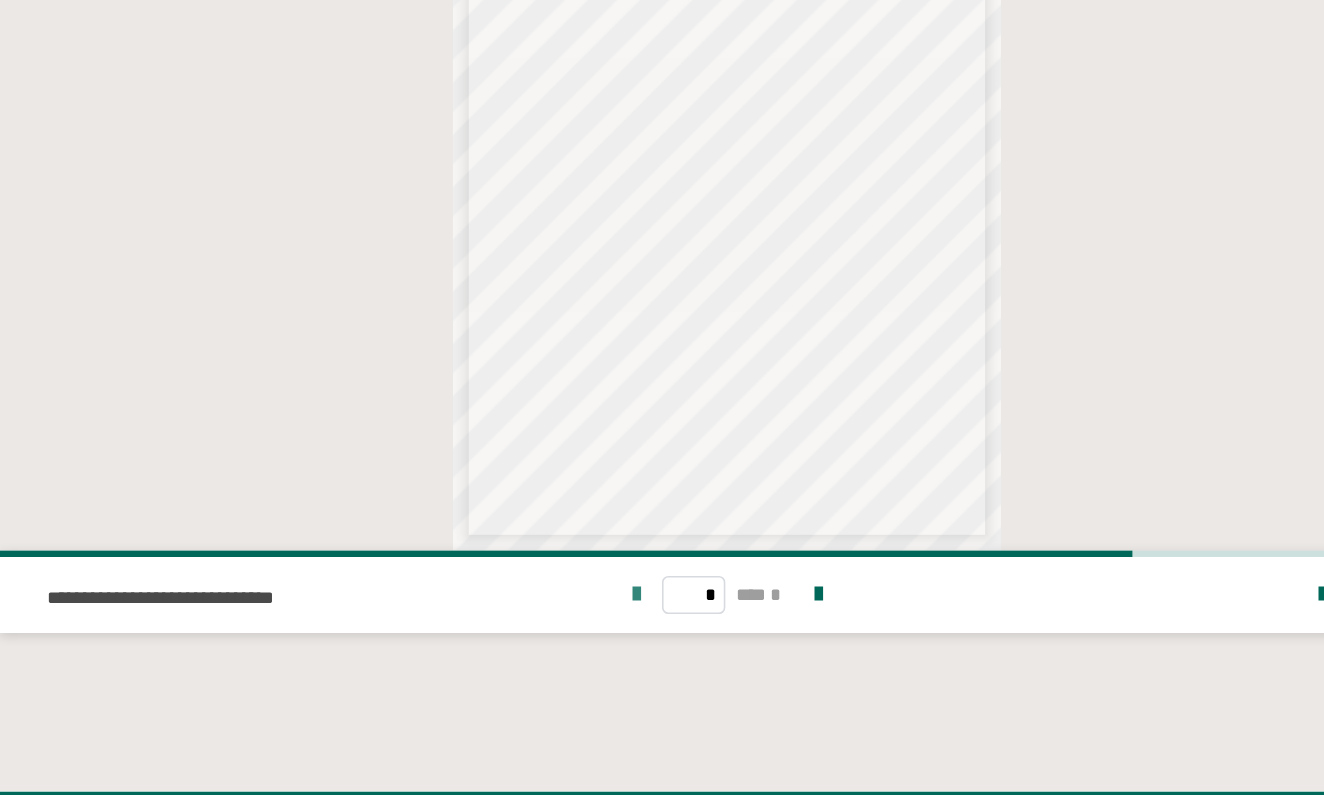 click at bounding box center [777, 512] 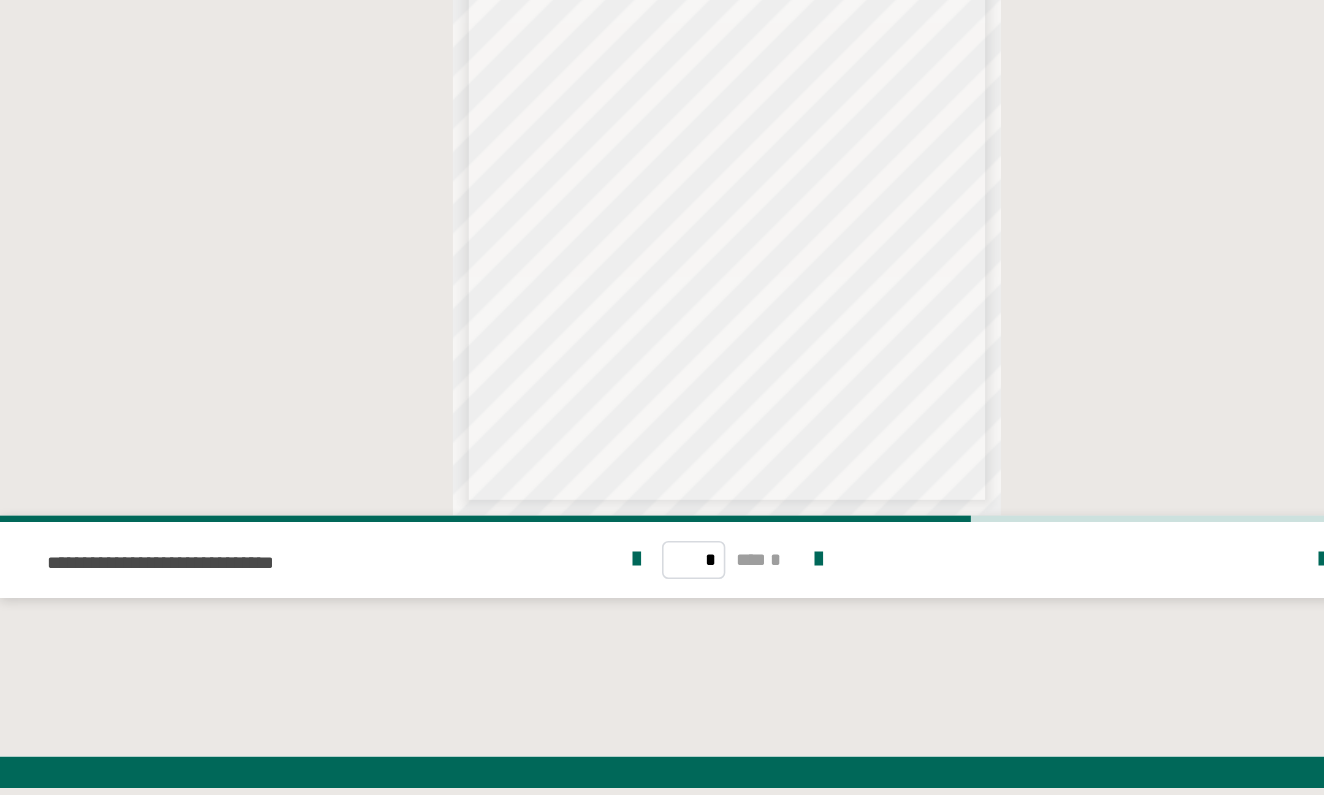 click on "**********" at bounding box center (834, 260) 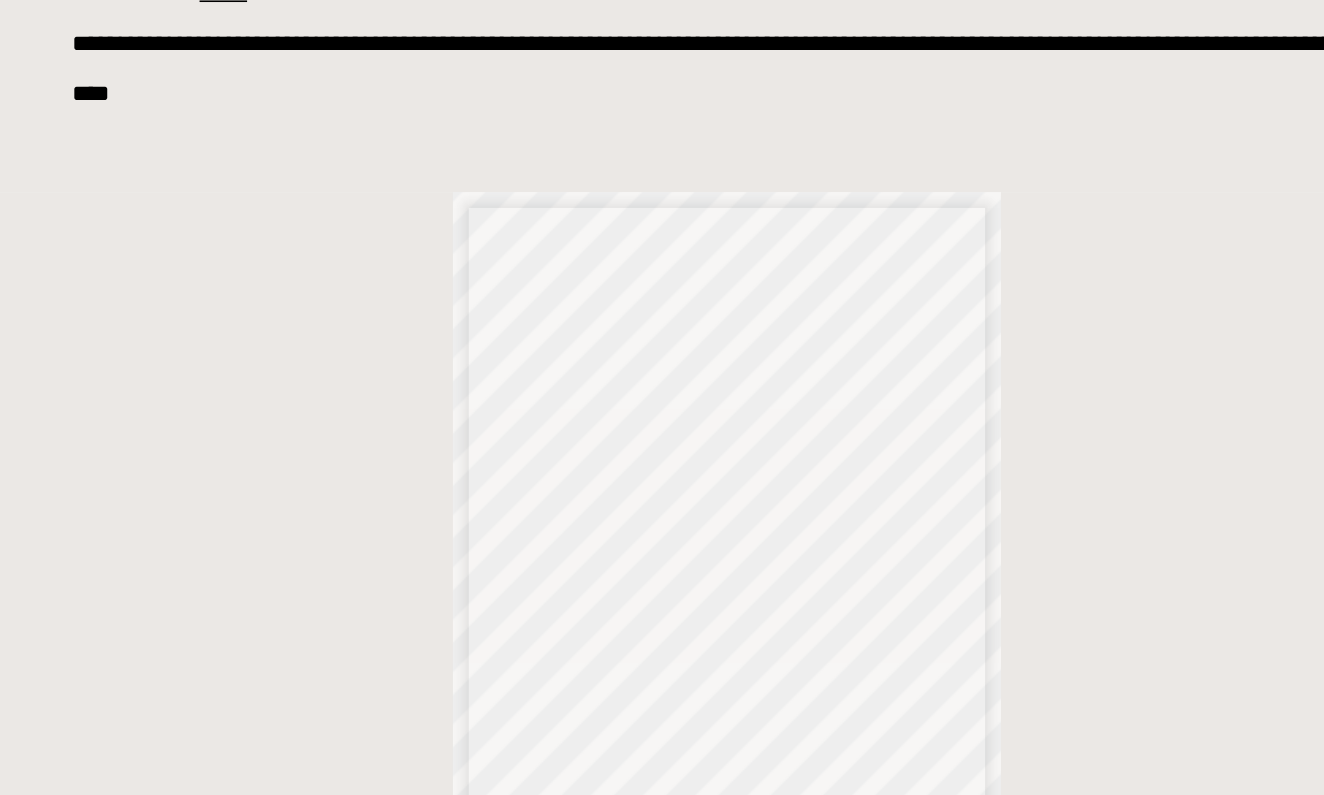 scroll, scrollTop: 1185, scrollLeft: 0, axis: vertical 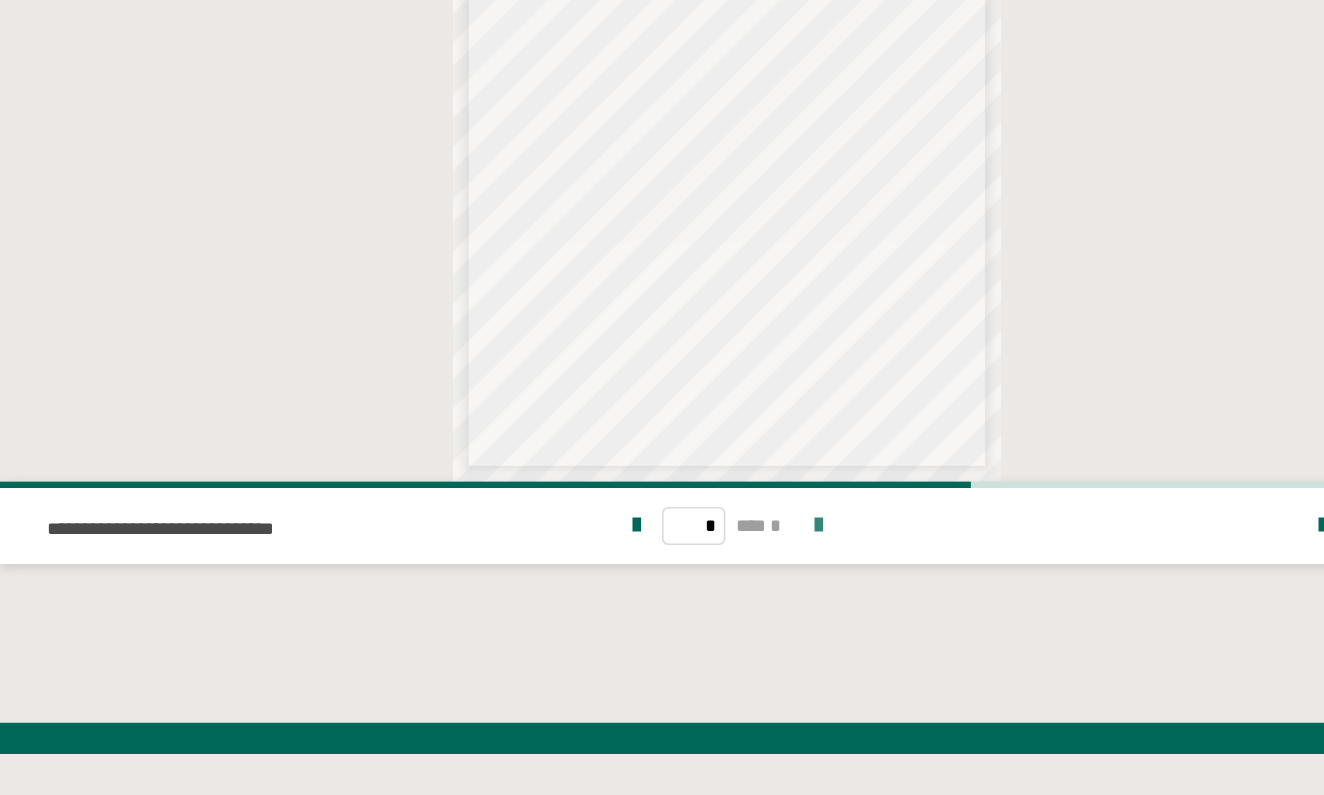click at bounding box center [892, 598] 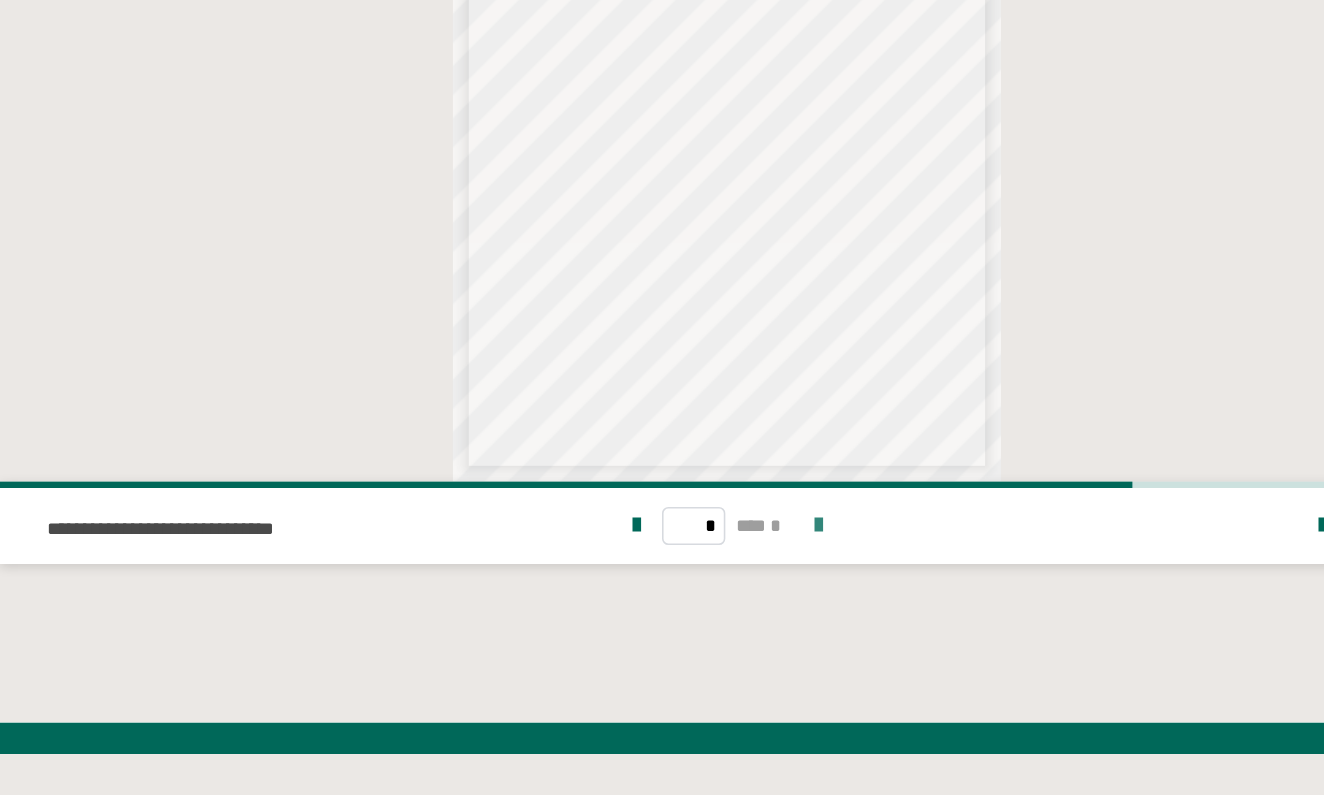 click at bounding box center [892, 598] 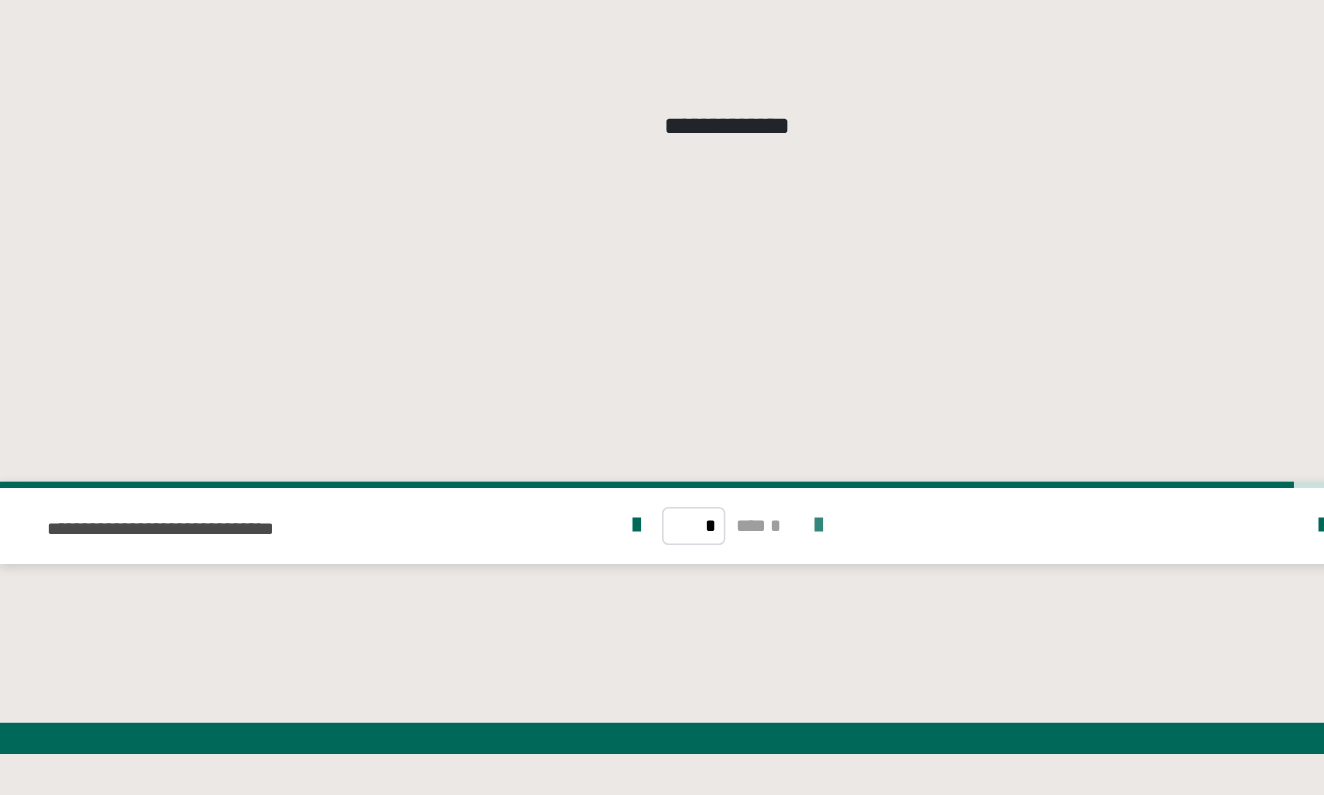 click at bounding box center [892, 598] 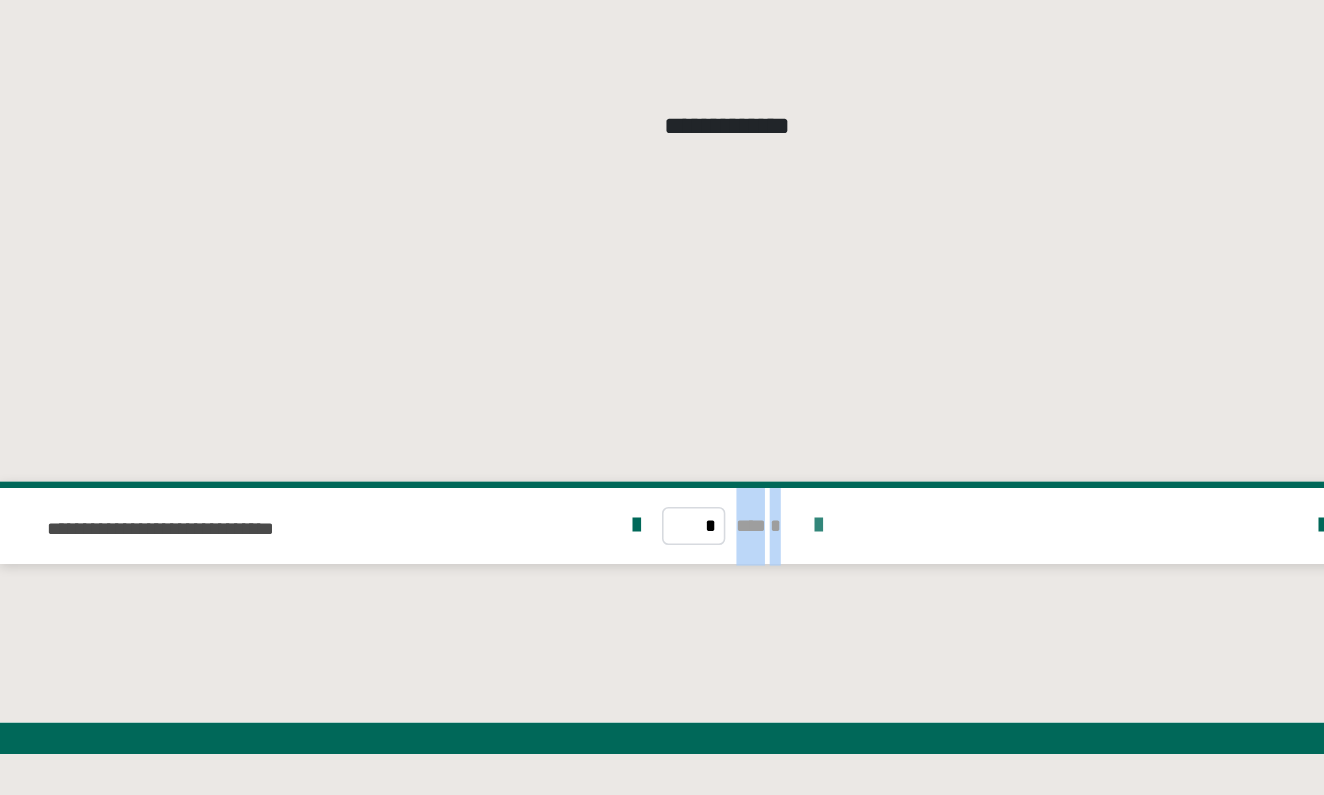 click on "* *** *" at bounding box center [834, 598] 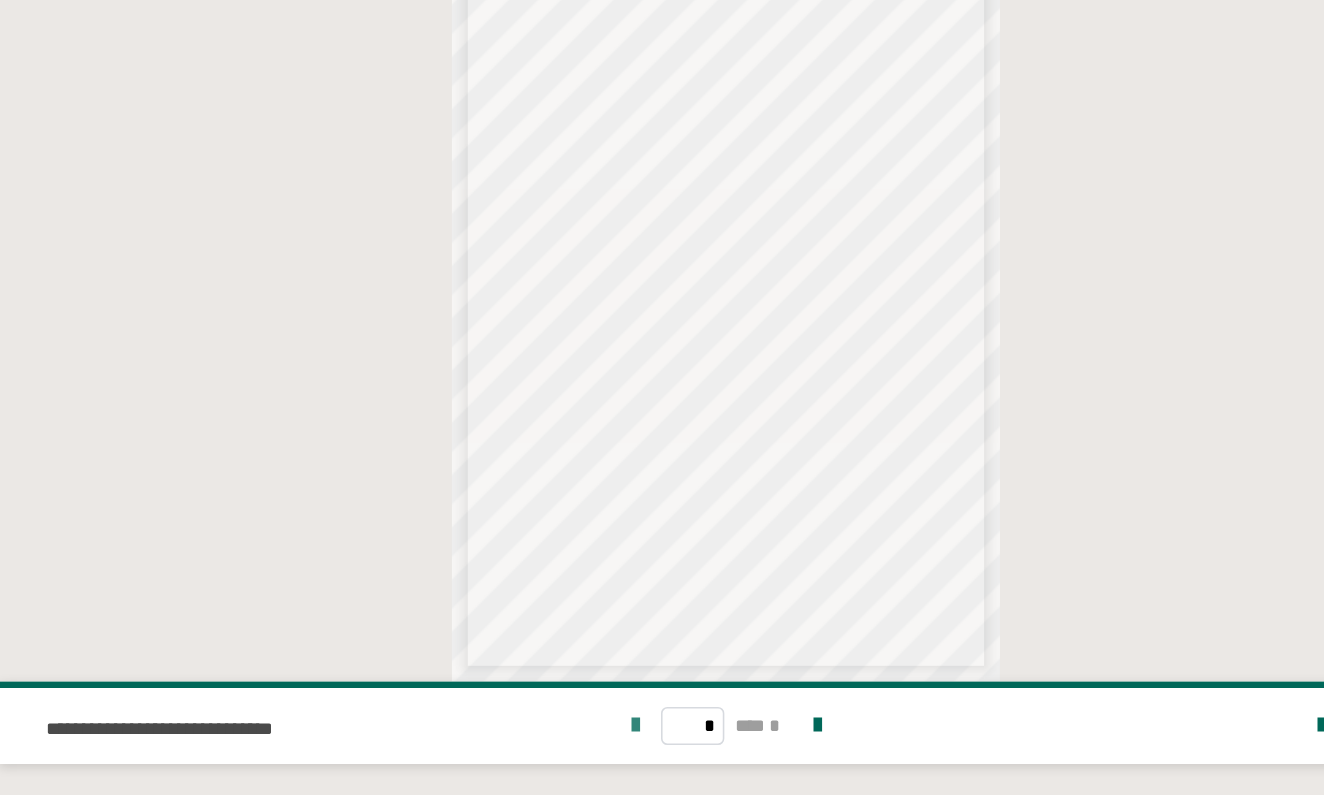 click at bounding box center (777, 598) 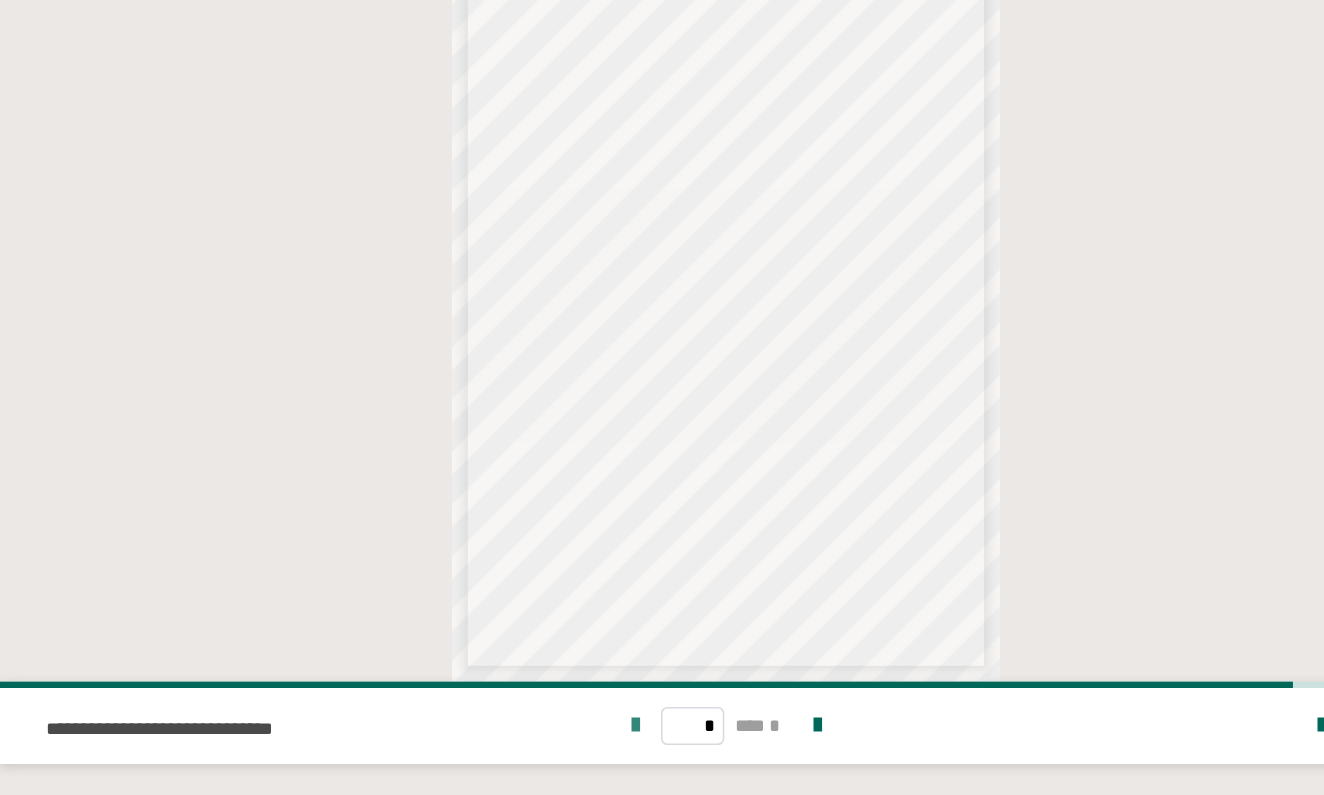 click at bounding box center (777, 598) 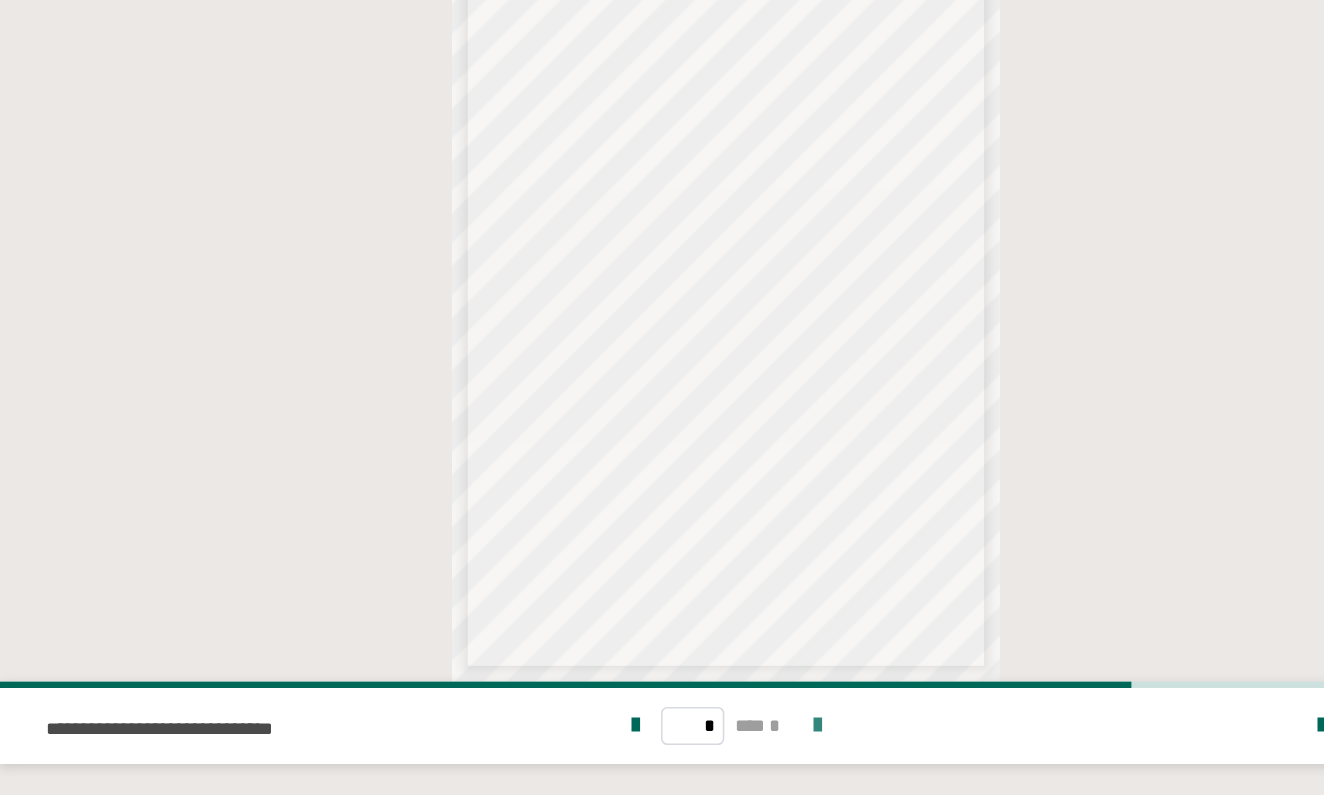 click at bounding box center (892, 598) 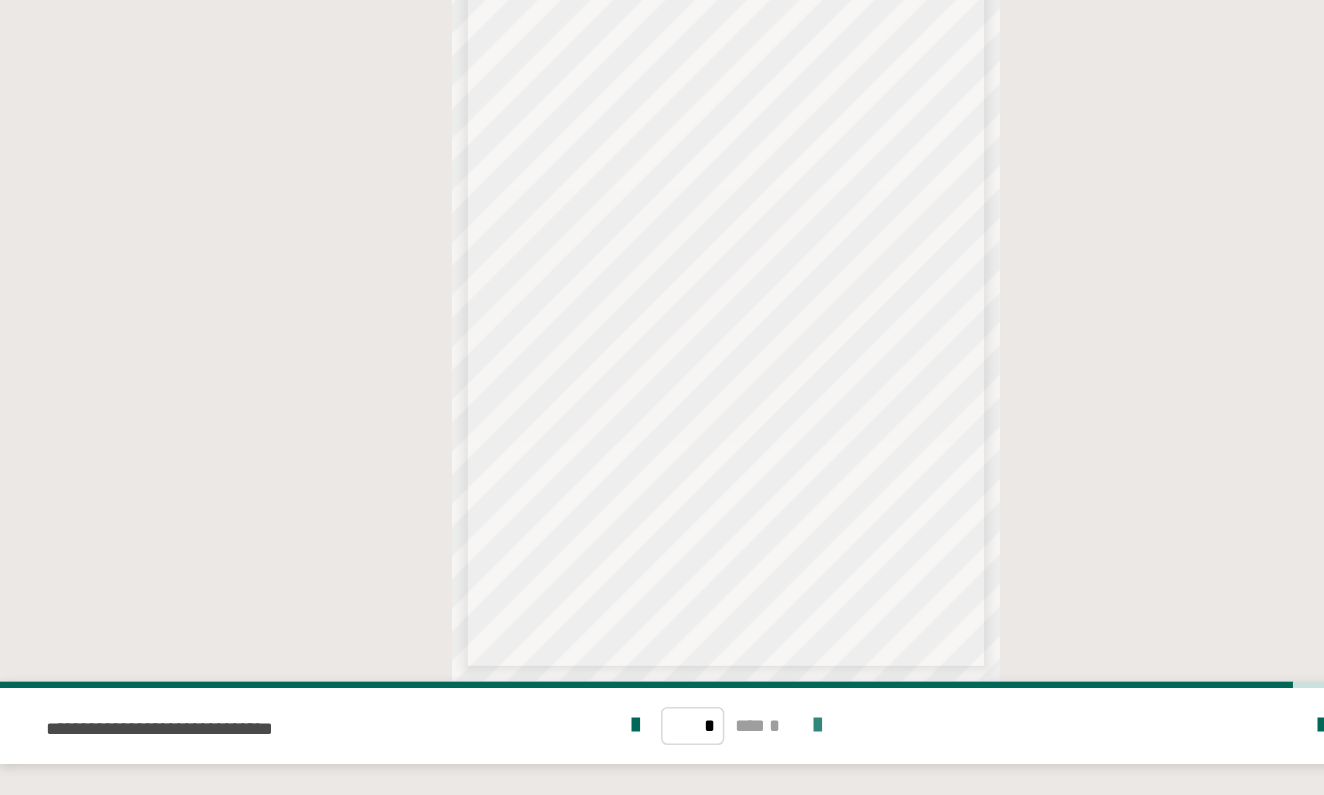 click at bounding box center [892, 598] 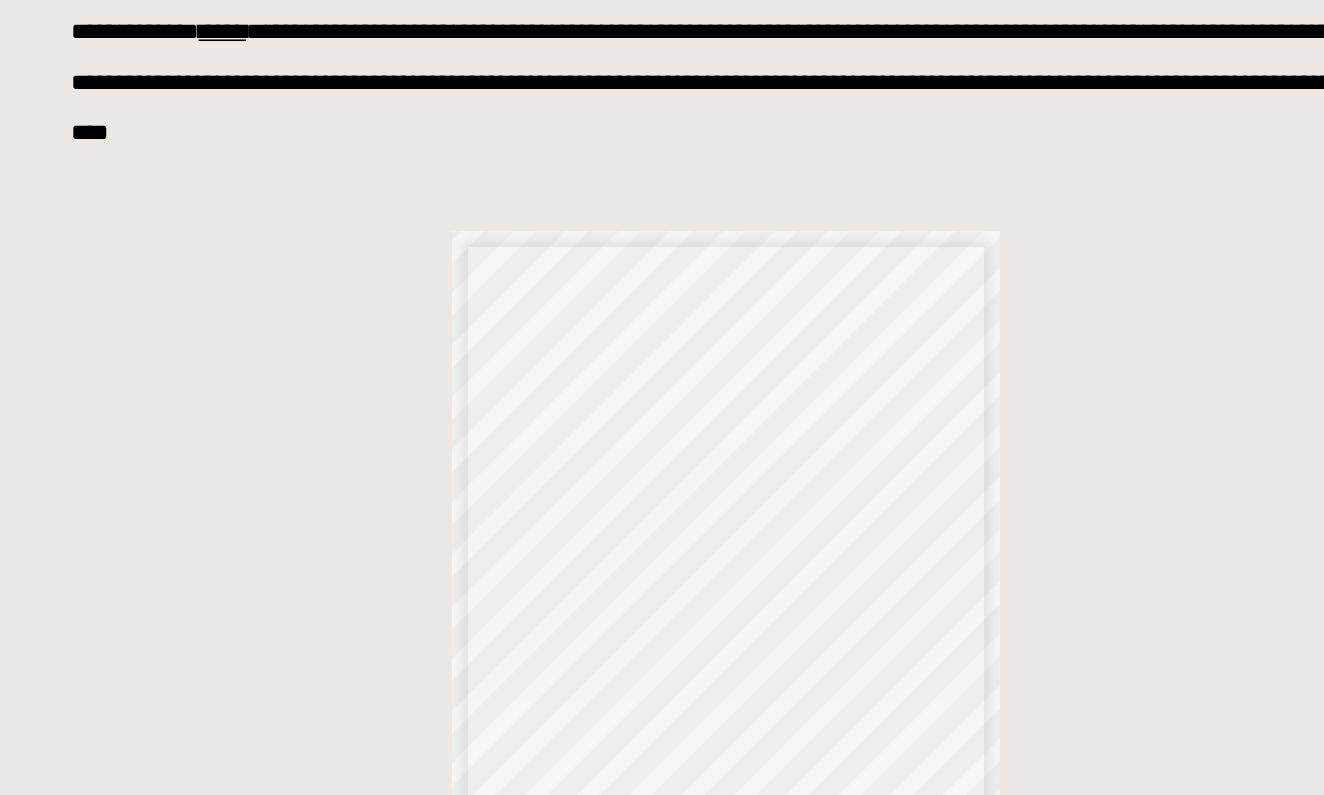 scroll, scrollTop: 1140, scrollLeft: 0, axis: vertical 